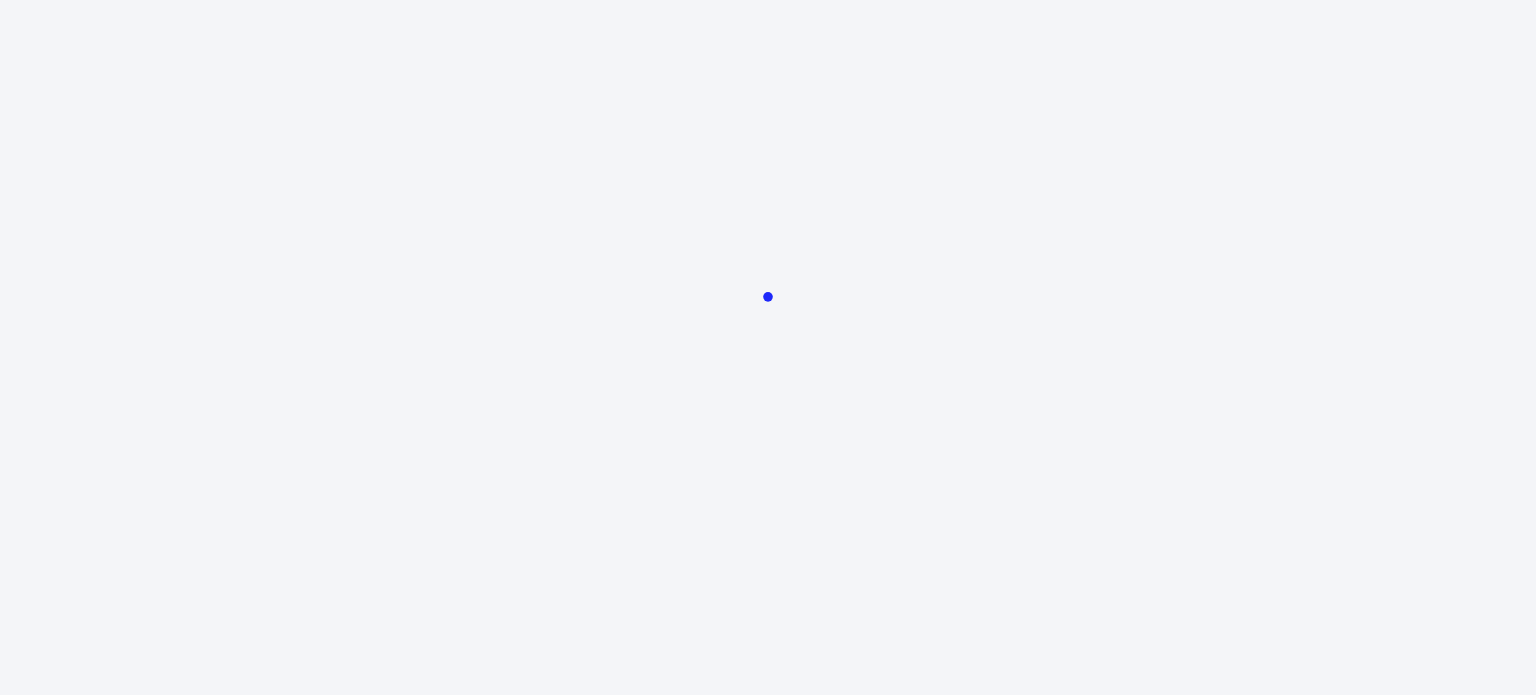 scroll, scrollTop: 0, scrollLeft: 0, axis: both 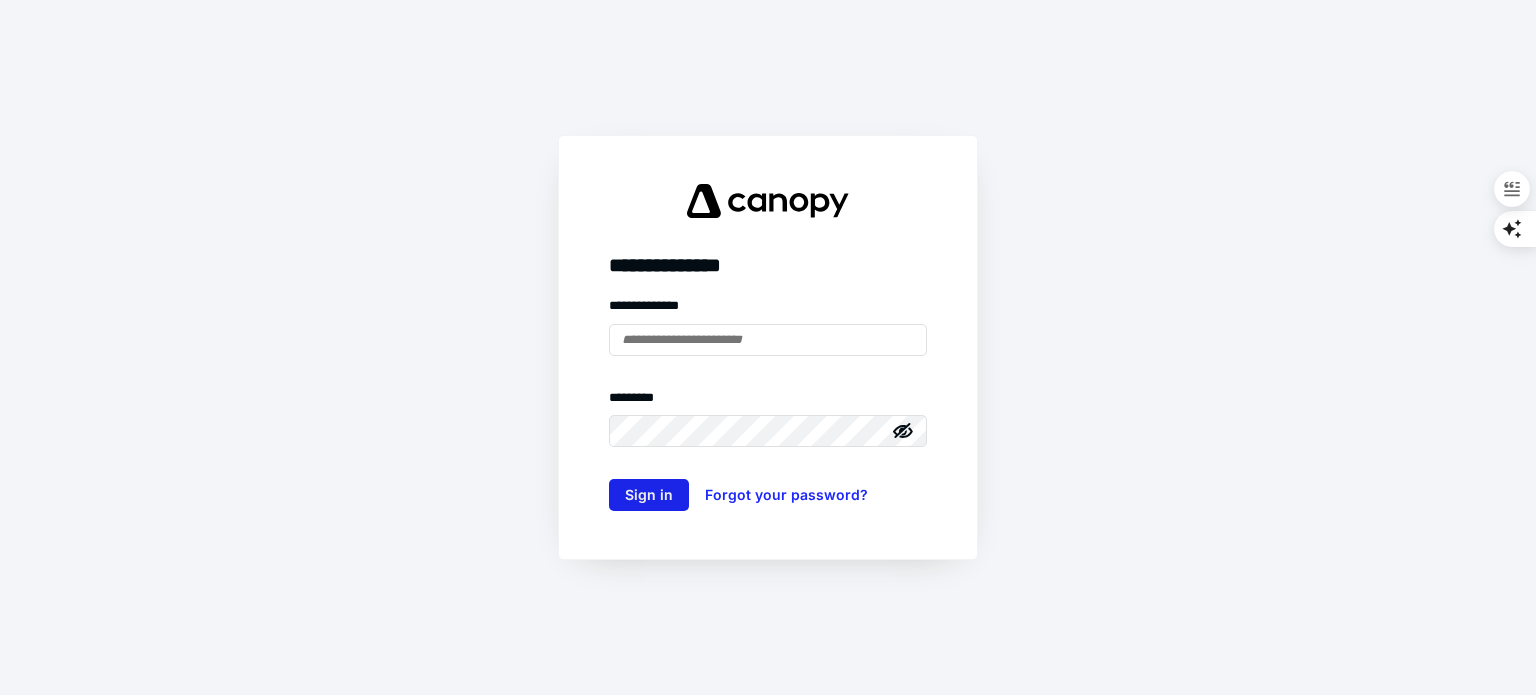 type on "**********" 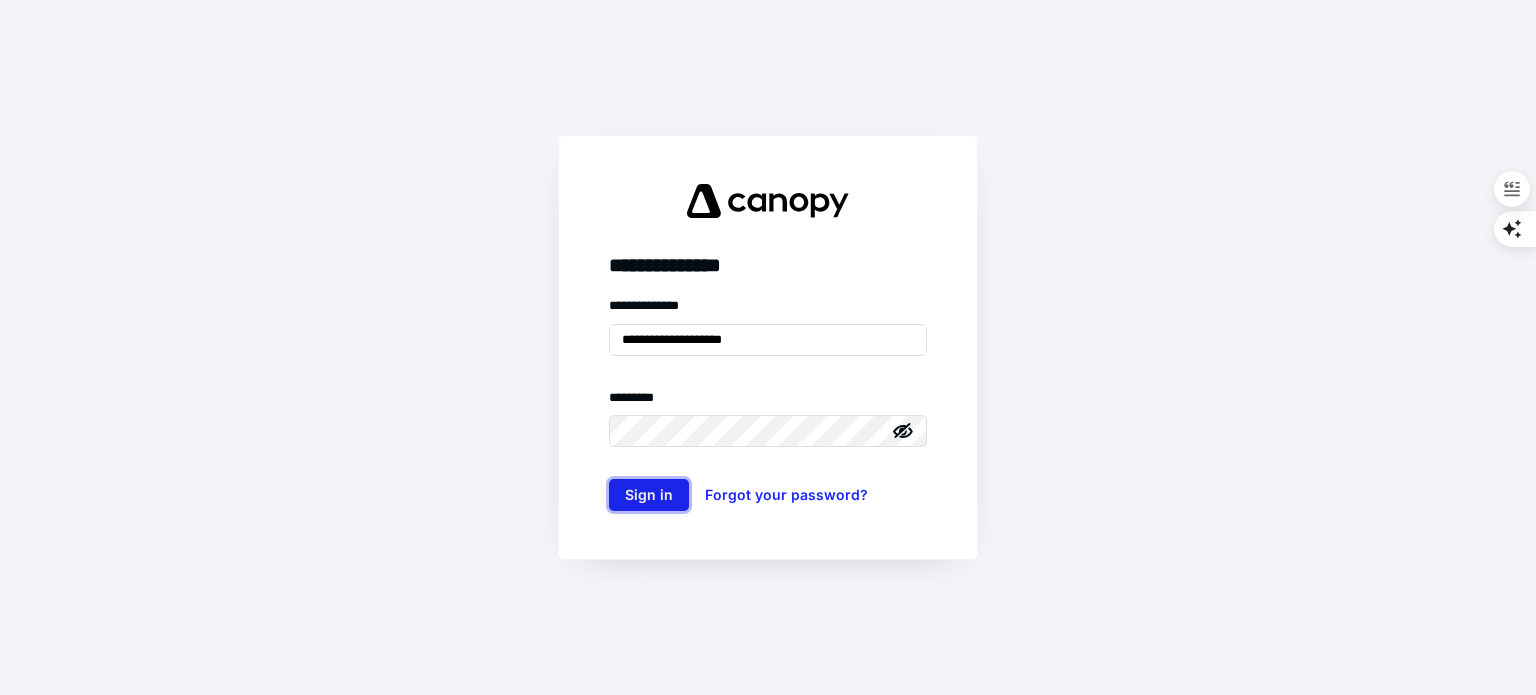 click on "Sign in" at bounding box center [649, 495] 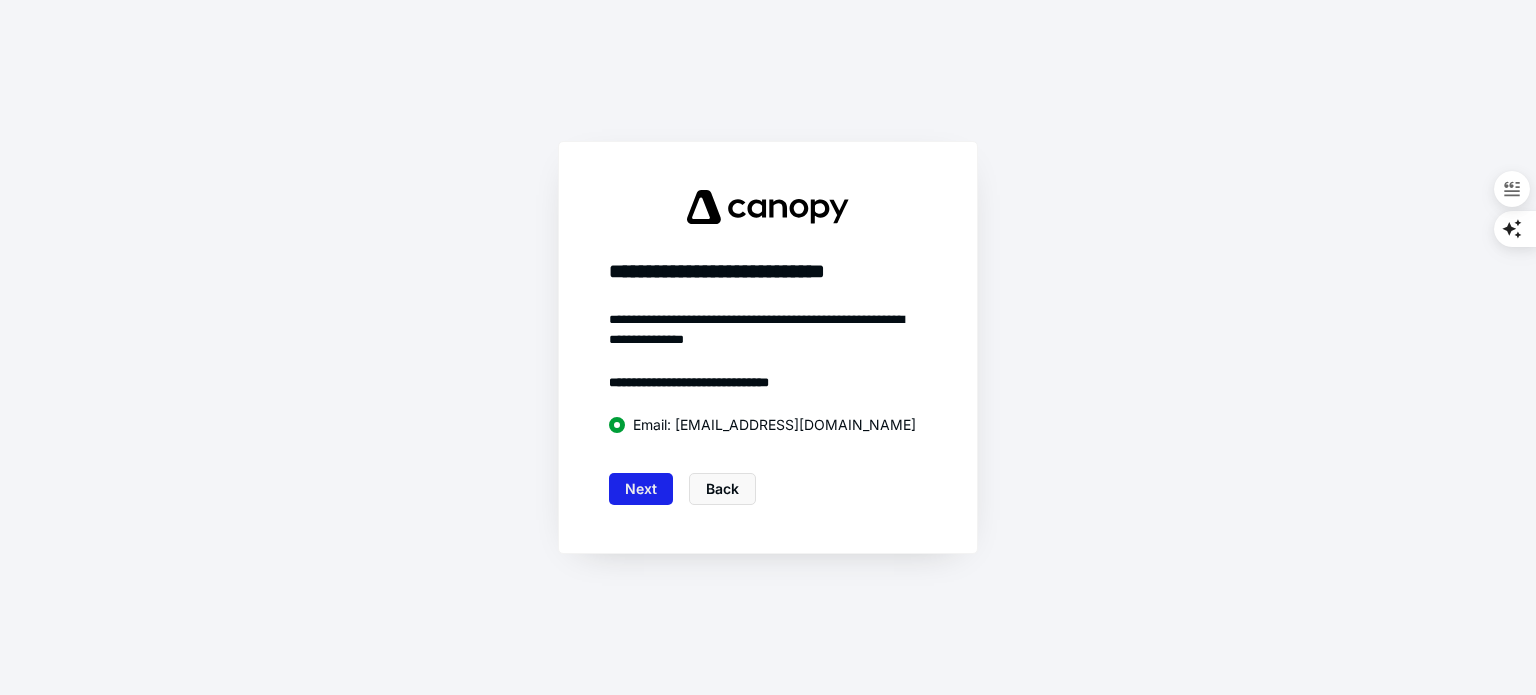 click on "Next" at bounding box center (641, 489) 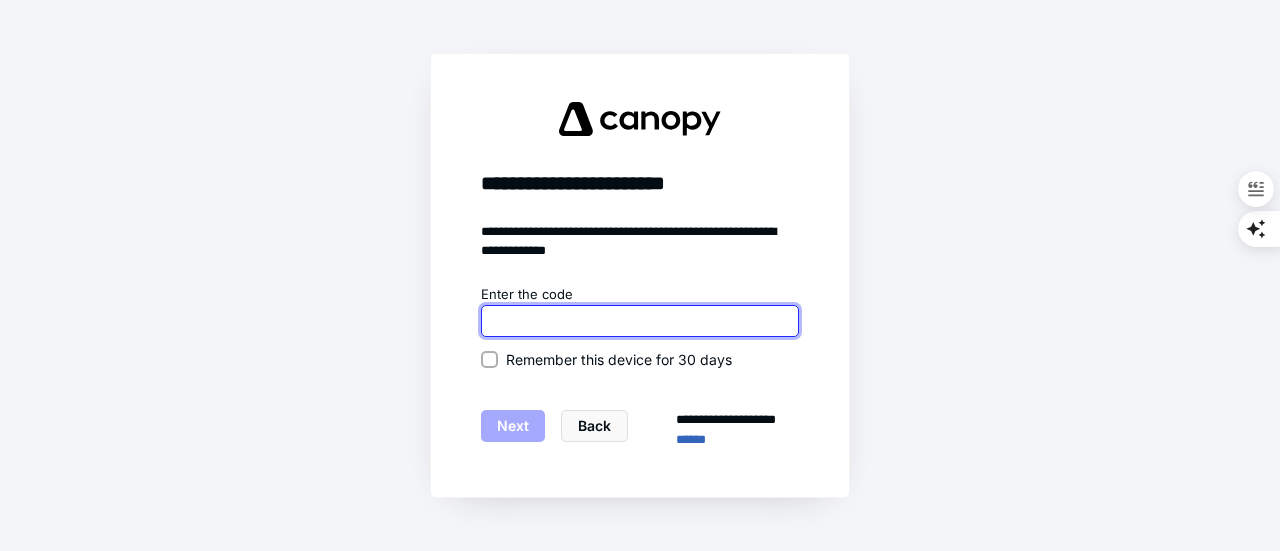 click at bounding box center (640, 321) 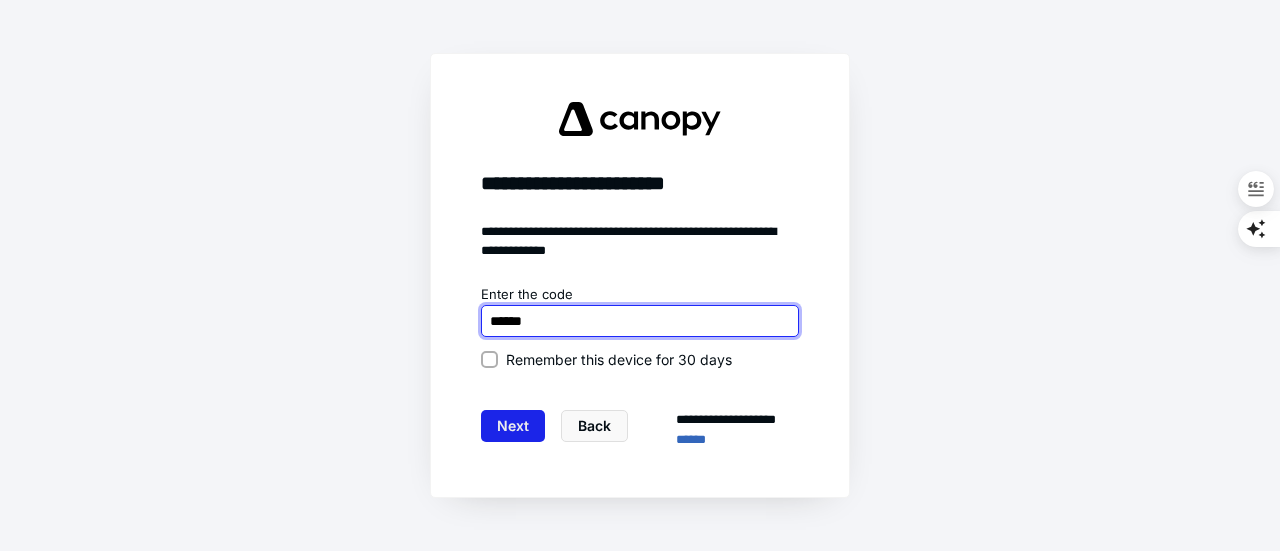 type on "******" 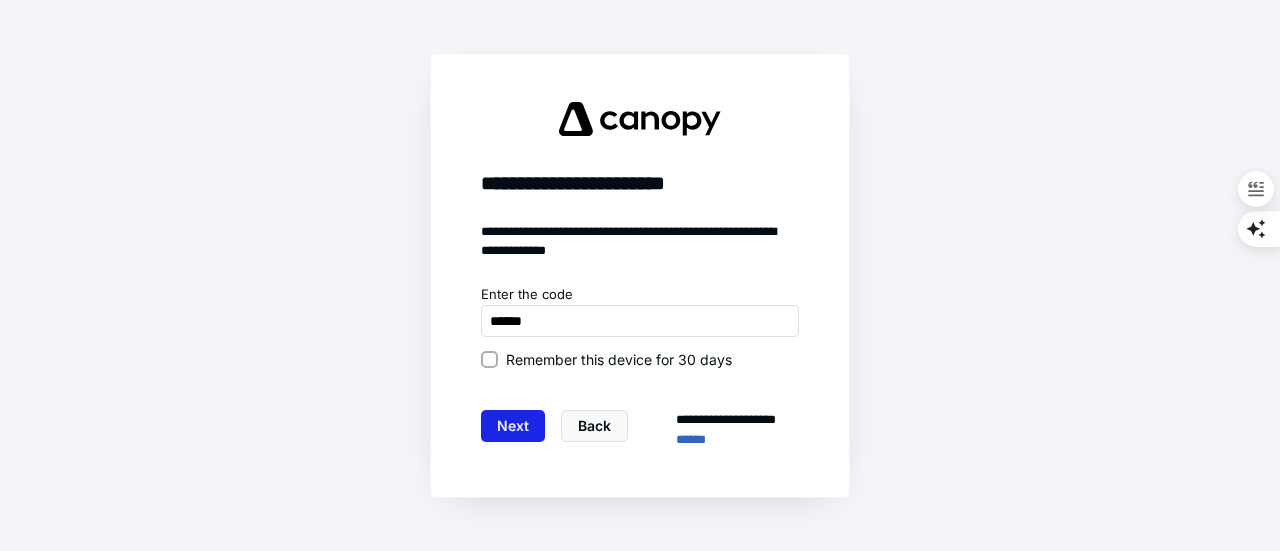 click on "Next" at bounding box center (513, 426) 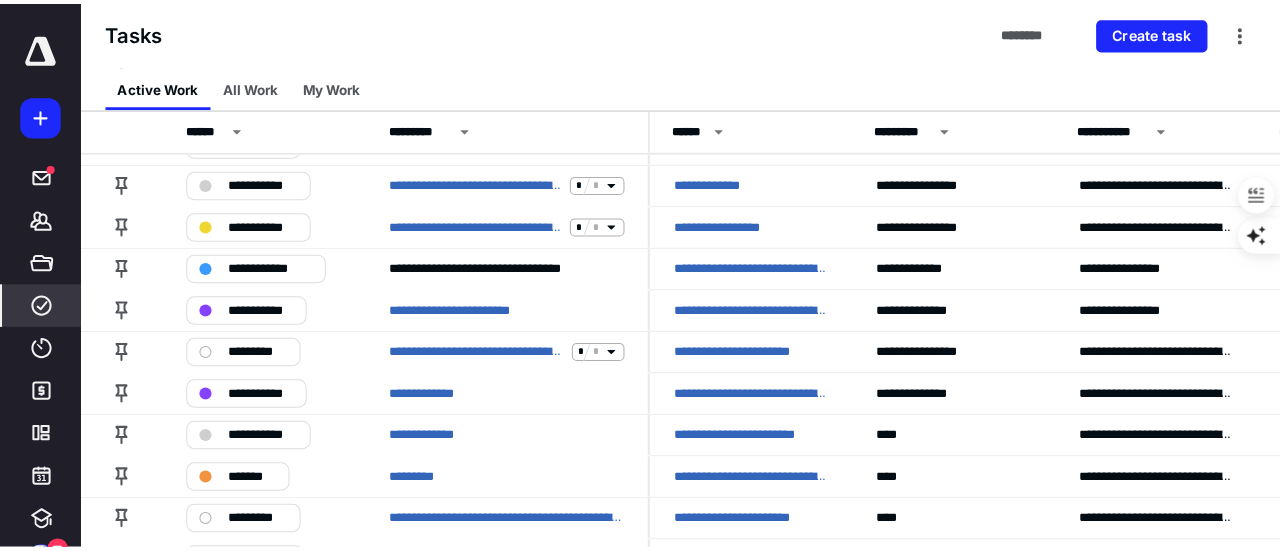 scroll, scrollTop: 679, scrollLeft: 0, axis: vertical 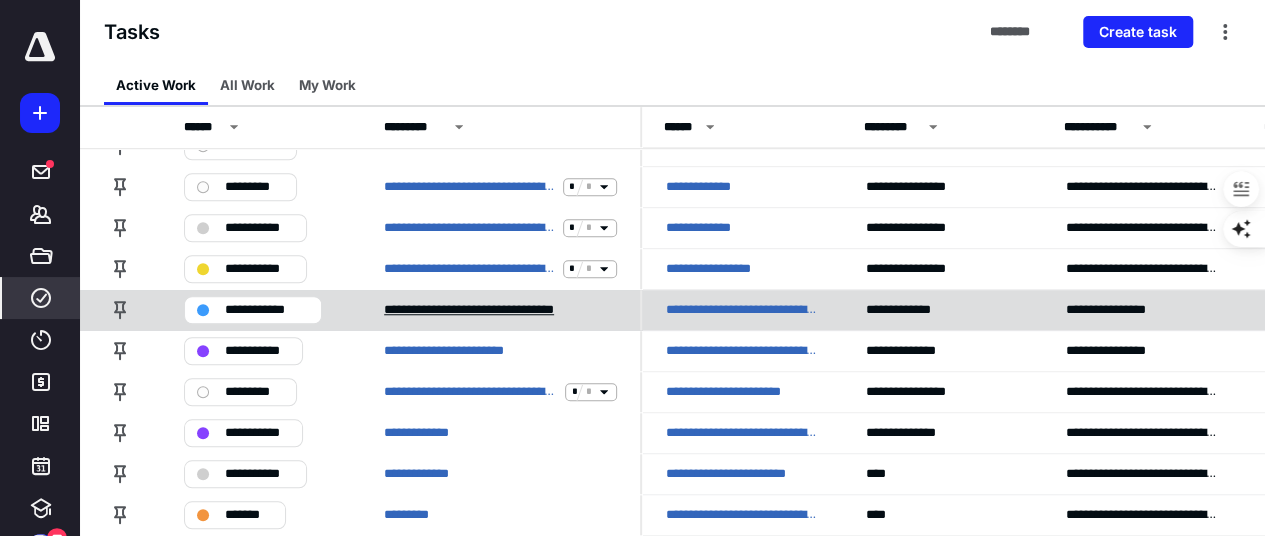click on "**********" at bounding box center (486, 310) 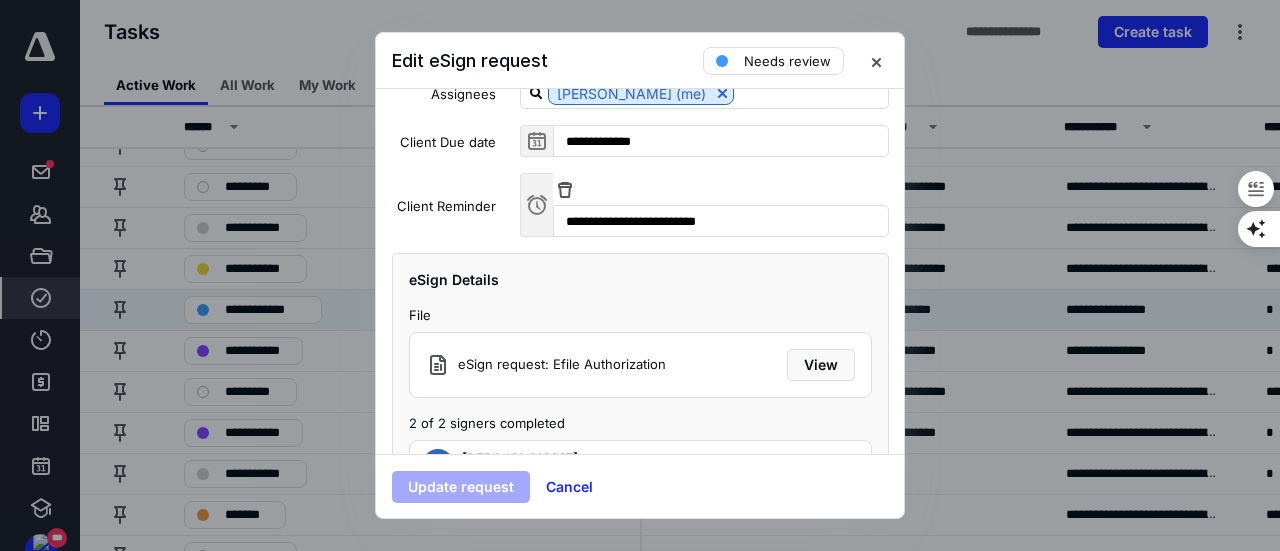 scroll, scrollTop: 300, scrollLeft: 0, axis: vertical 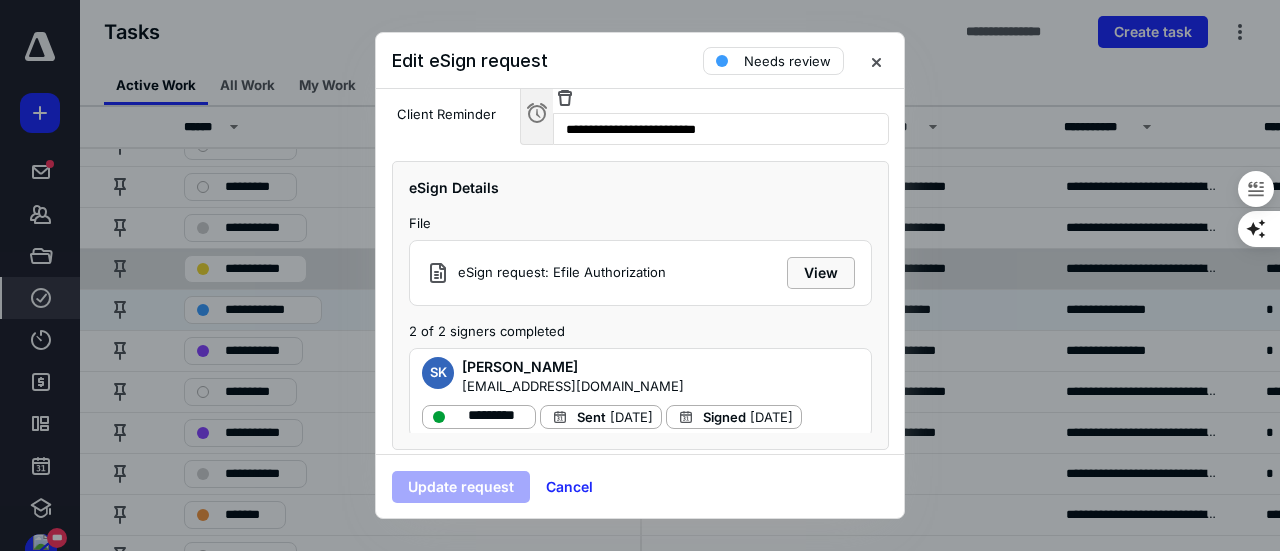 click on "View" at bounding box center (821, 273) 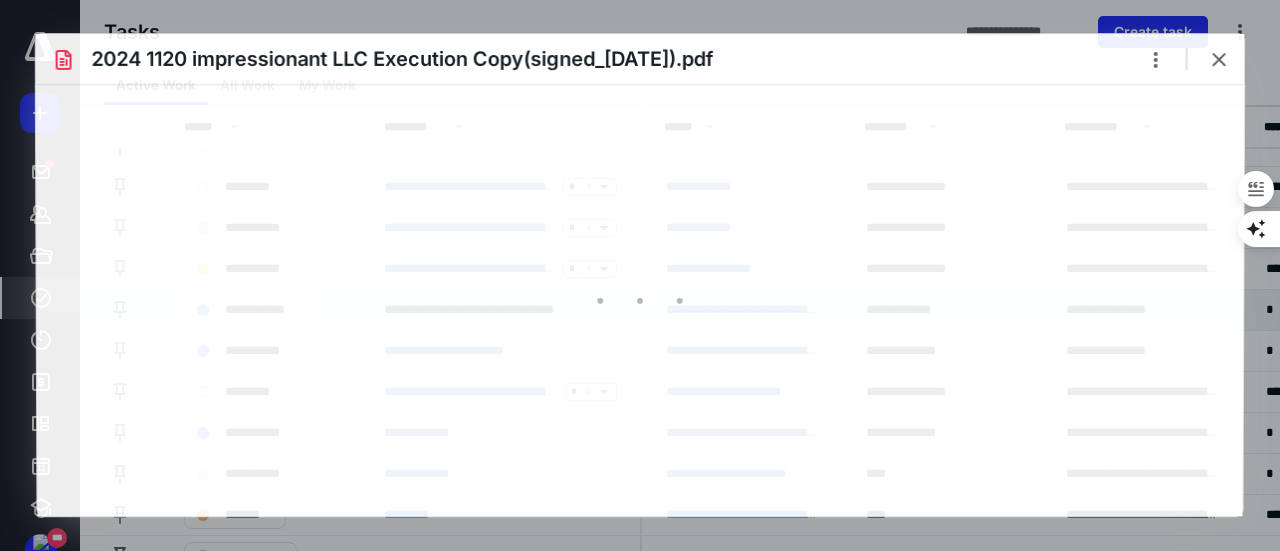 scroll, scrollTop: 0, scrollLeft: 0, axis: both 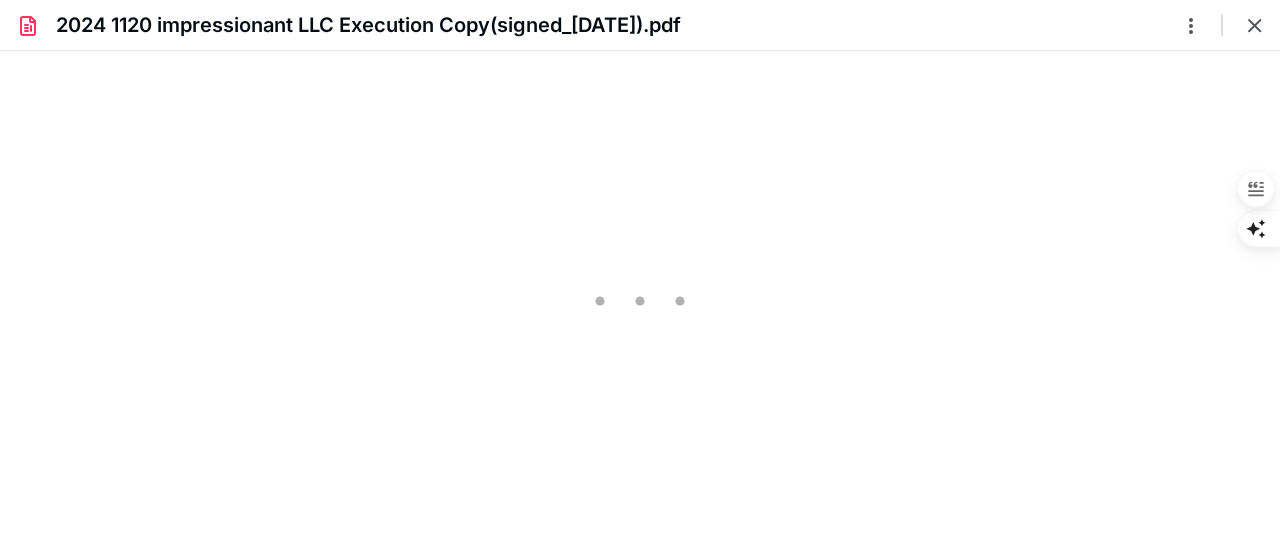 type on "59" 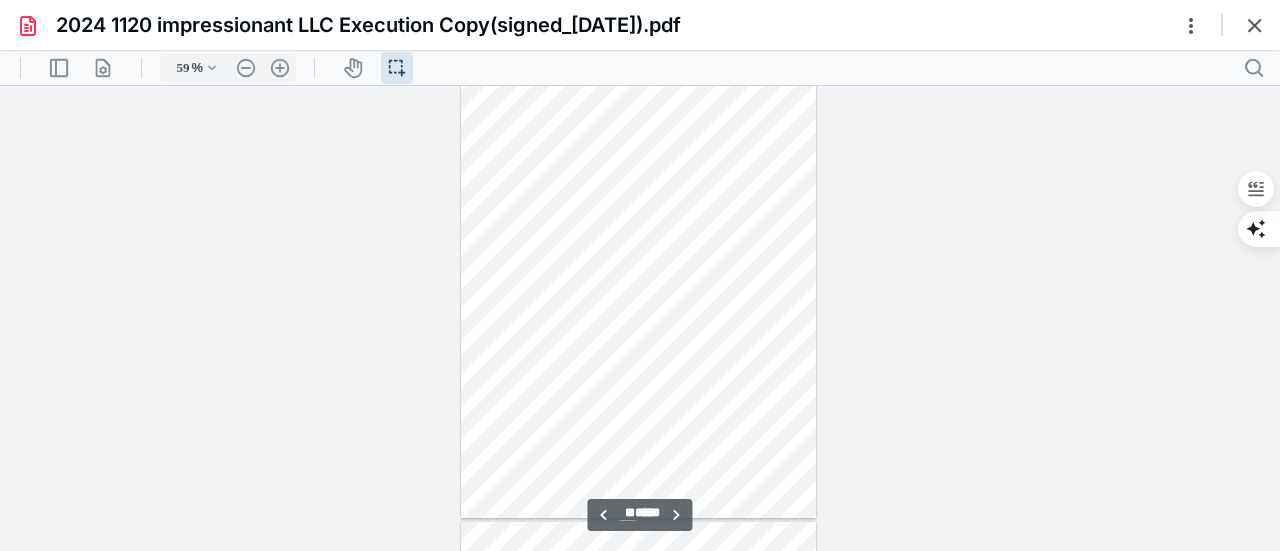 scroll, scrollTop: 4638, scrollLeft: 0, axis: vertical 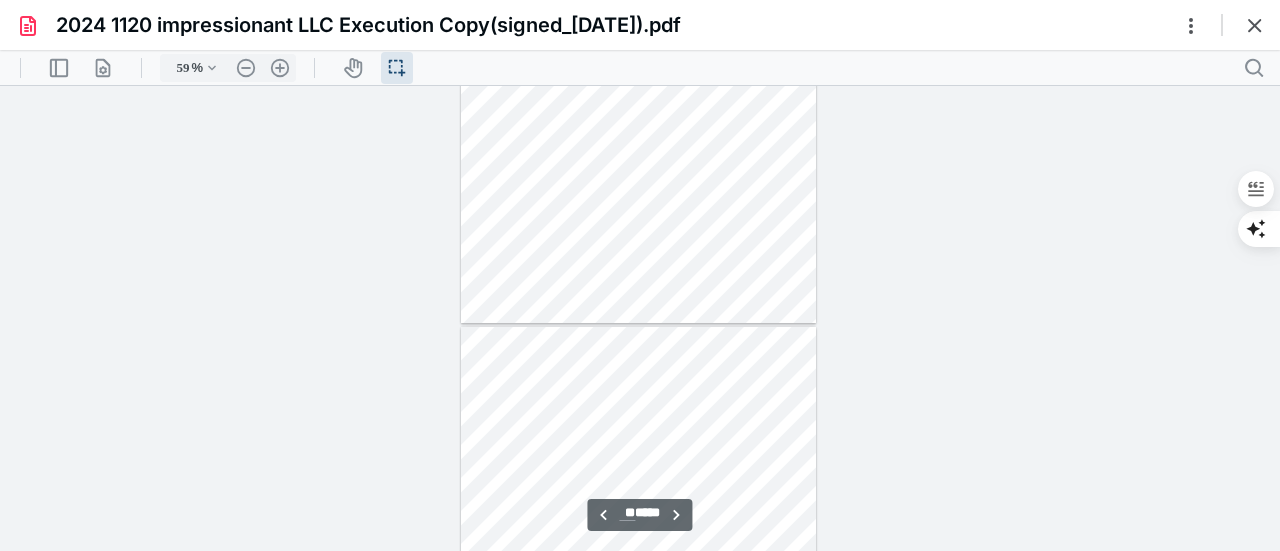 type on "**" 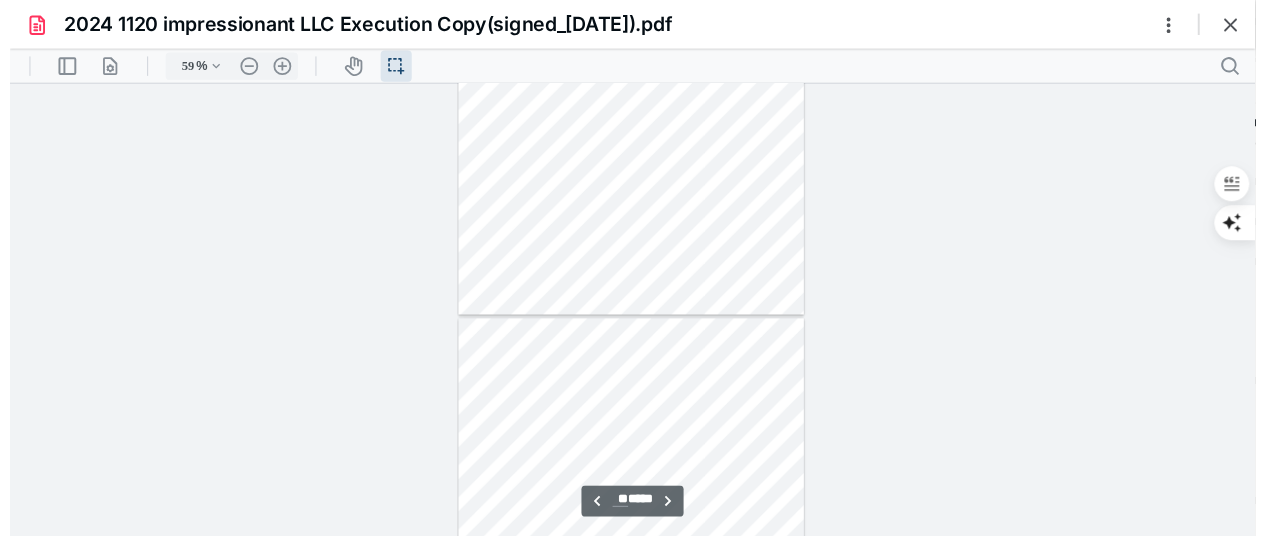 scroll, scrollTop: 5338, scrollLeft: 0, axis: vertical 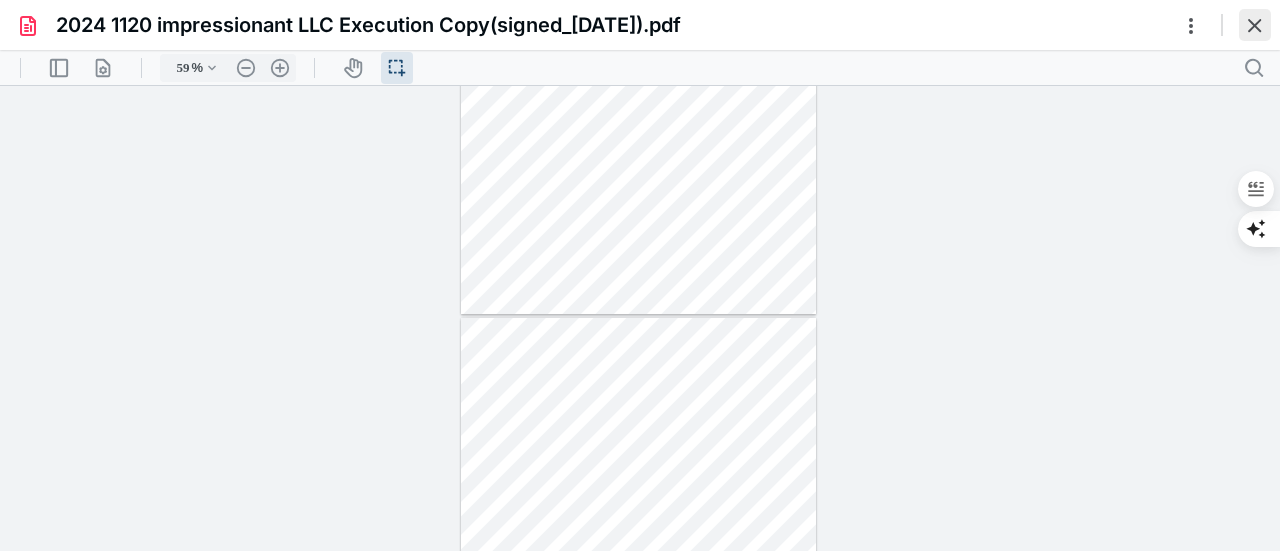 click at bounding box center [1255, 25] 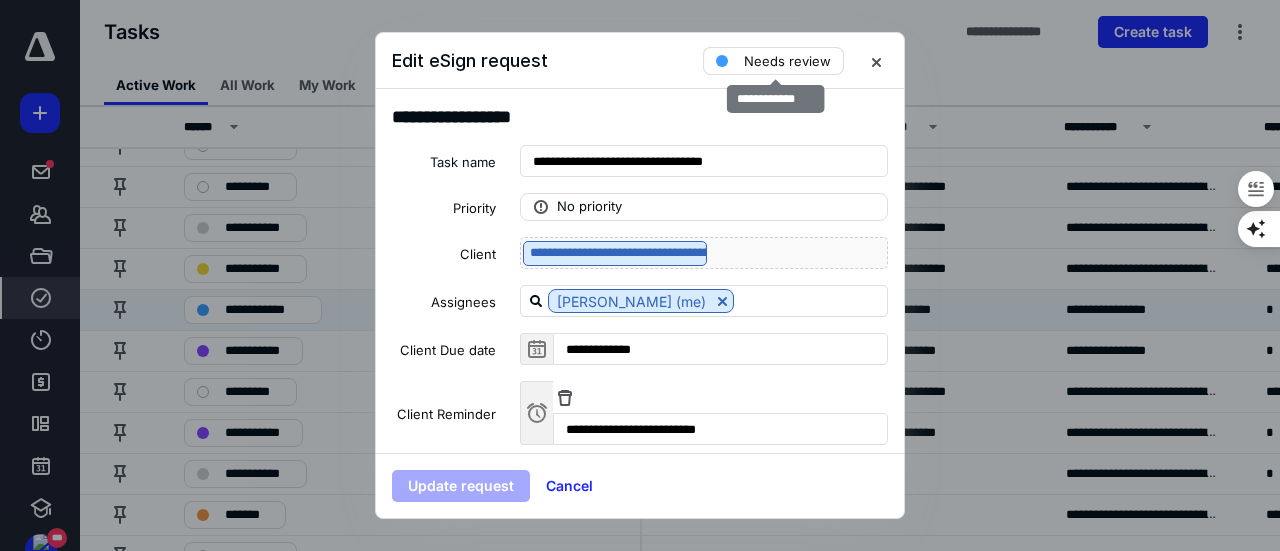 click on "Needs review" at bounding box center [773, 61] 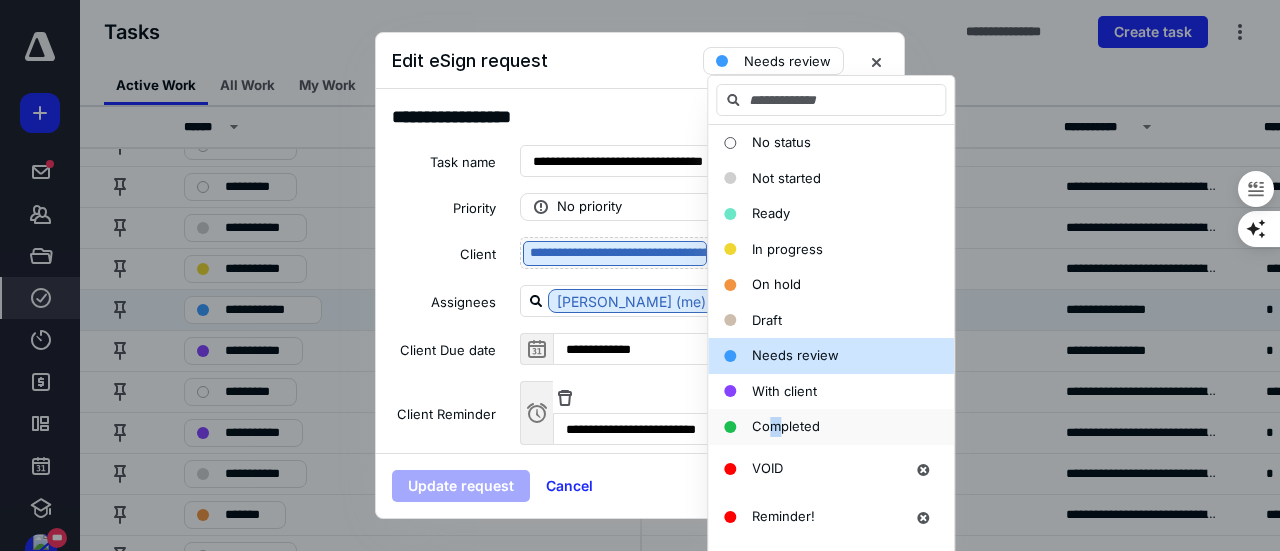 click on "Completed" at bounding box center (786, 426) 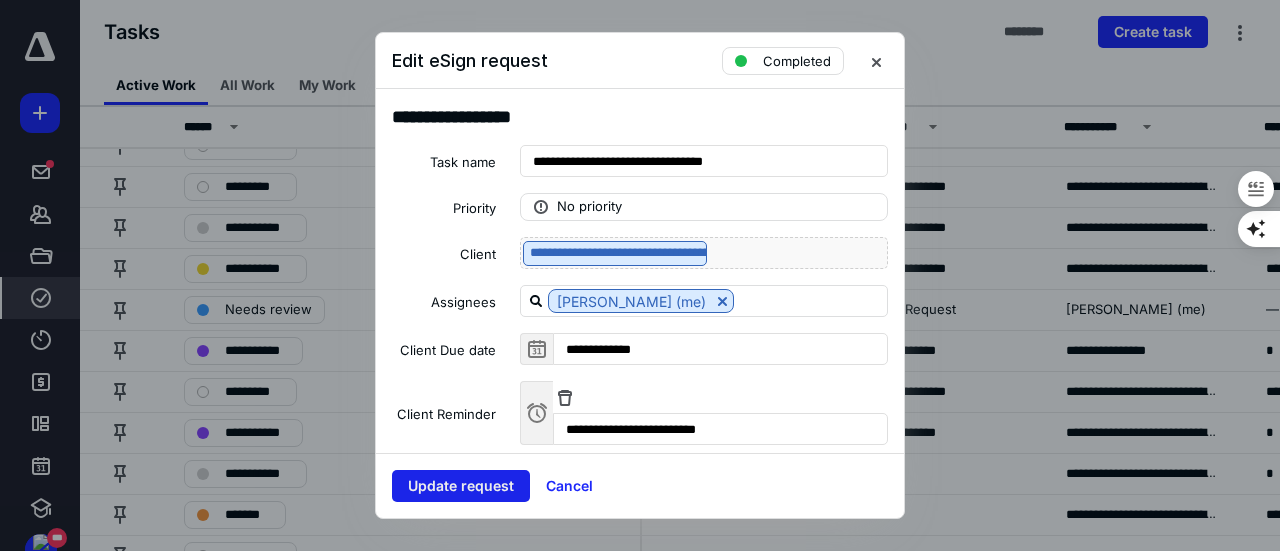 click on "Update request" at bounding box center [461, 486] 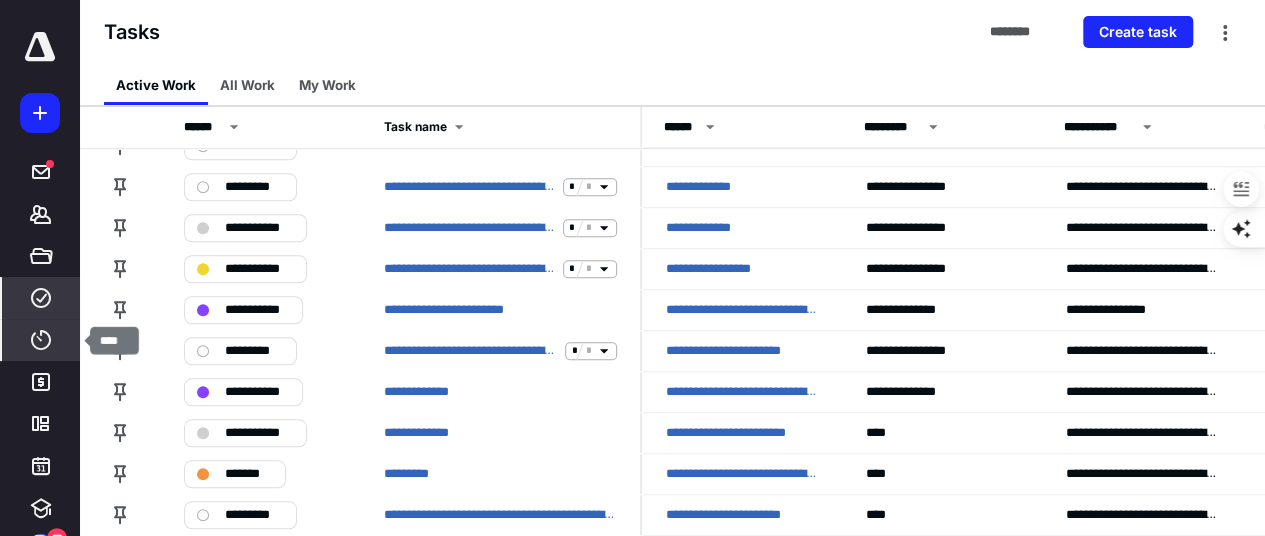 click 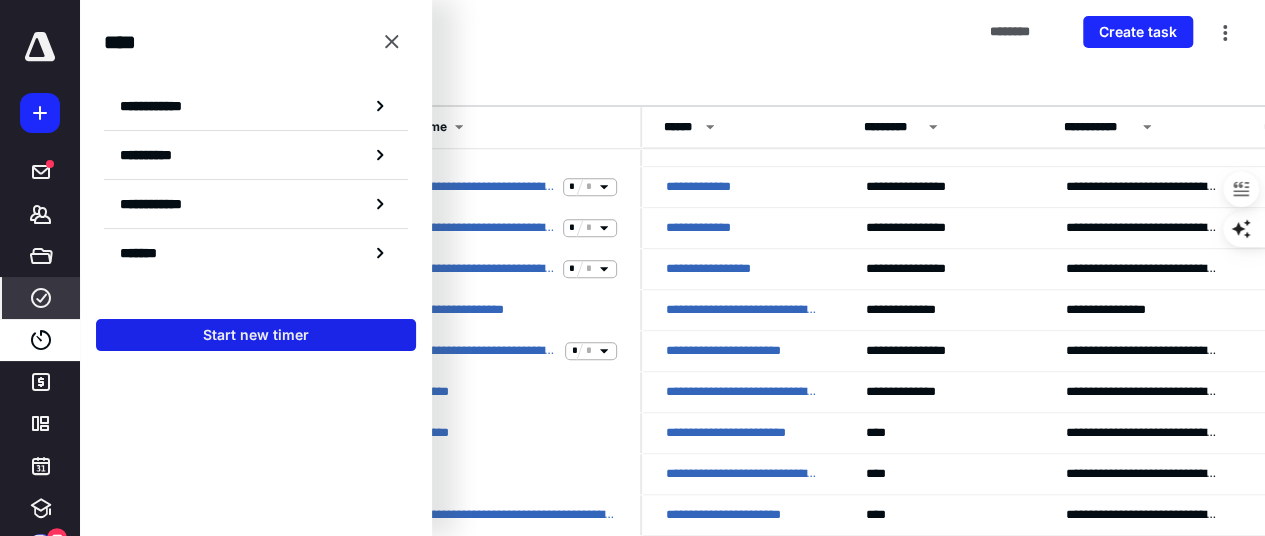 click on "Start new timer" at bounding box center (256, 335) 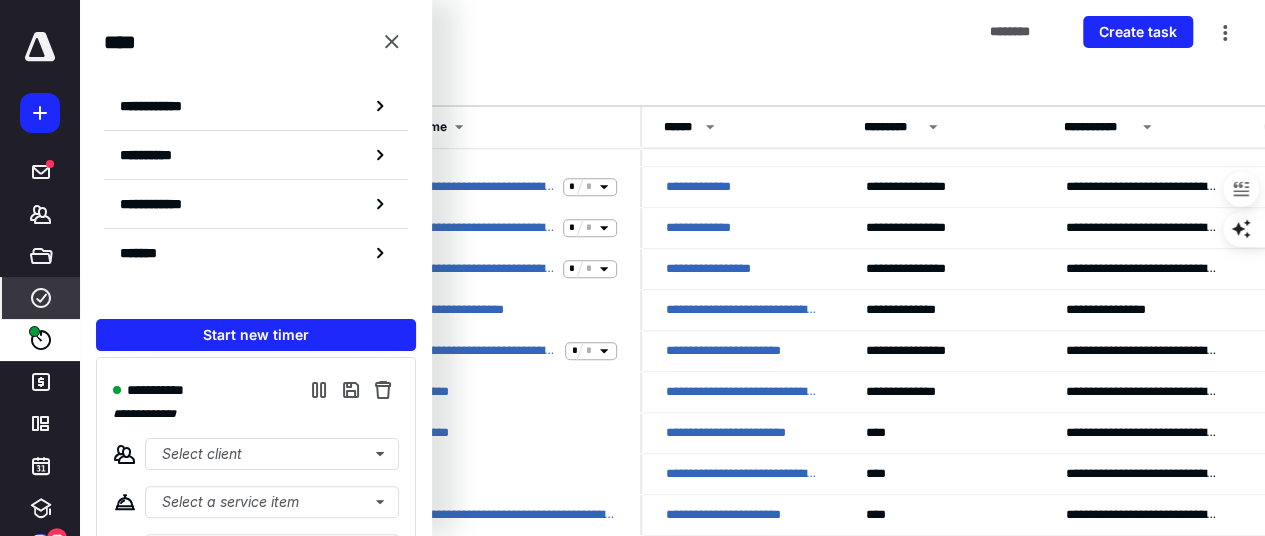 scroll, scrollTop: 0, scrollLeft: 0, axis: both 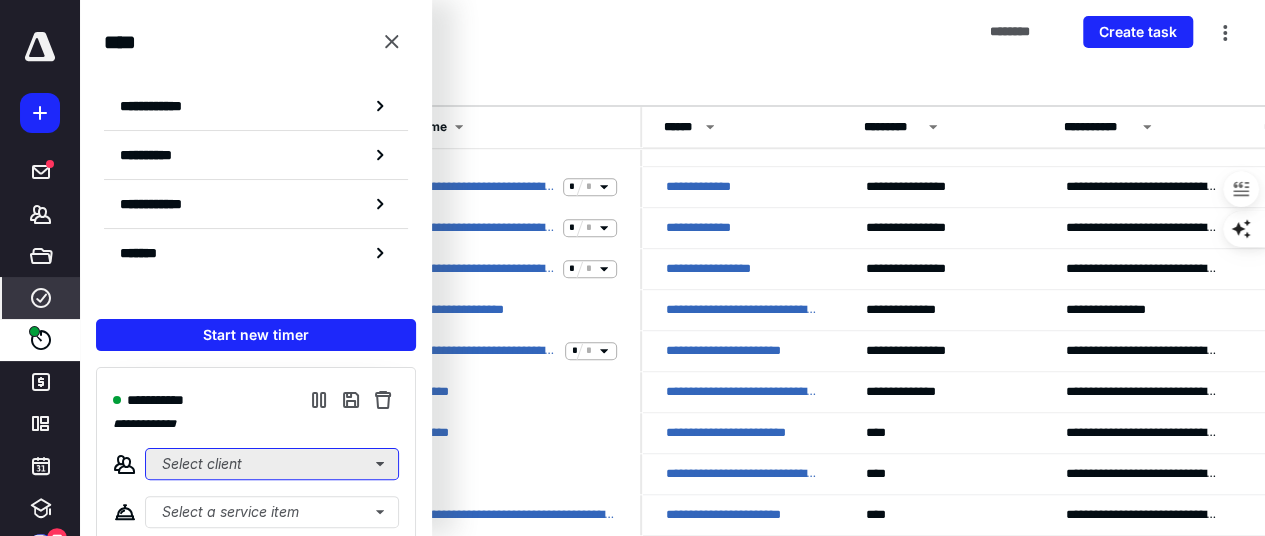 click on "Select client" at bounding box center [272, 464] 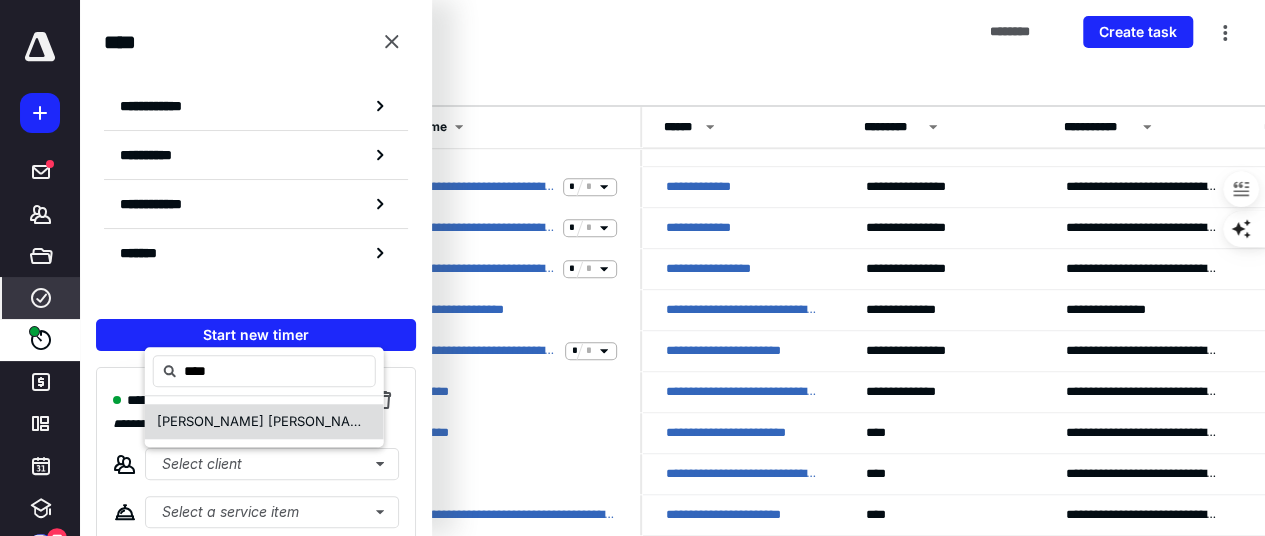 click on "[PERSON_NAME] [PERSON_NAME] /" at bounding box center [270, 421] 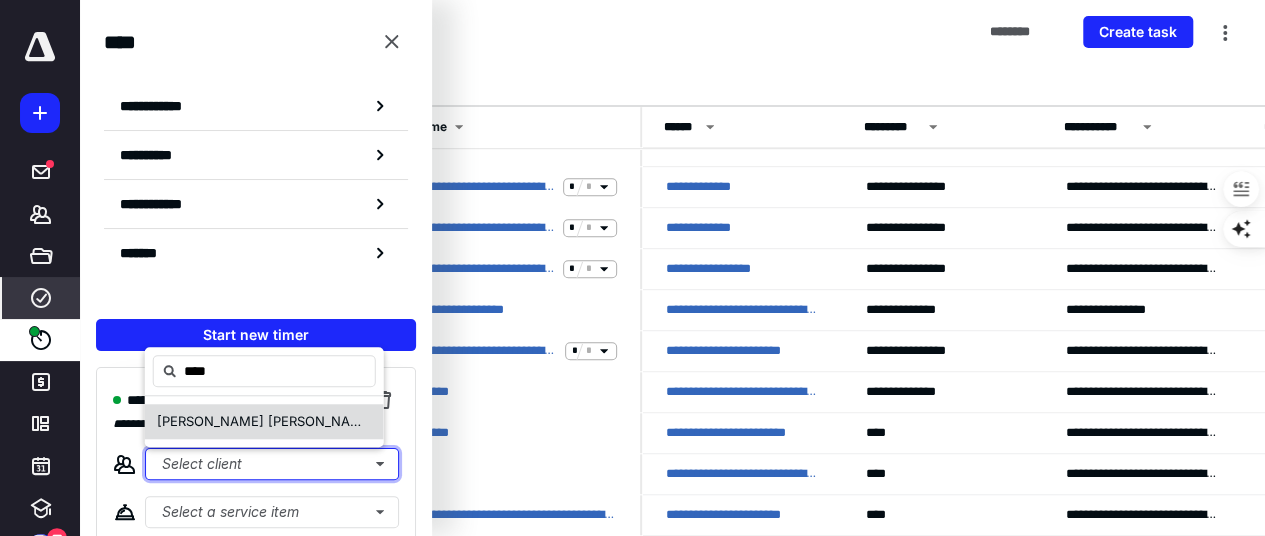 type 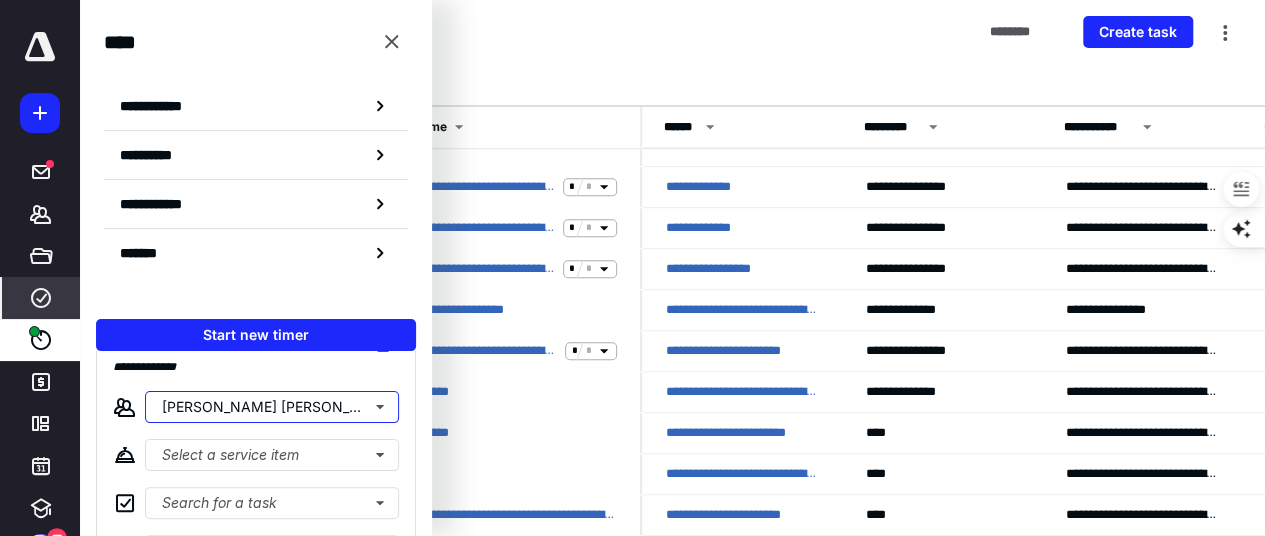 scroll, scrollTop: 100, scrollLeft: 0, axis: vertical 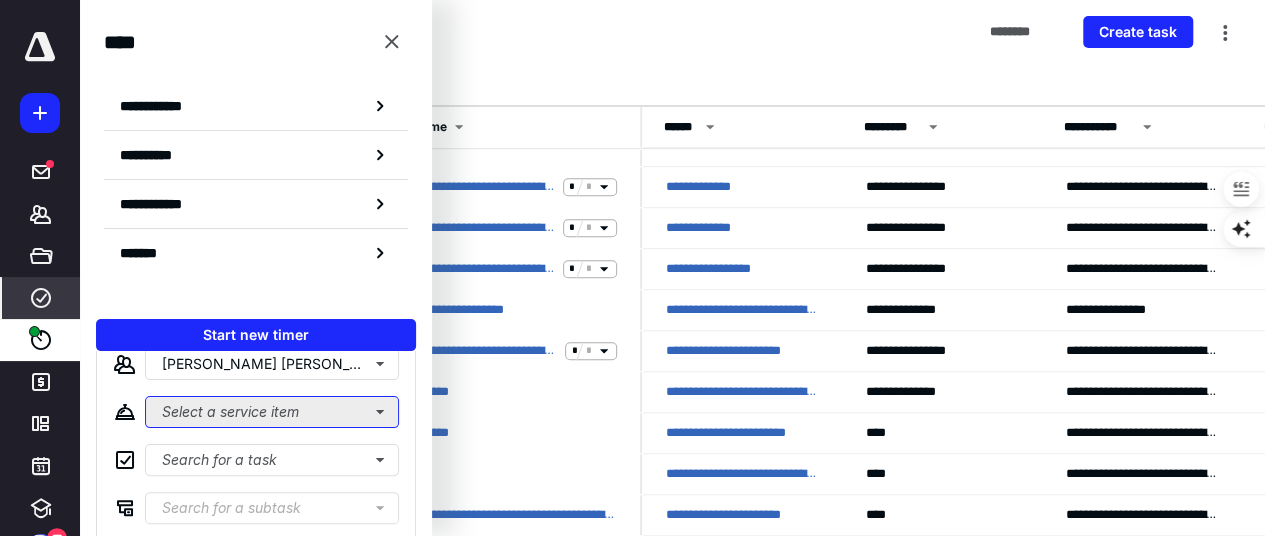 click on "Select a service item" at bounding box center (272, 412) 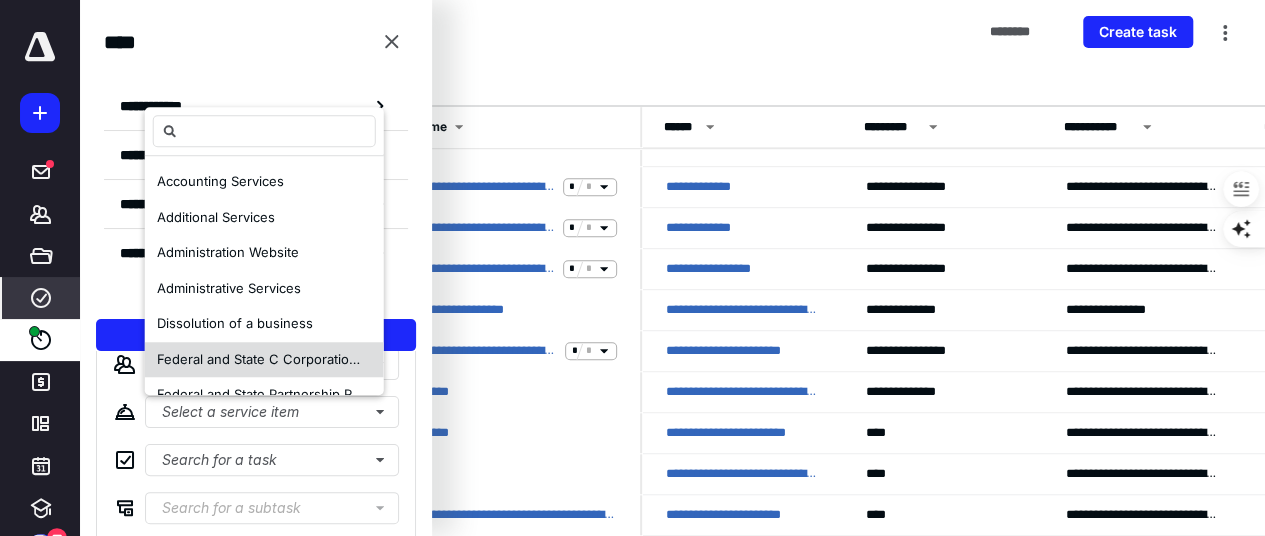 click on "Federal and State C Corporation Returns" at bounding box center (283, 359) 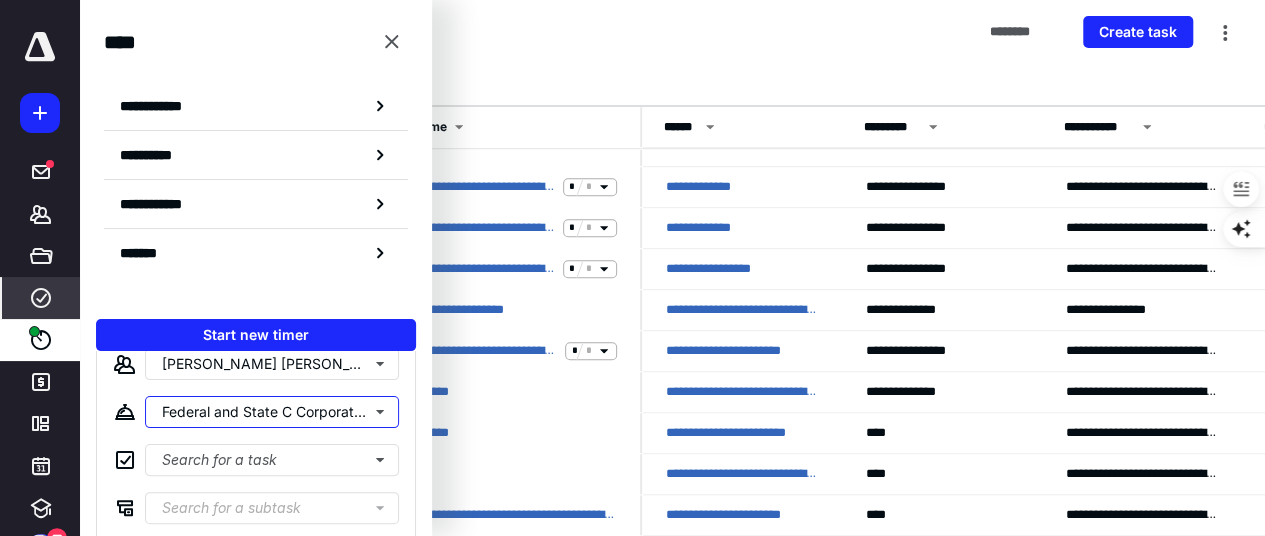 scroll, scrollTop: 152, scrollLeft: 0, axis: vertical 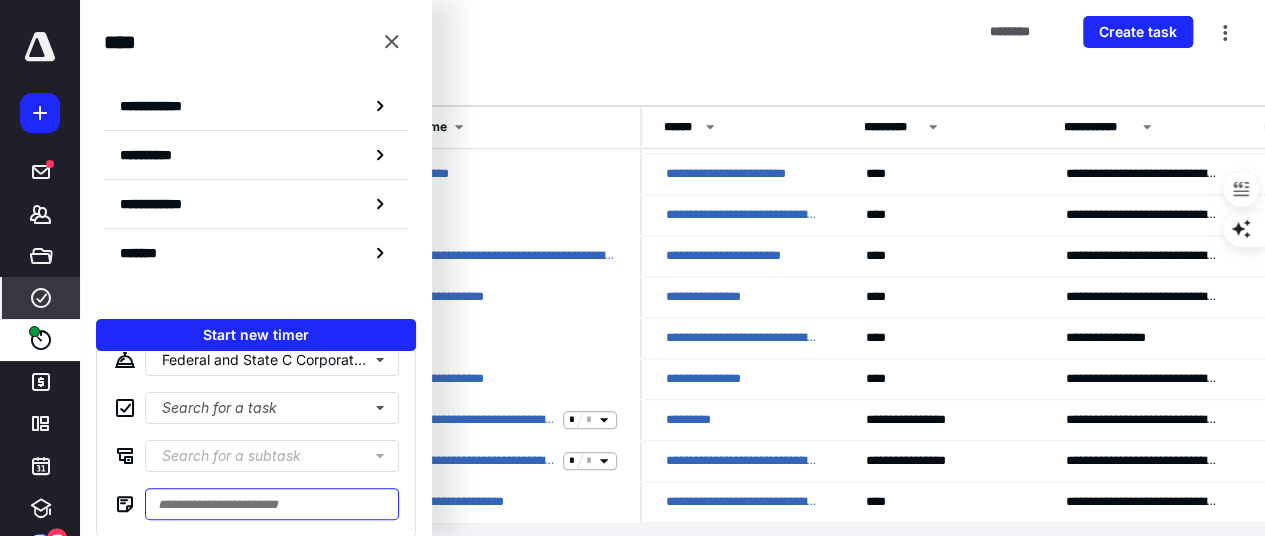 click at bounding box center (272, 504) 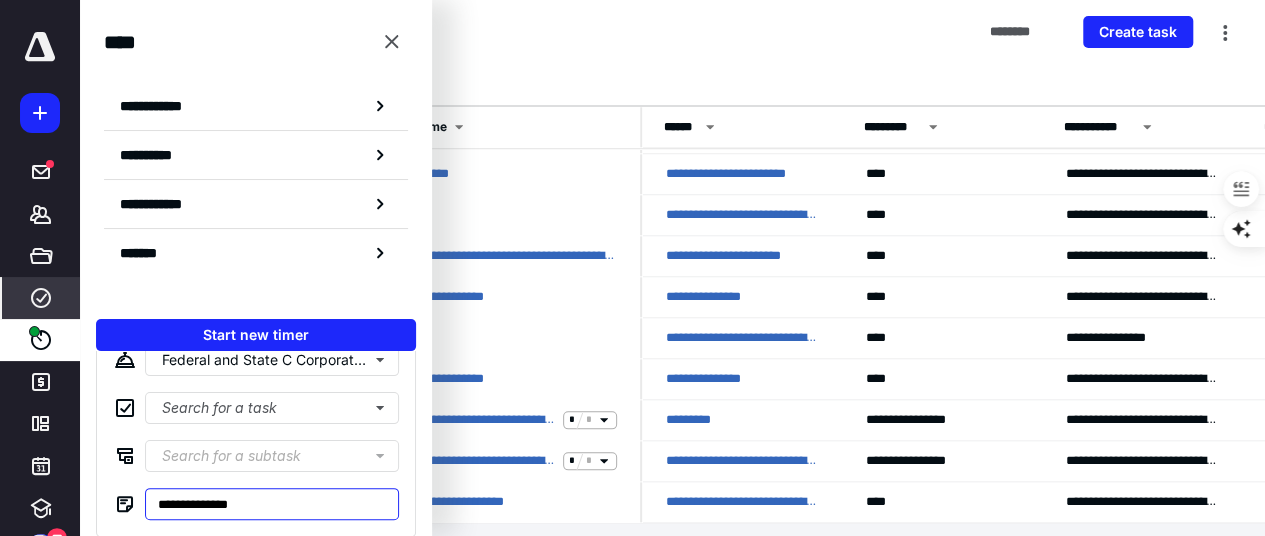 scroll, scrollTop: 0, scrollLeft: 0, axis: both 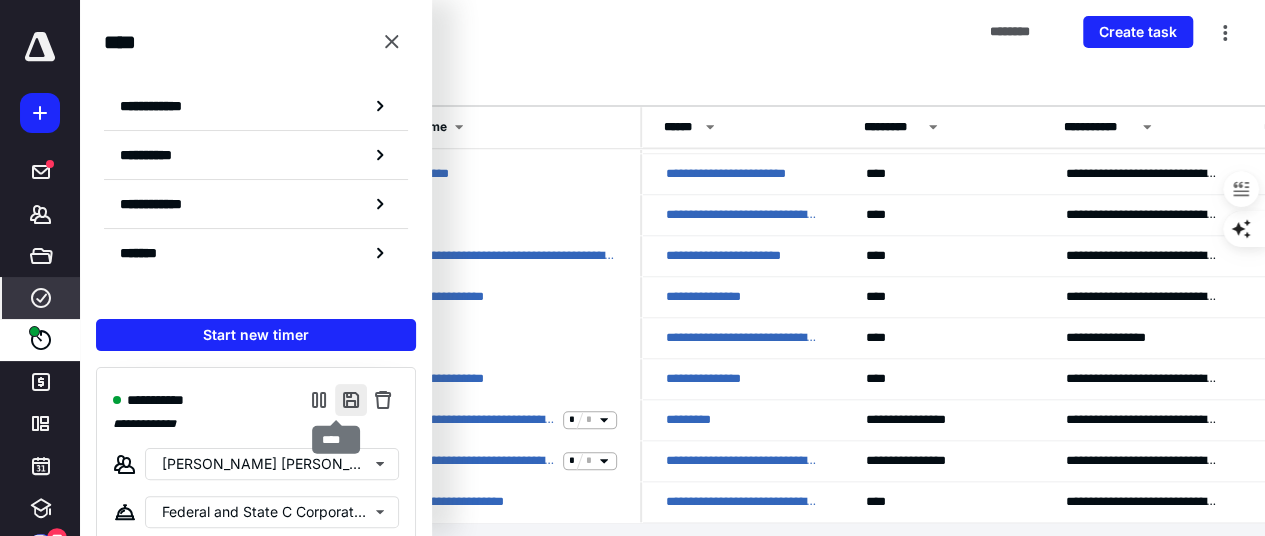 type on "**********" 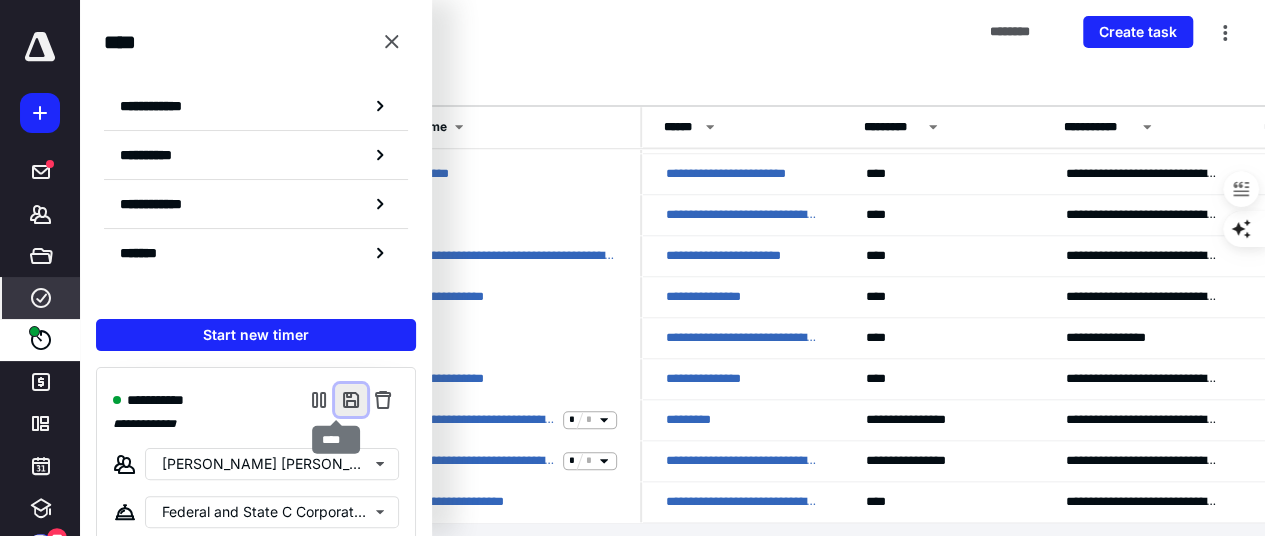 click at bounding box center [351, 400] 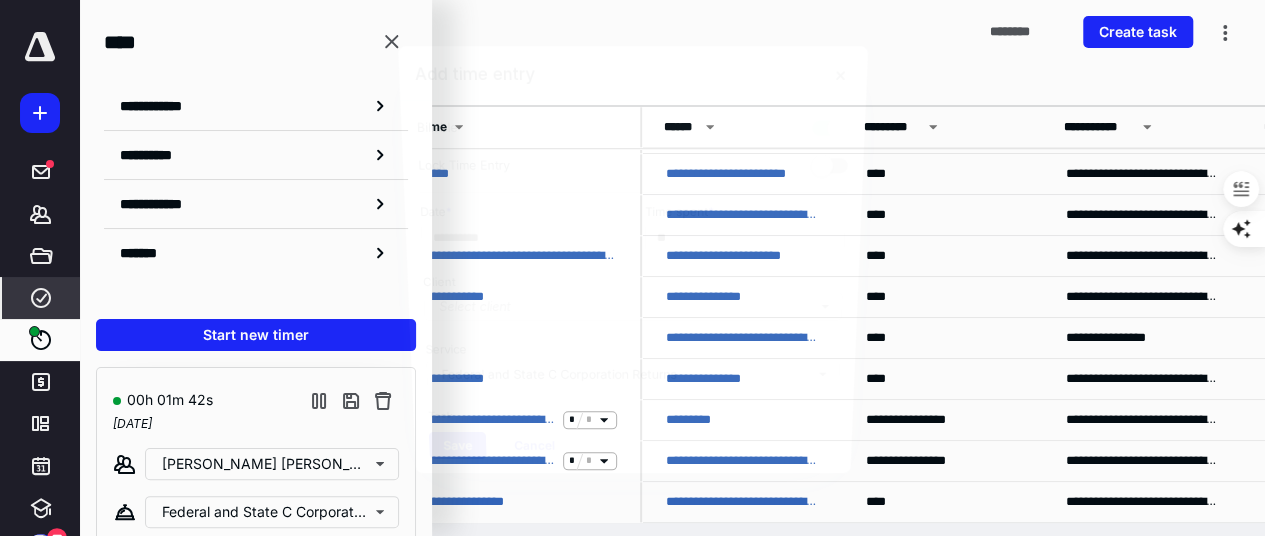 scroll, scrollTop: 923, scrollLeft: 0, axis: vertical 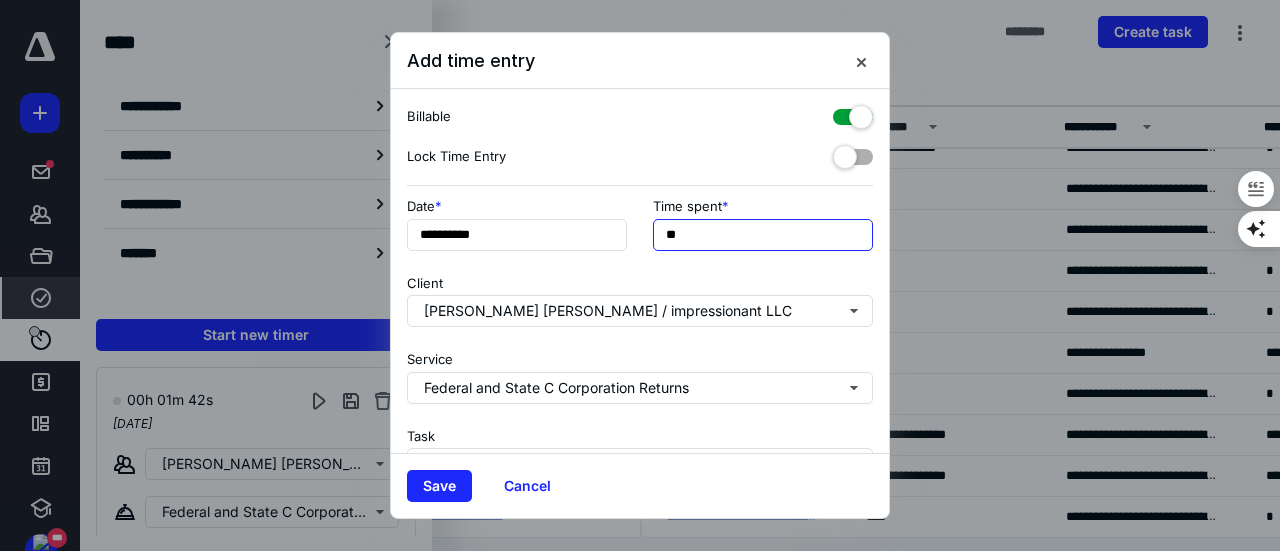 drag, startPoint x: 665, startPoint y: 231, endPoint x: 676, endPoint y: 235, distance: 11.7046995 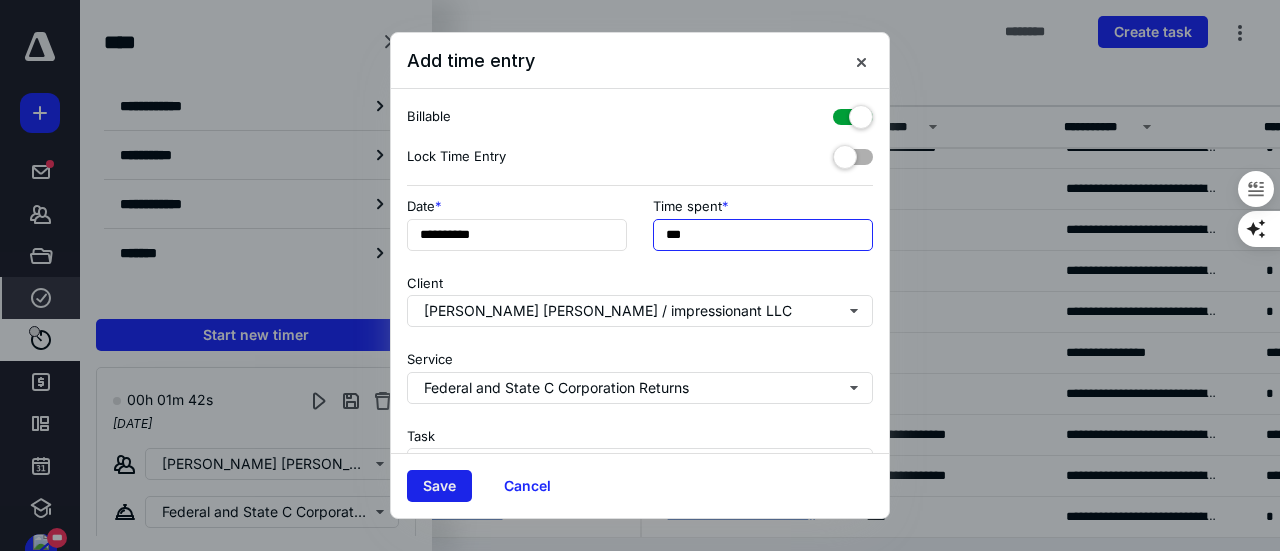 type on "***" 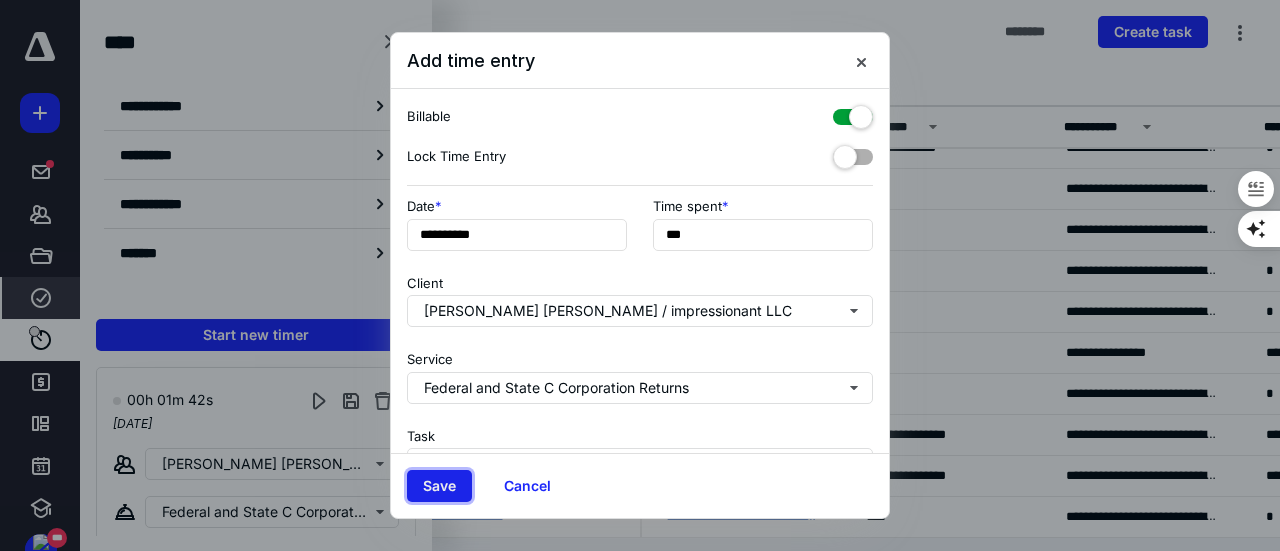 click on "Save" at bounding box center (439, 486) 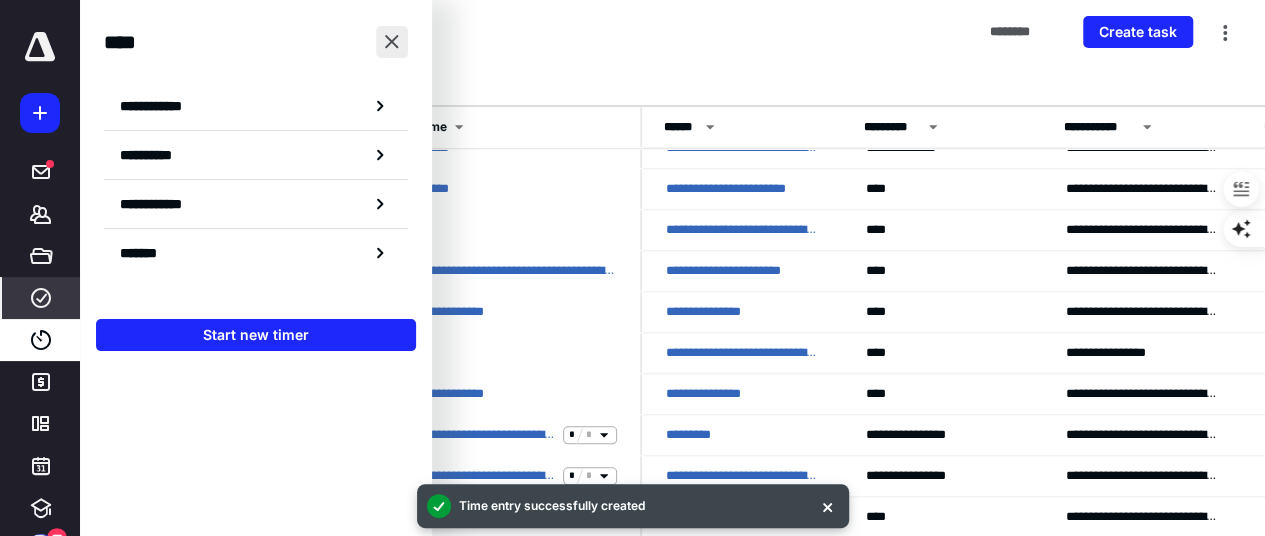 click at bounding box center [392, 42] 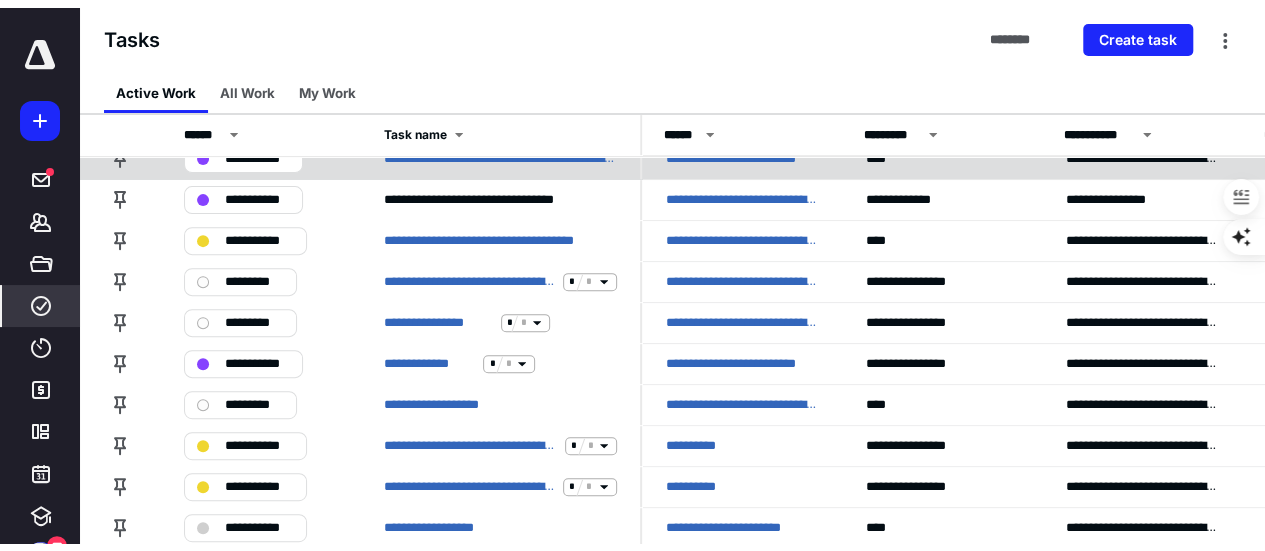 scroll, scrollTop: 0, scrollLeft: 0, axis: both 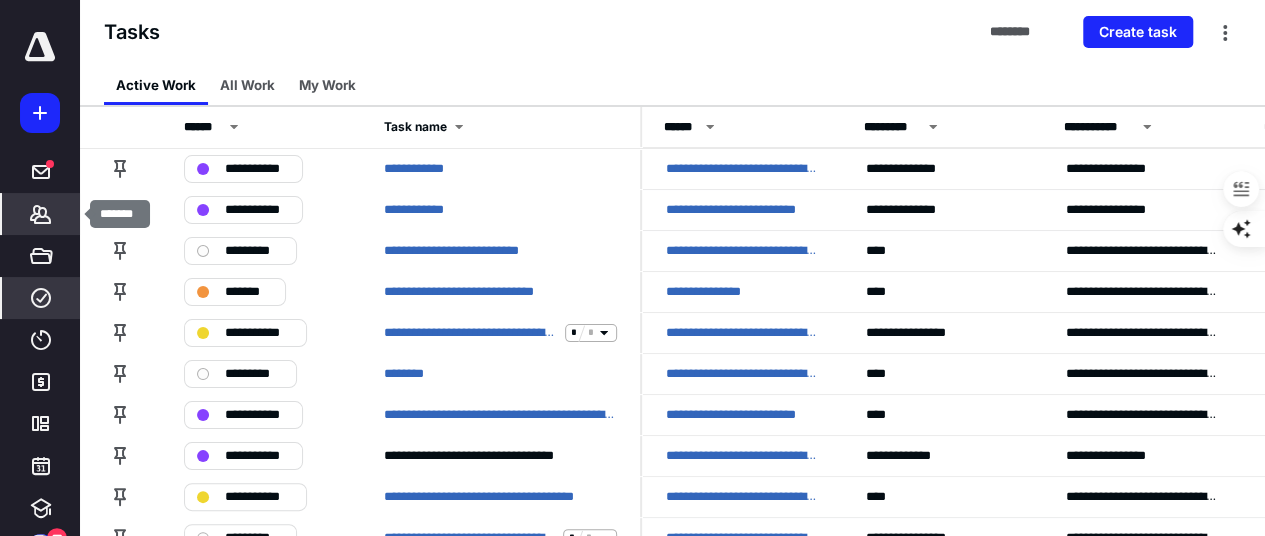click 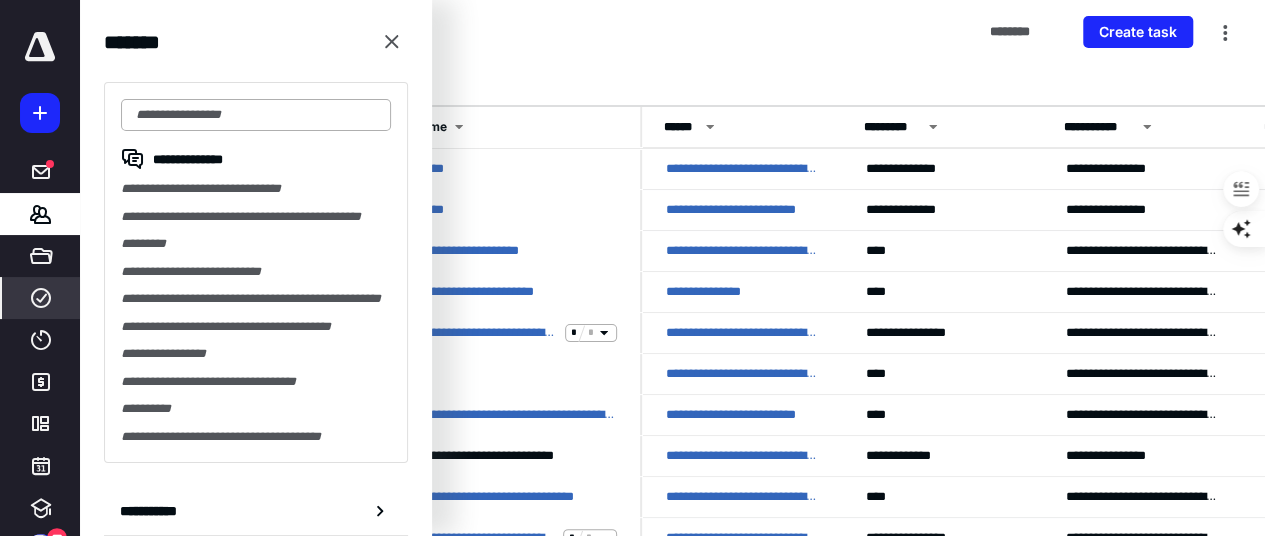 drag, startPoint x: 213, startPoint y: 113, endPoint x: 222, endPoint y: 108, distance: 10.29563 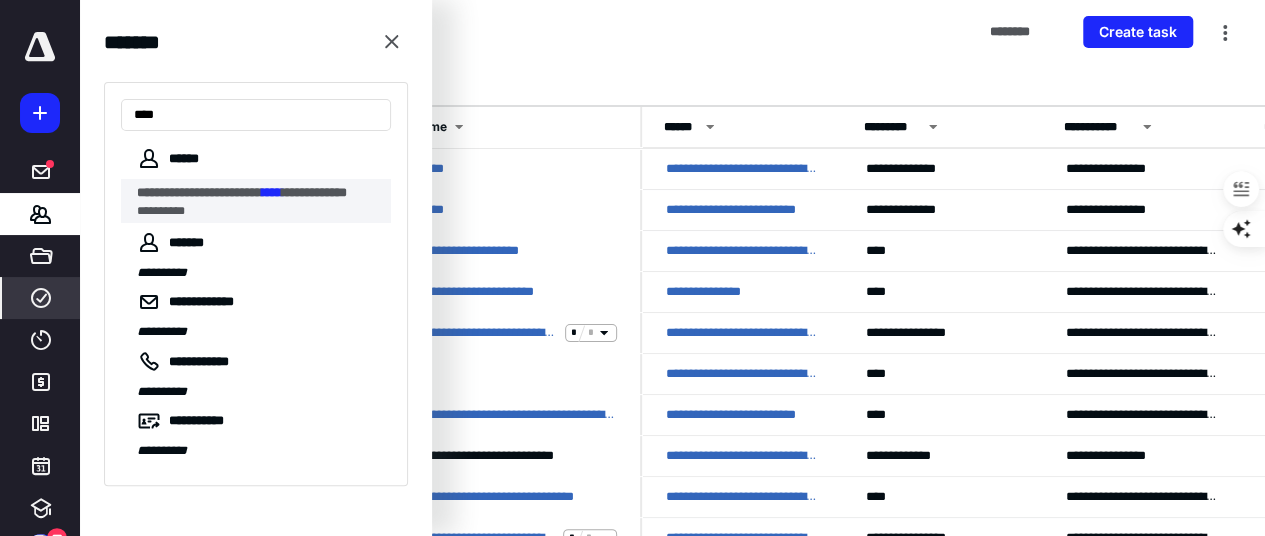 type on "****" 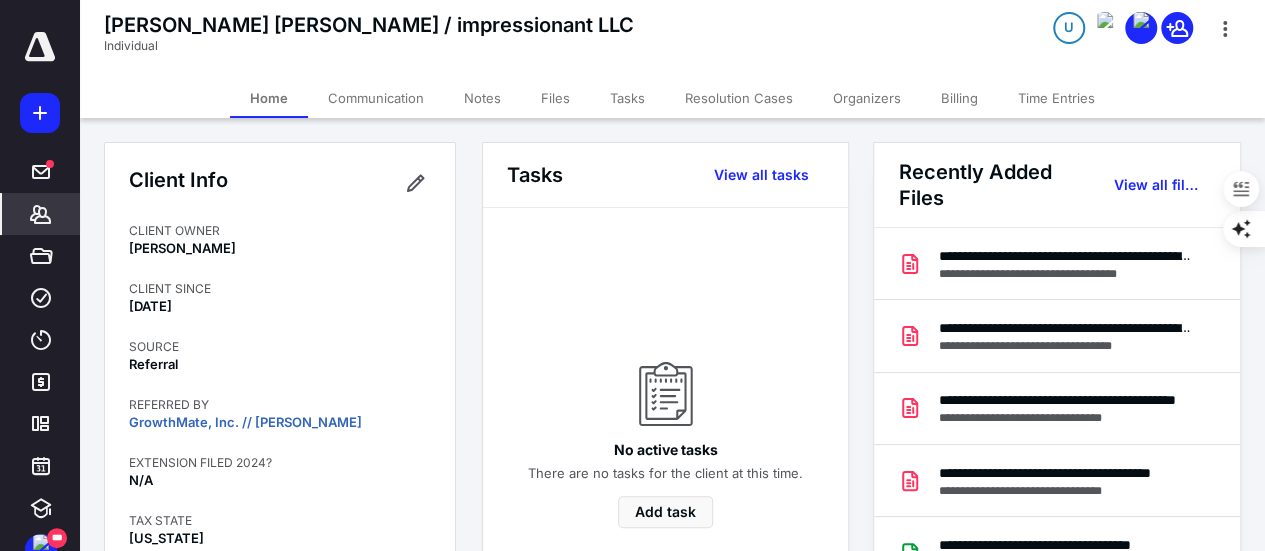 click on "Files" at bounding box center [555, 98] 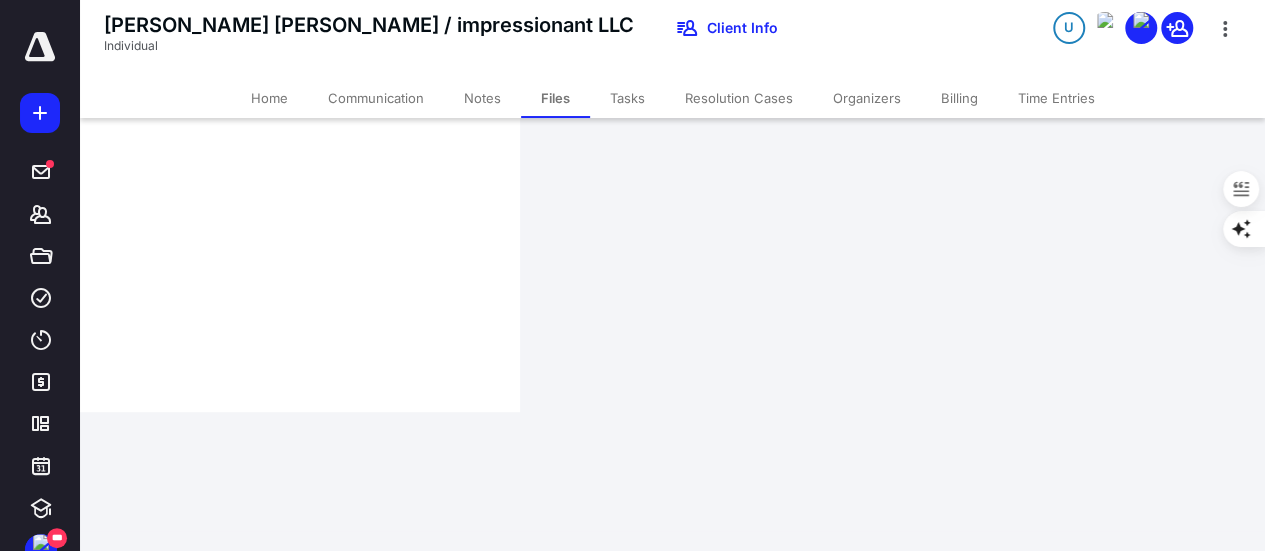 scroll, scrollTop: 200, scrollLeft: 0, axis: vertical 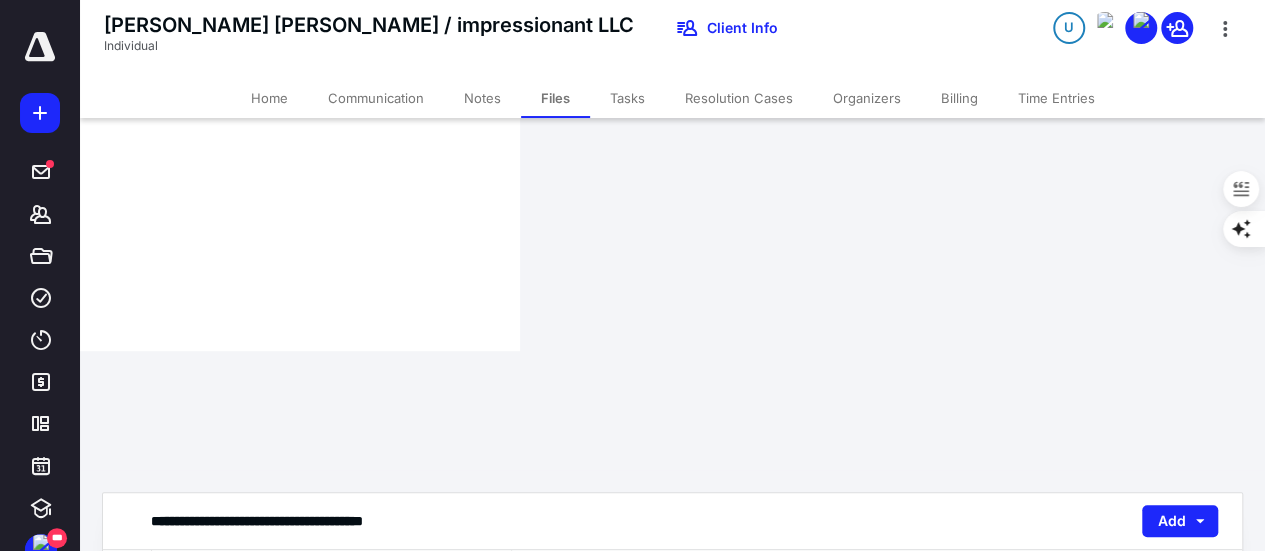 click at bounding box center (1215, 711) 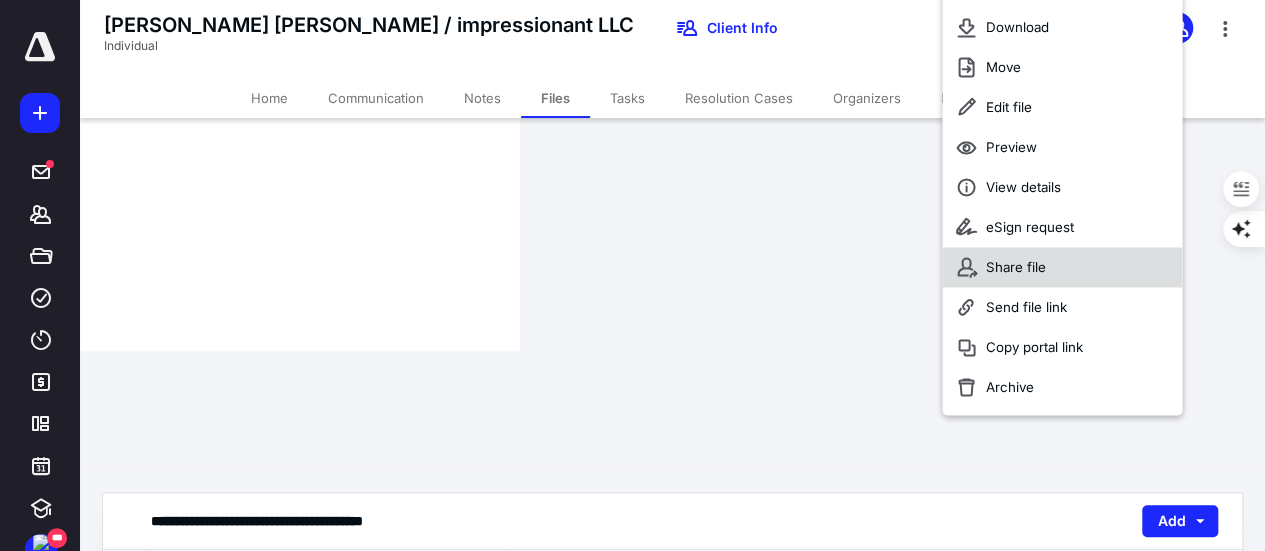 click on "Share file" at bounding box center (1016, 267) 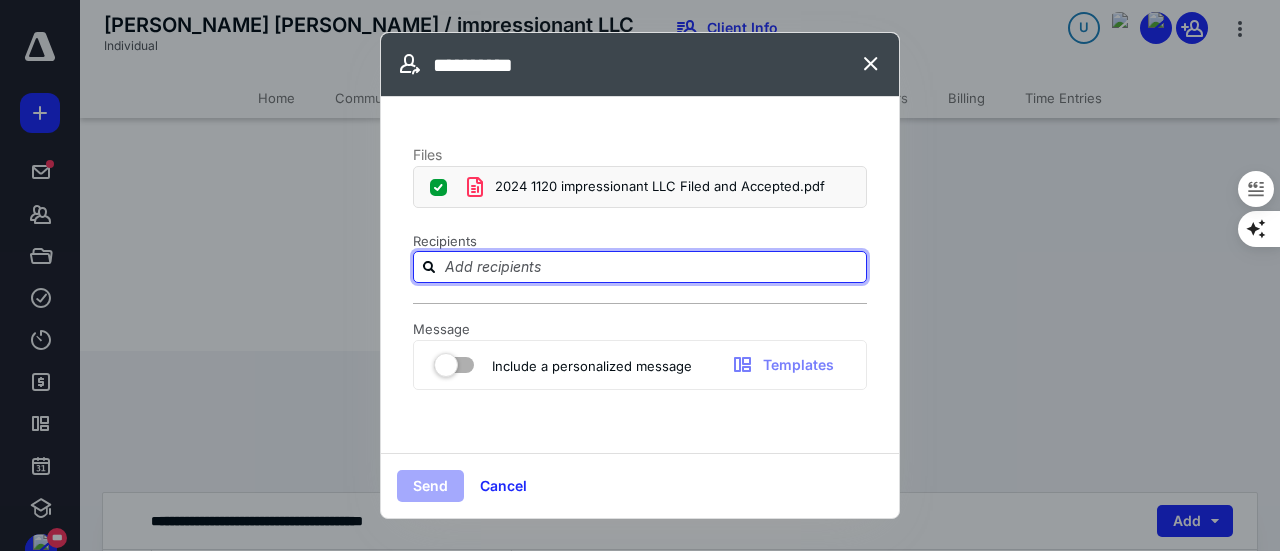click at bounding box center [652, 266] 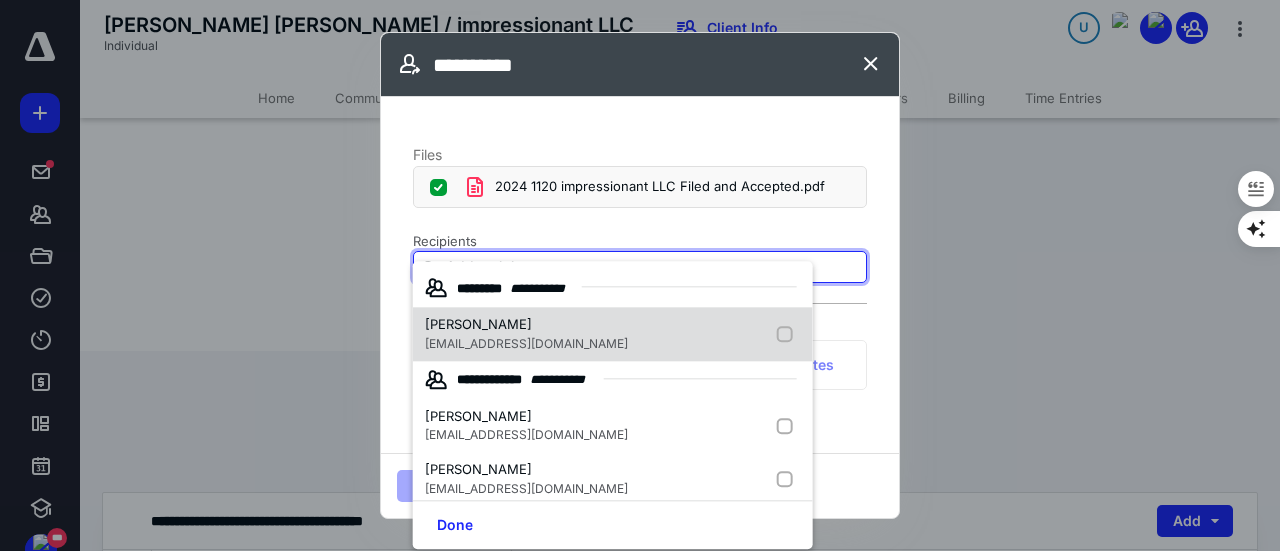 click on "[PERSON_NAME]" at bounding box center [526, 325] 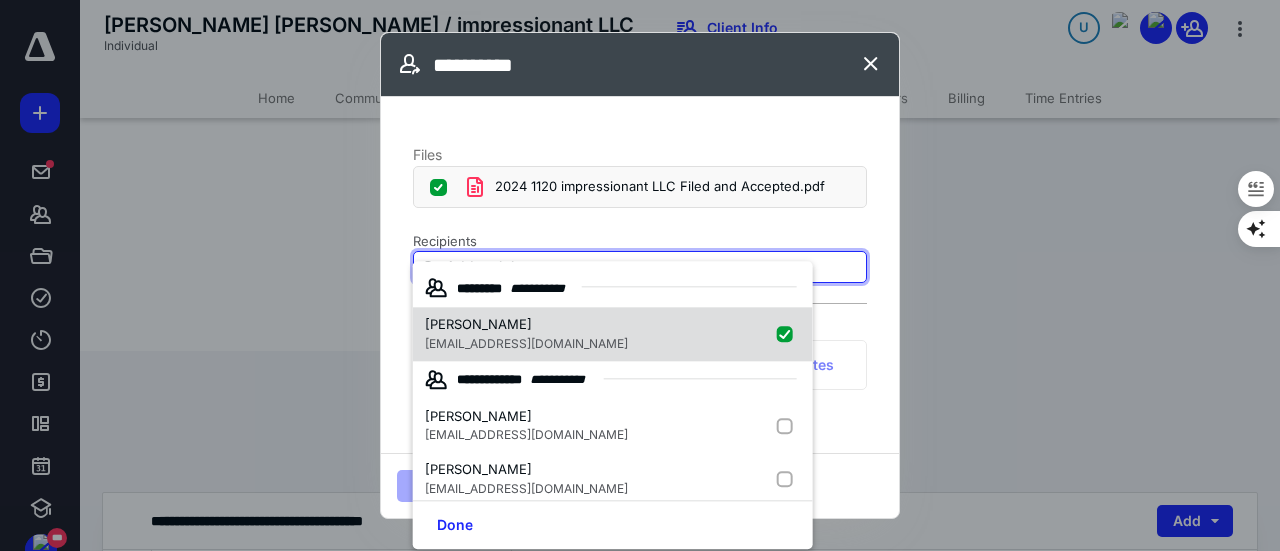 checkbox on "true" 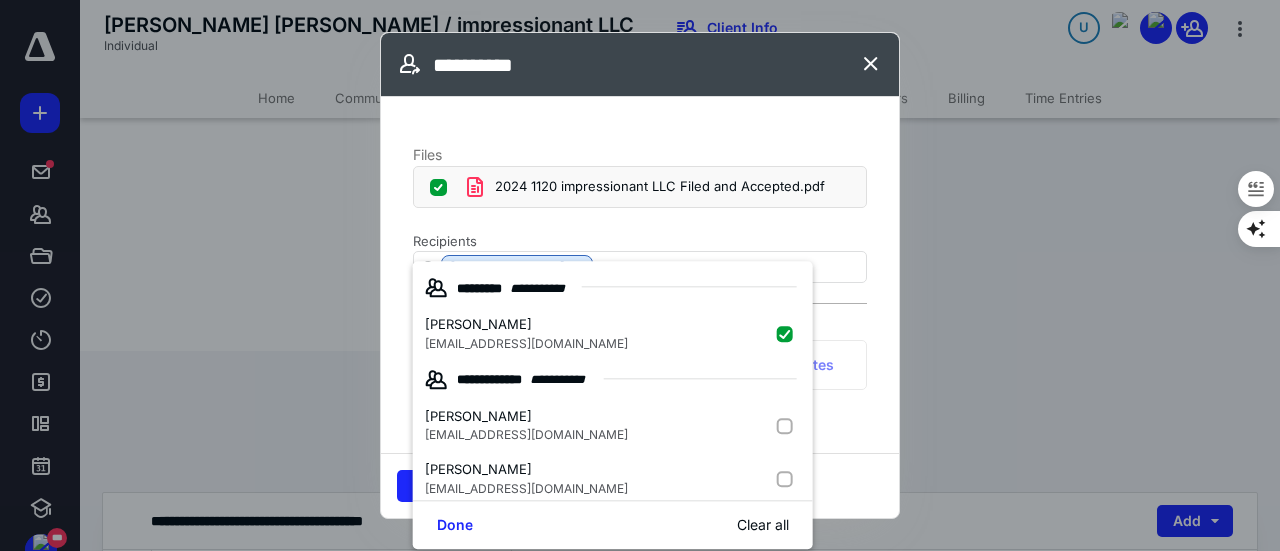 click on "Message Include a personalized message Templates" at bounding box center [640, 363] 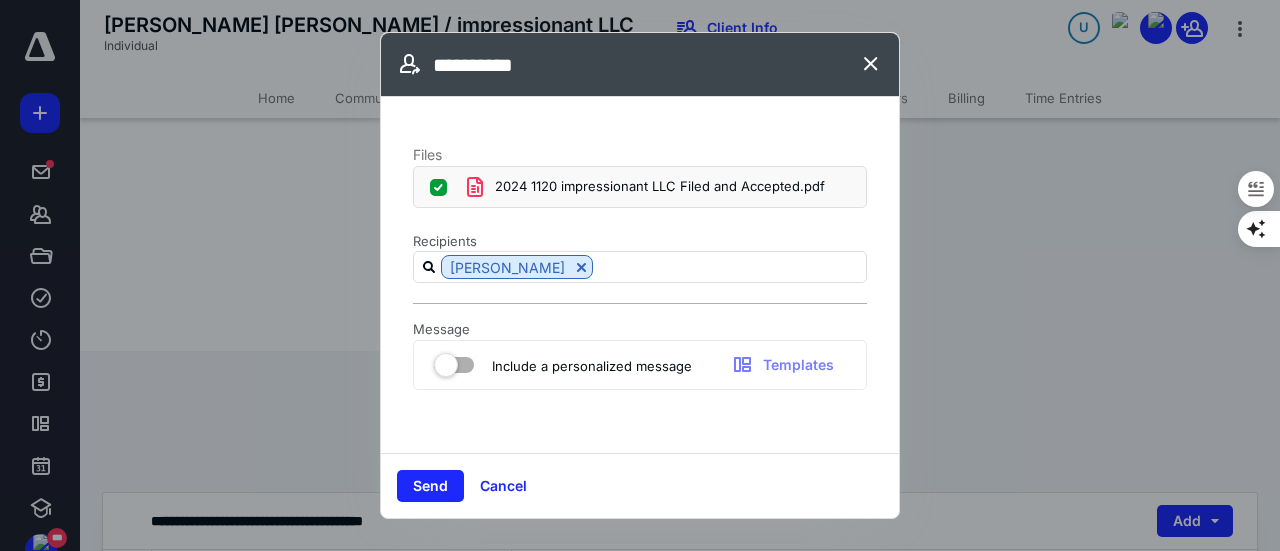 click at bounding box center [454, 361] 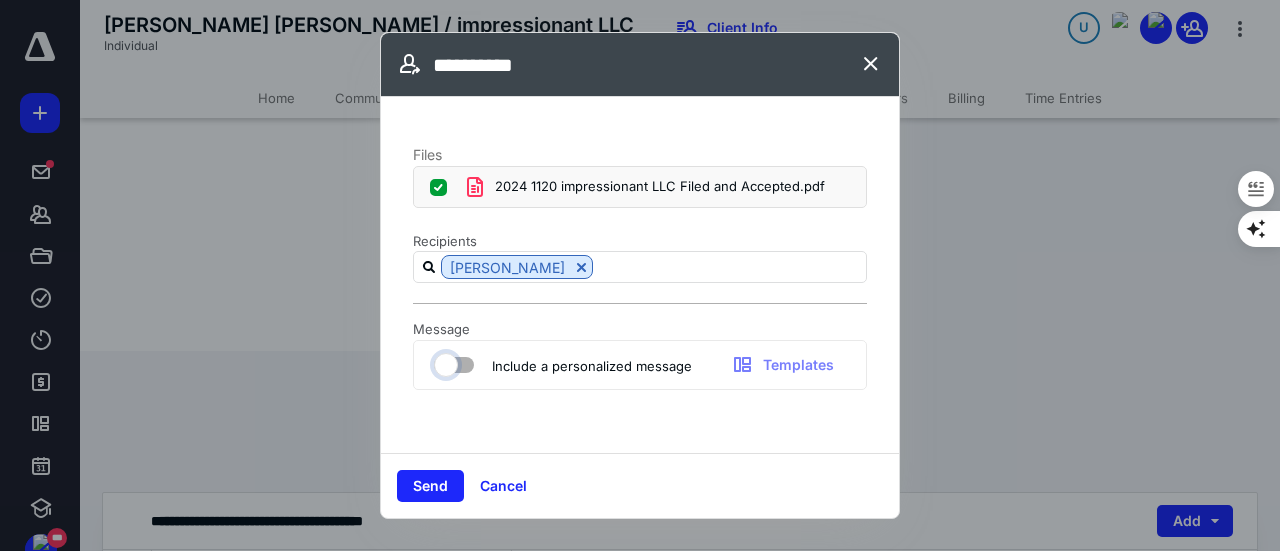 click at bounding box center [444, 362] 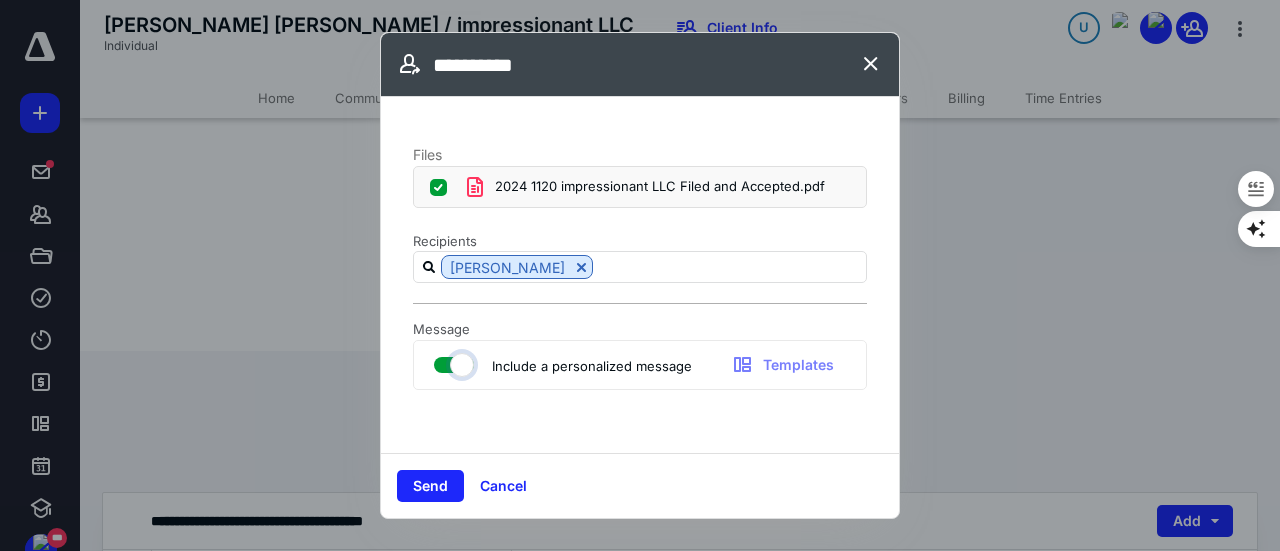 checkbox on "true" 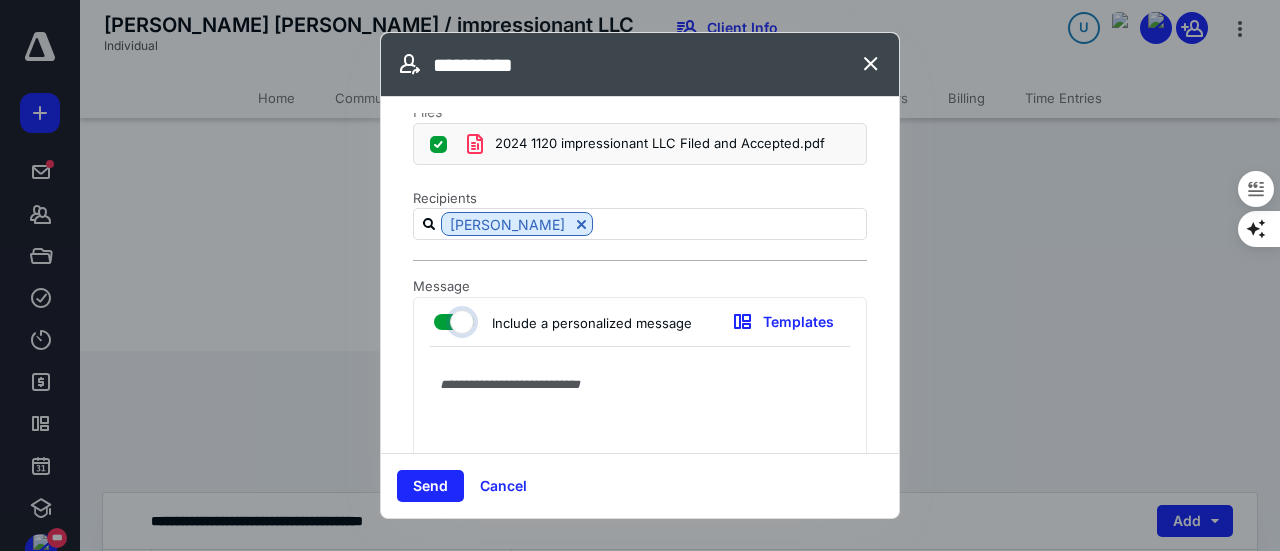 scroll, scrollTop: 60, scrollLeft: 0, axis: vertical 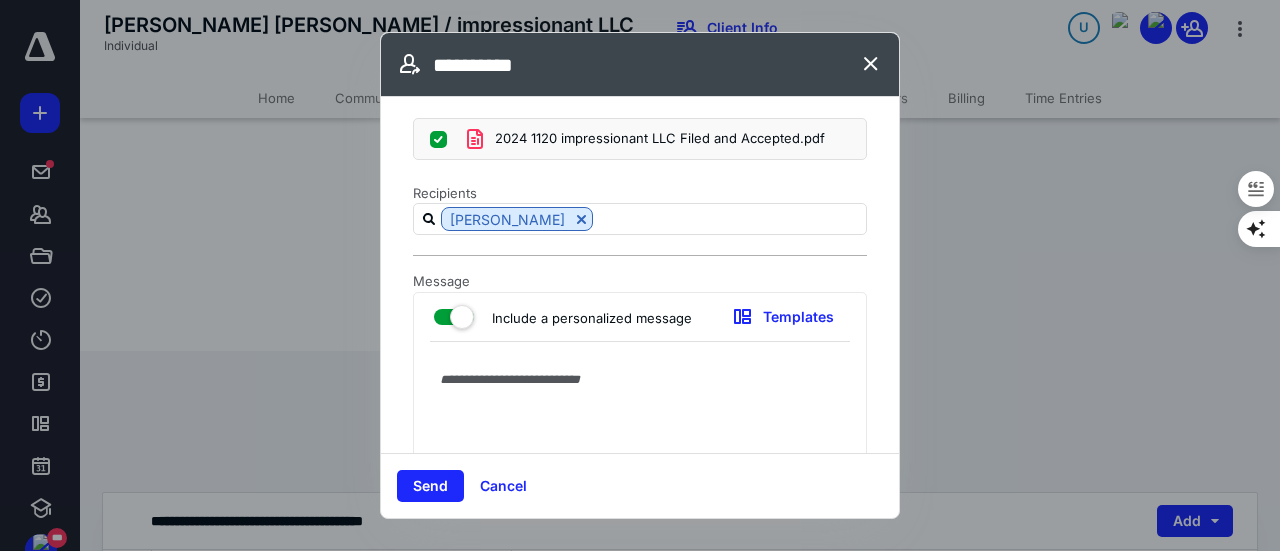 click at bounding box center (640, 450) 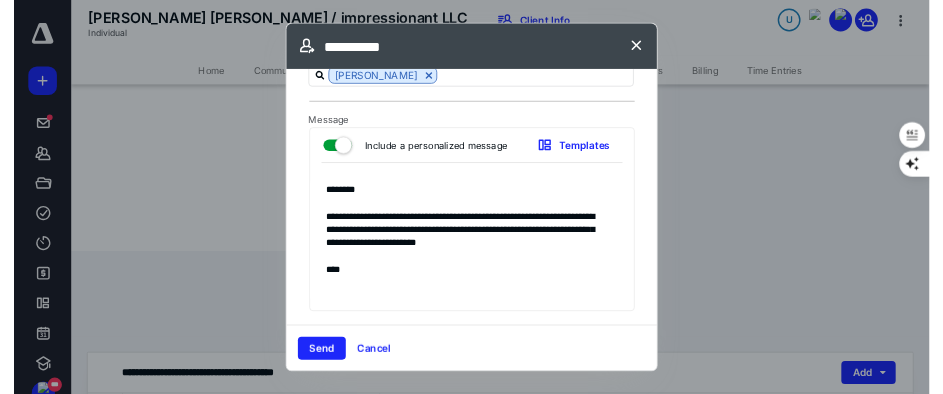 scroll, scrollTop: 145, scrollLeft: 0, axis: vertical 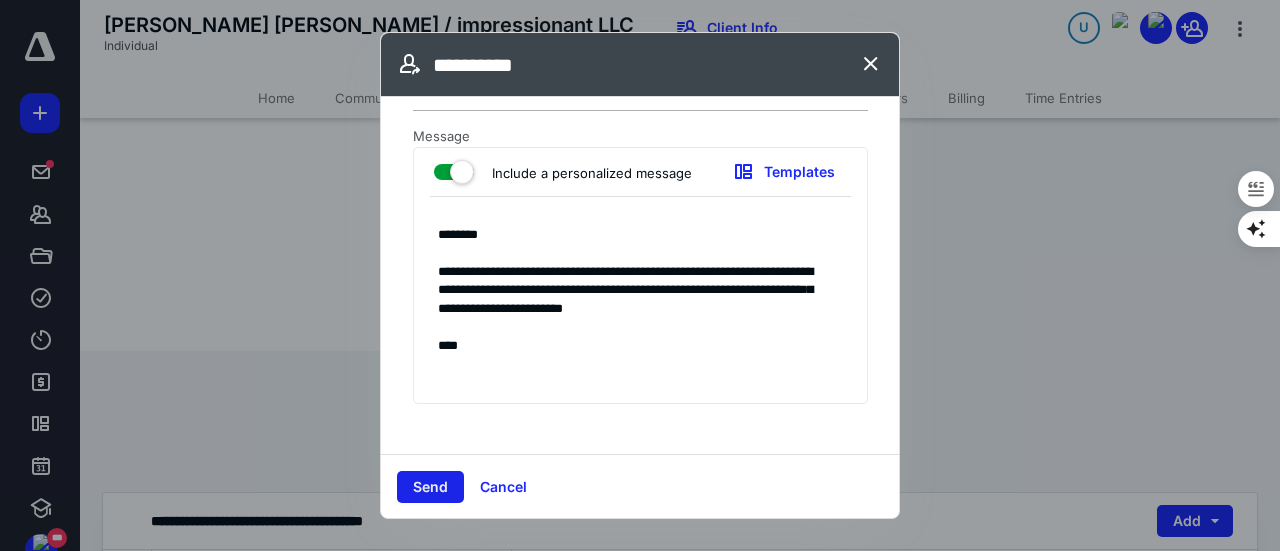 type on "**********" 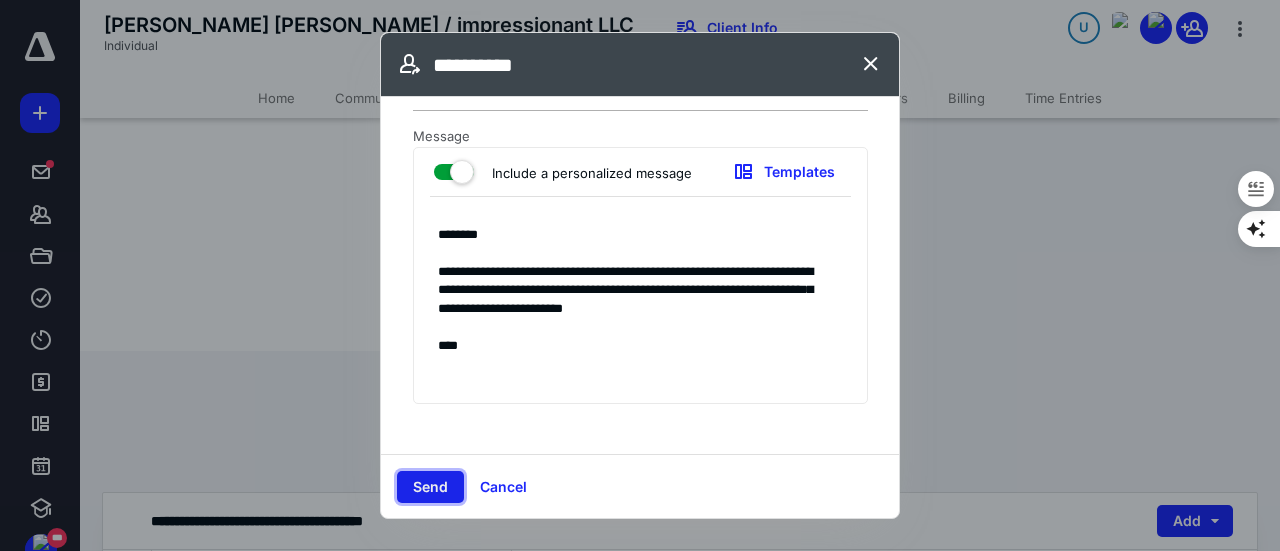 click on "Send" at bounding box center [430, 487] 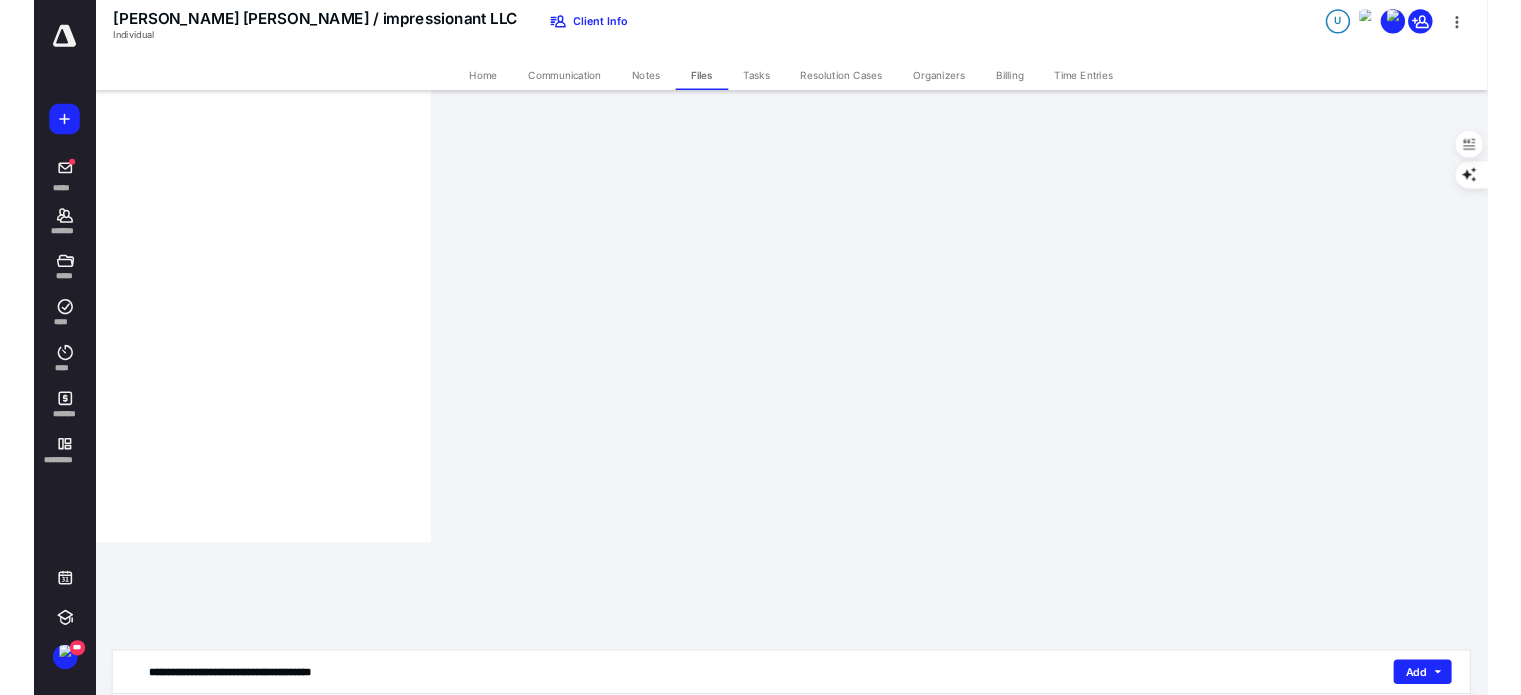 scroll, scrollTop: 146, scrollLeft: 0, axis: vertical 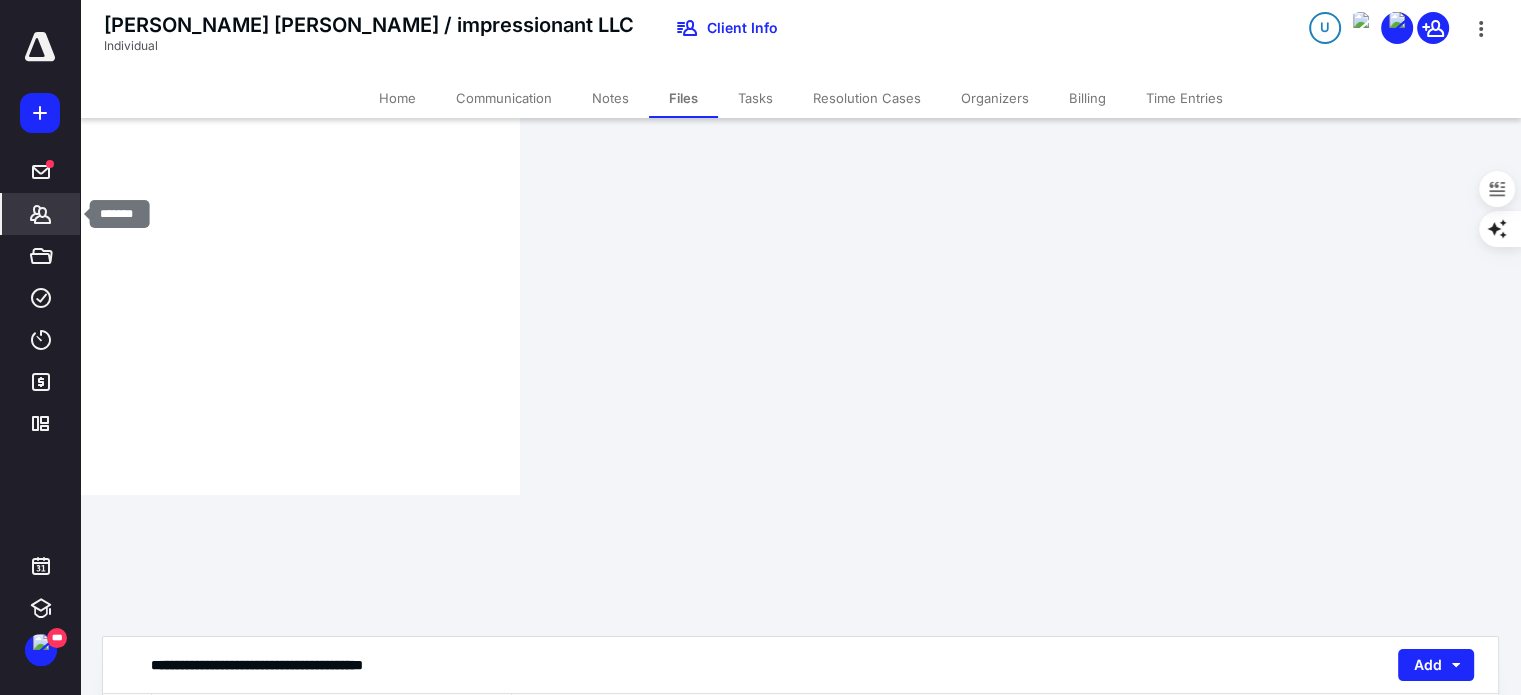 click 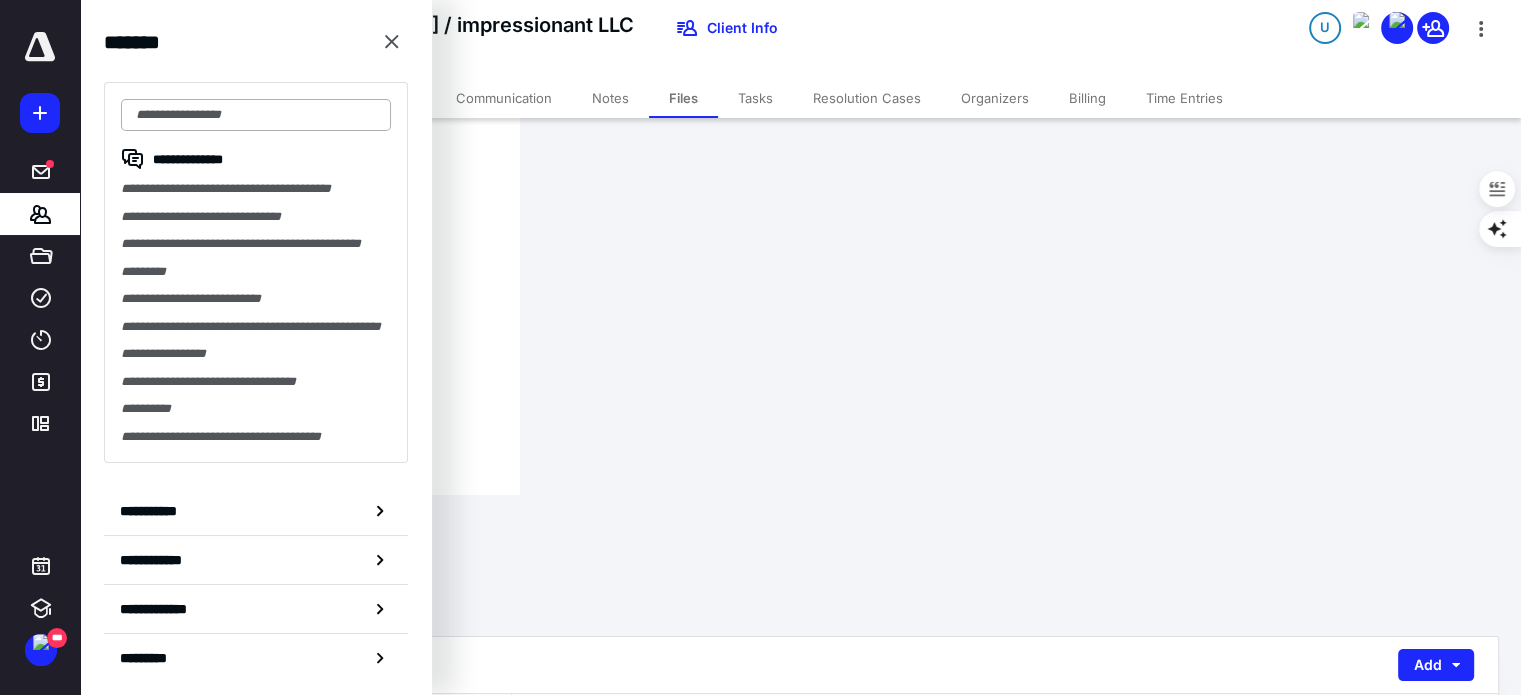 click at bounding box center [256, 115] 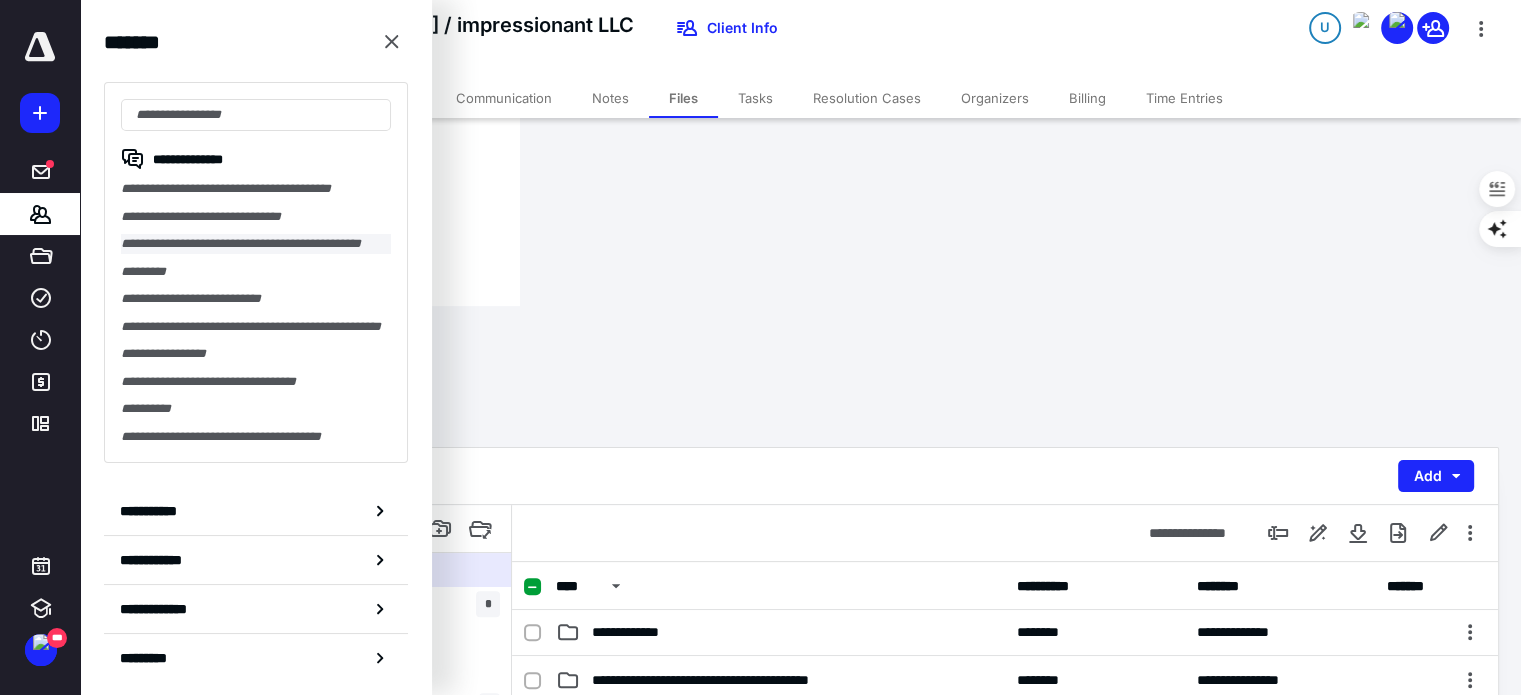scroll, scrollTop: 400, scrollLeft: 0, axis: vertical 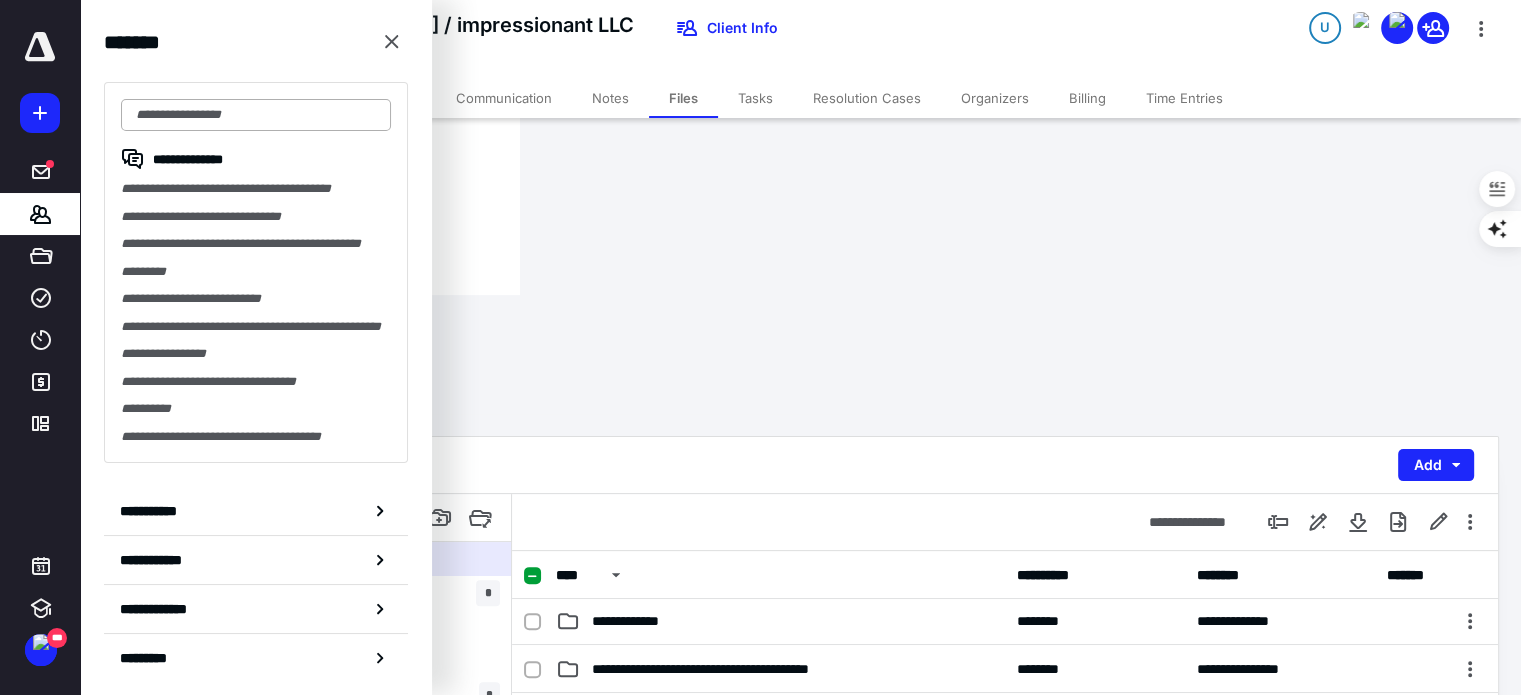 click at bounding box center [256, 115] 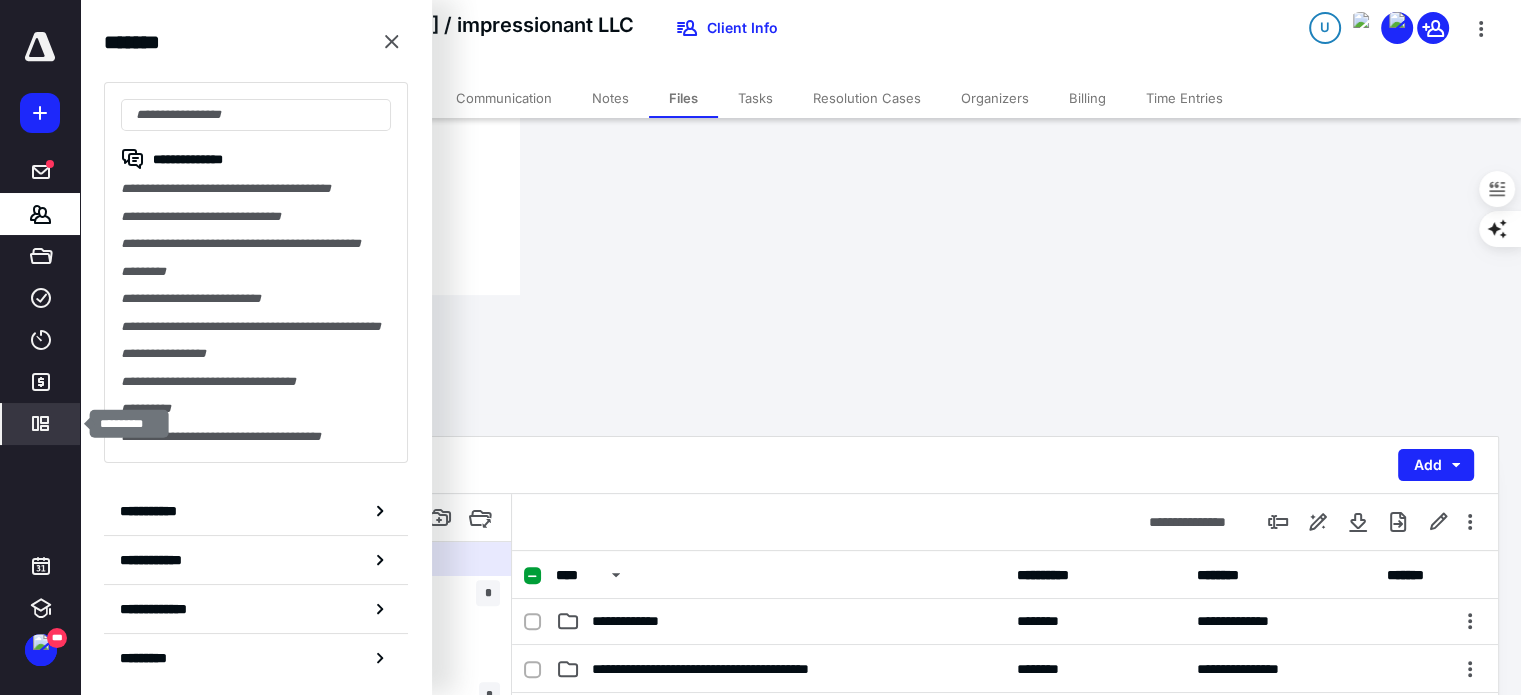 click 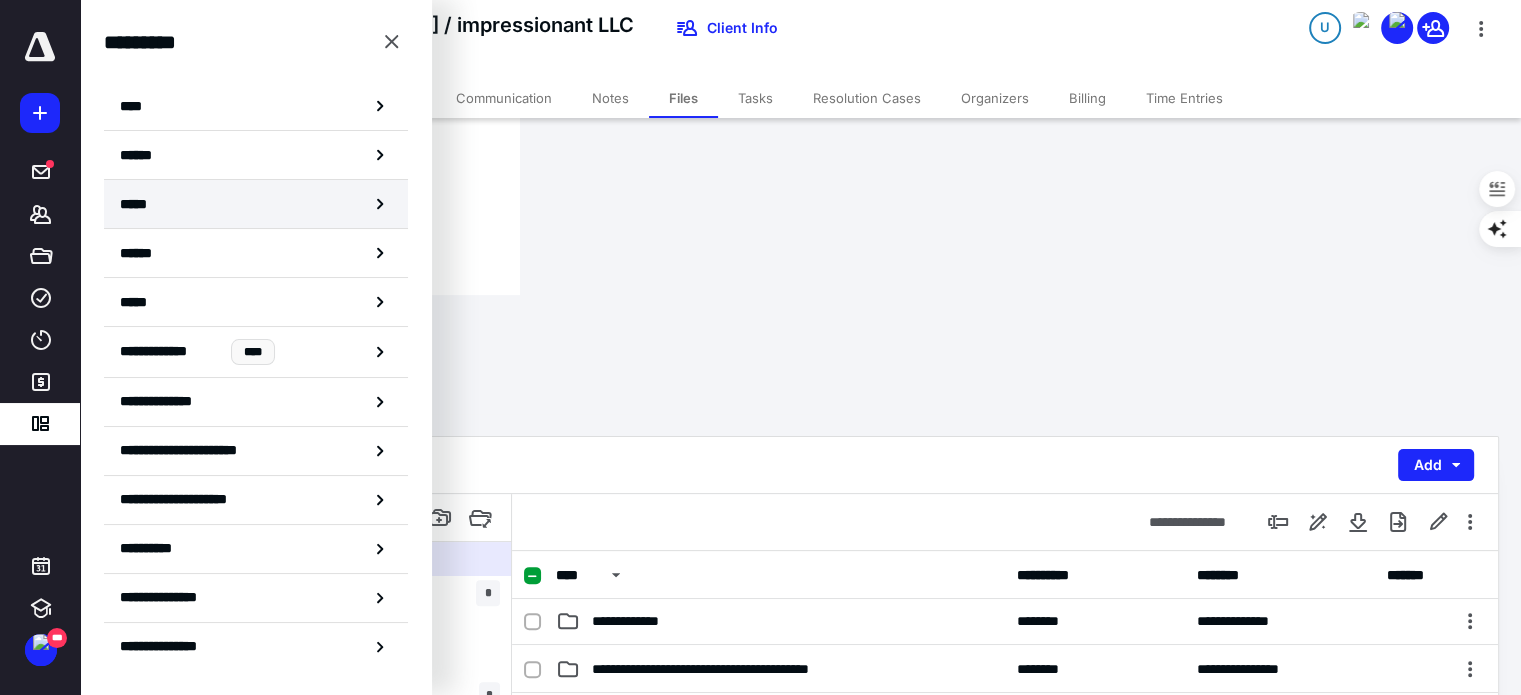 click on "*****" at bounding box center (256, 204) 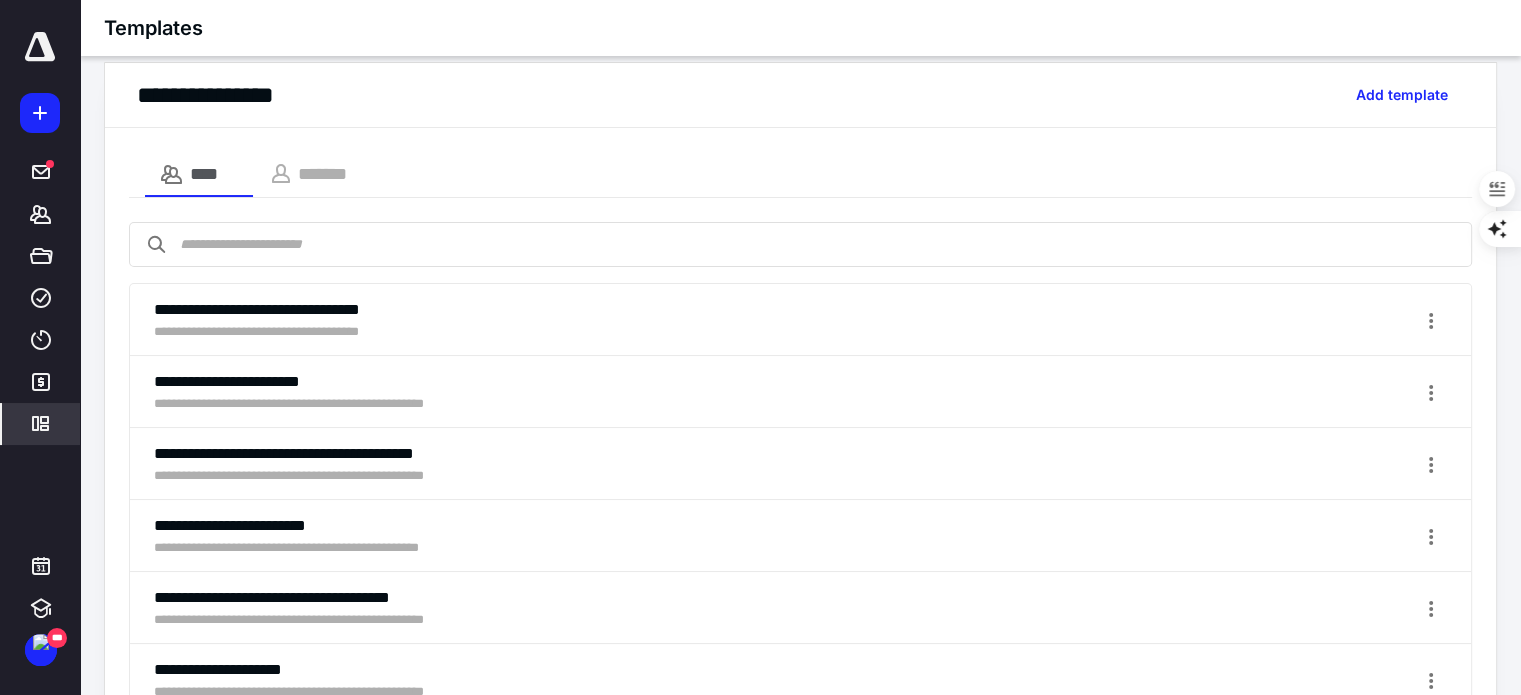 scroll, scrollTop: 0, scrollLeft: 0, axis: both 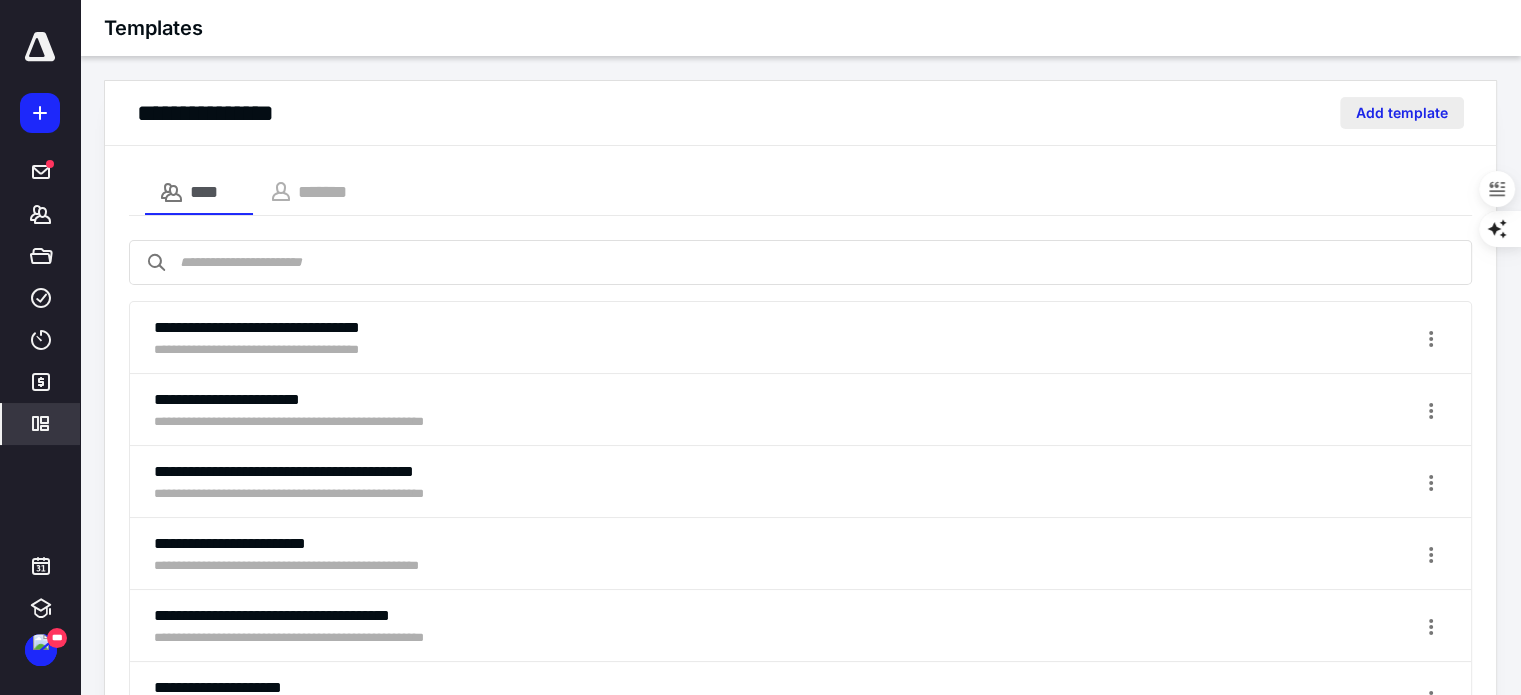 click on "Add template" at bounding box center [1402, 113] 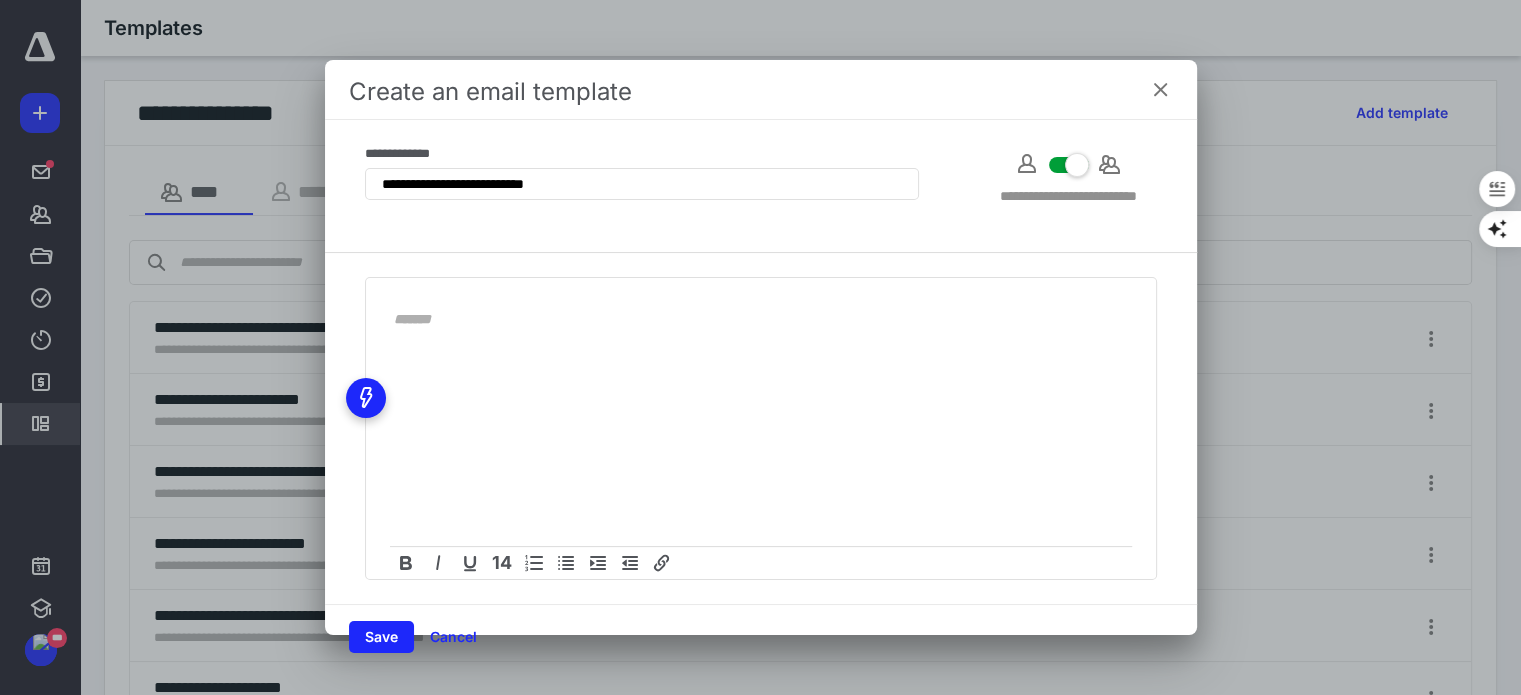 type on "**********" 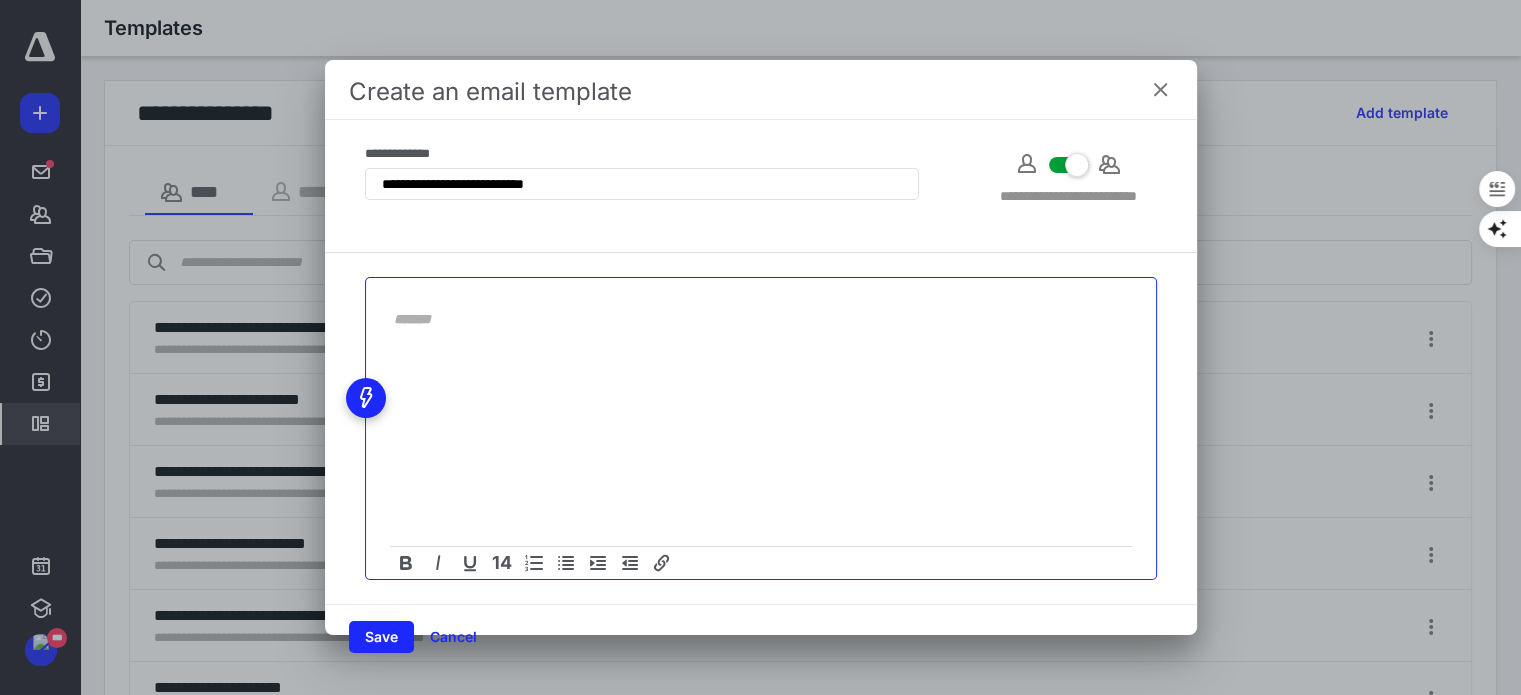 click at bounding box center [761, 446] 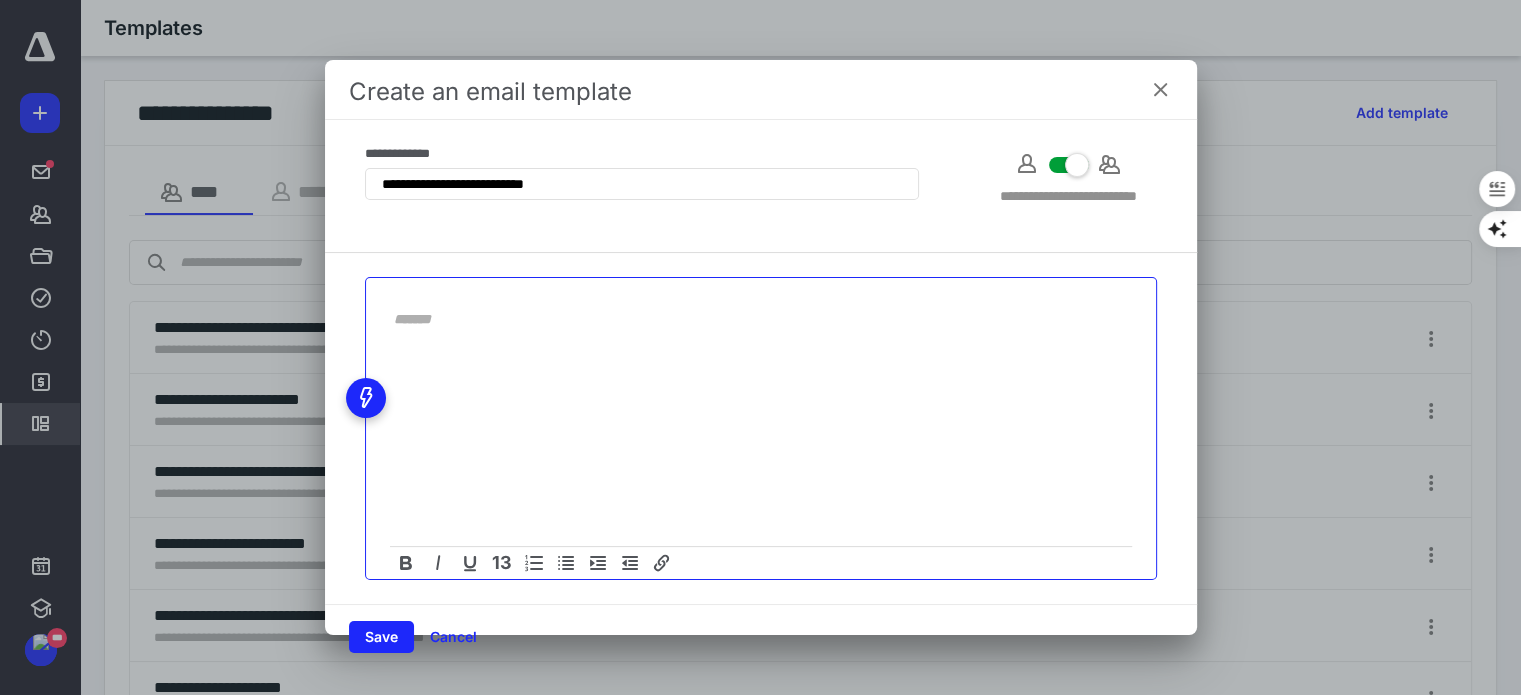 click at bounding box center (749, 319) 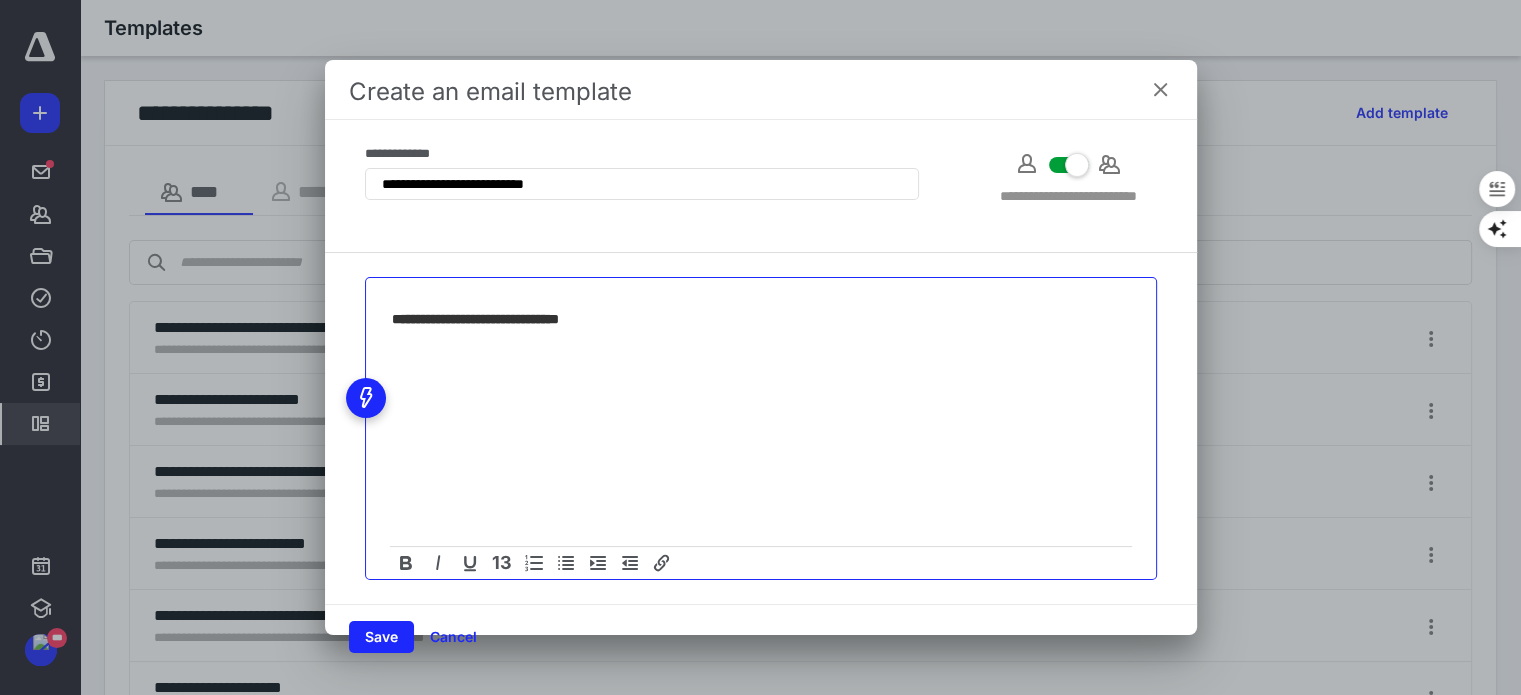 click on "**********" at bounding box center (749, 319) 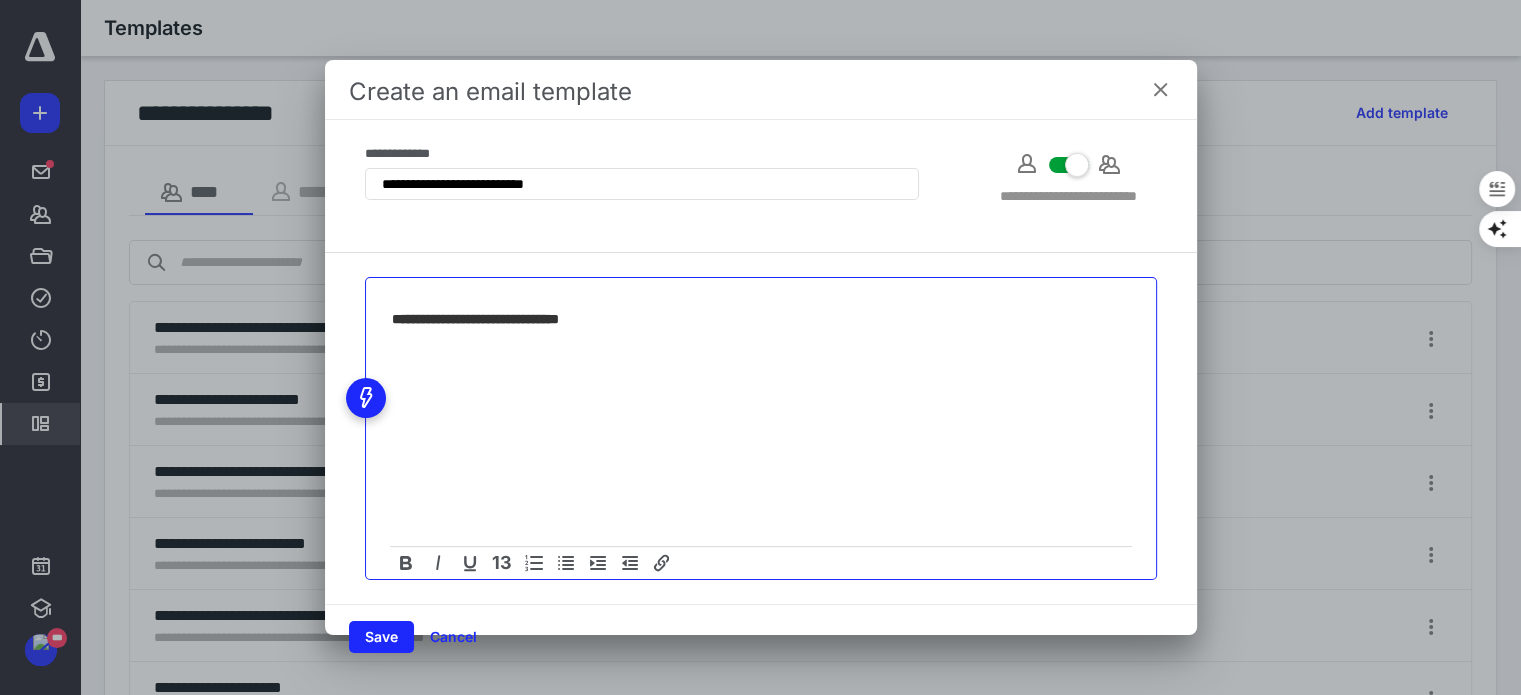 click at bounding box center [761, 446] 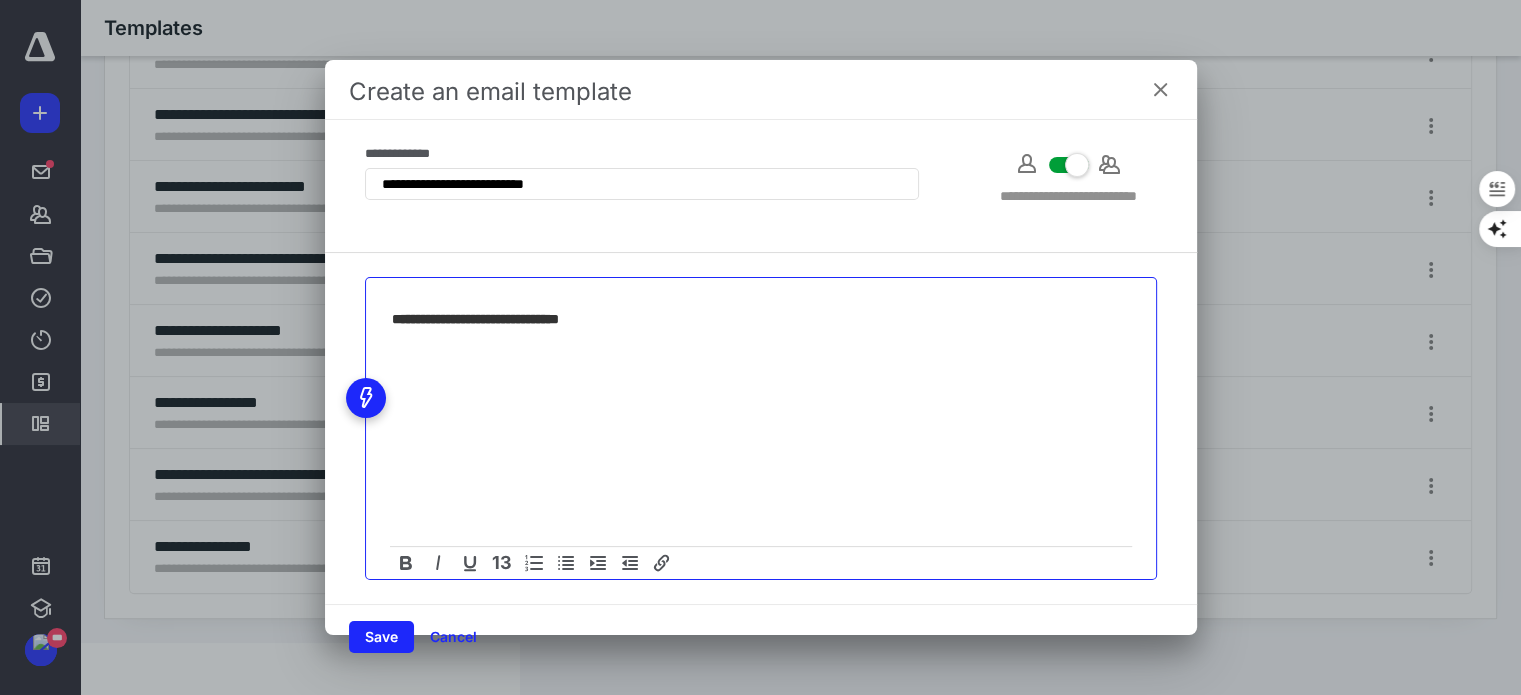 scroll, scrollTop: 400, scrollLeft: 0, axis: vertical 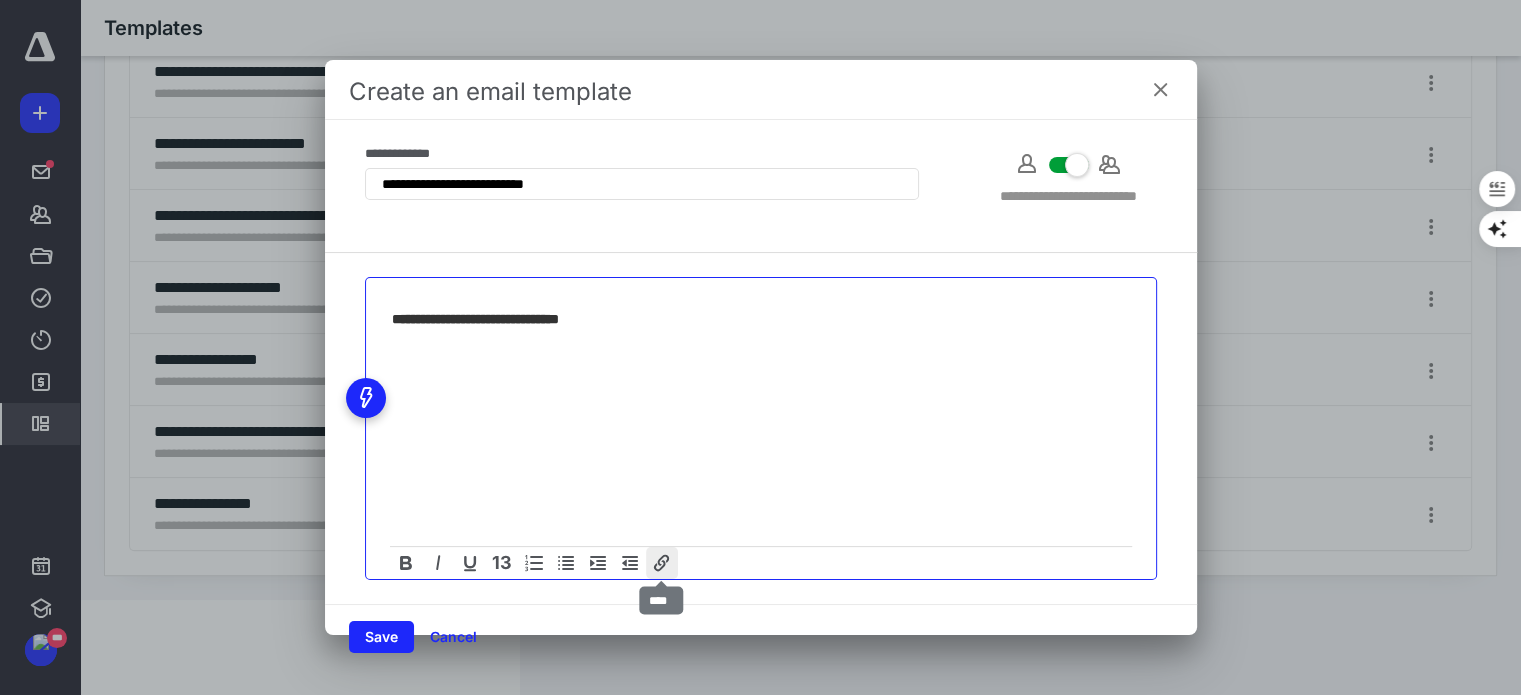 click at bounding box center [662, 563] 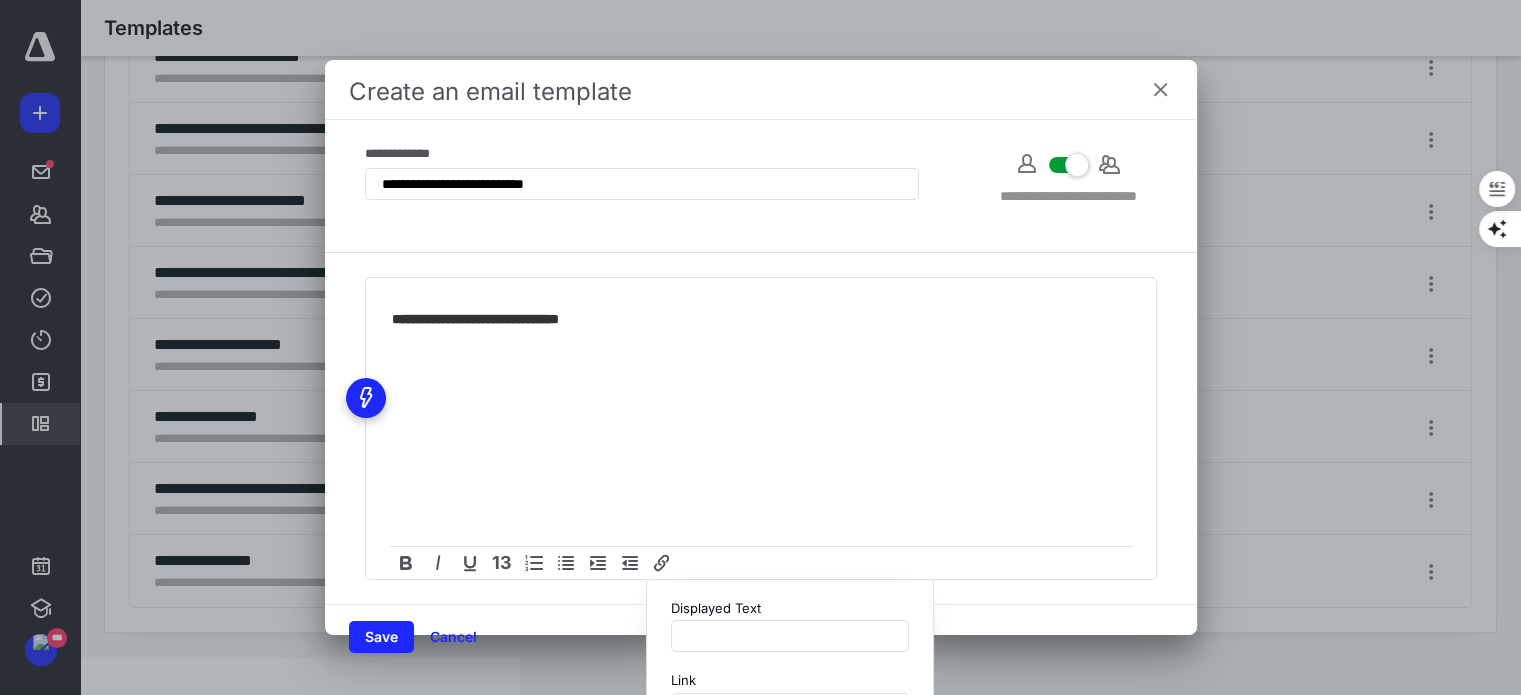scroll, scrollTop: 236, scrollLeft: 0, axis: vertical 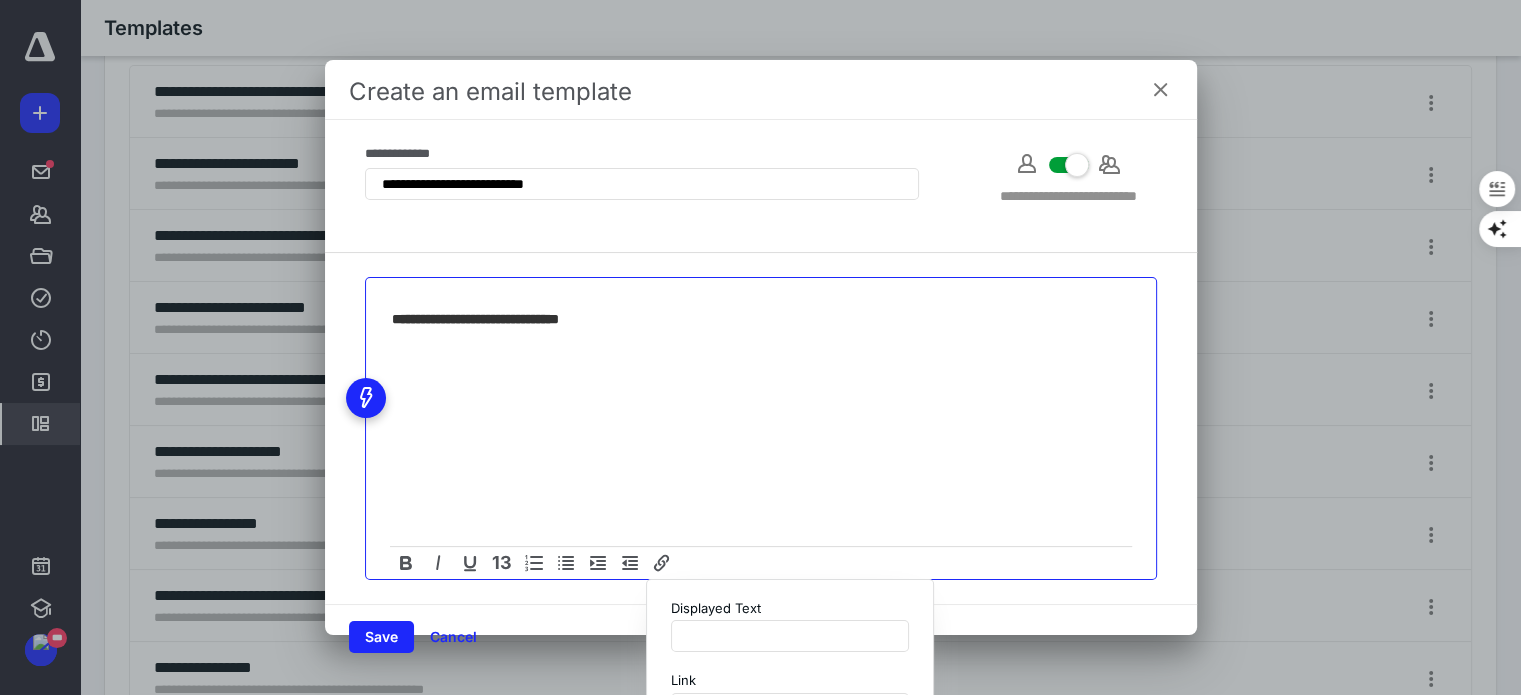 click at bounding box center [761, 446] 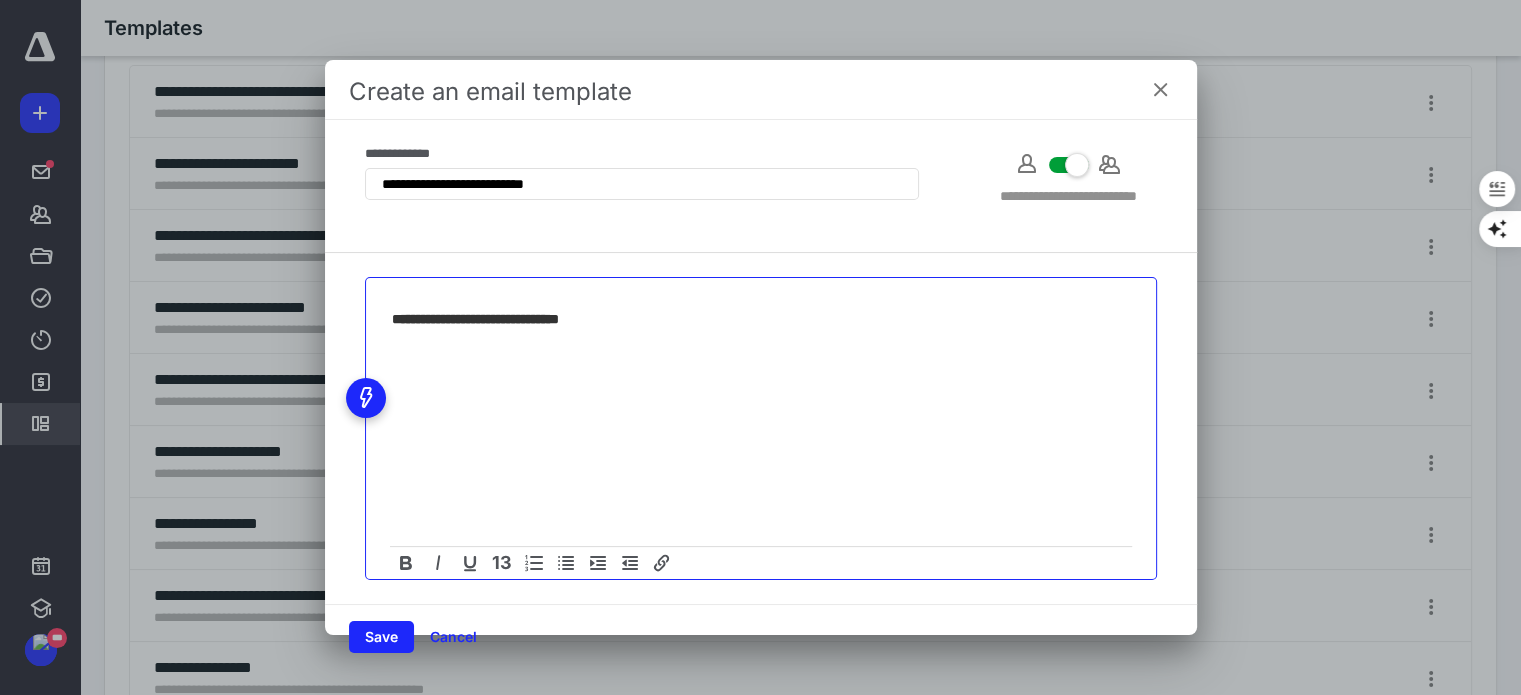 type 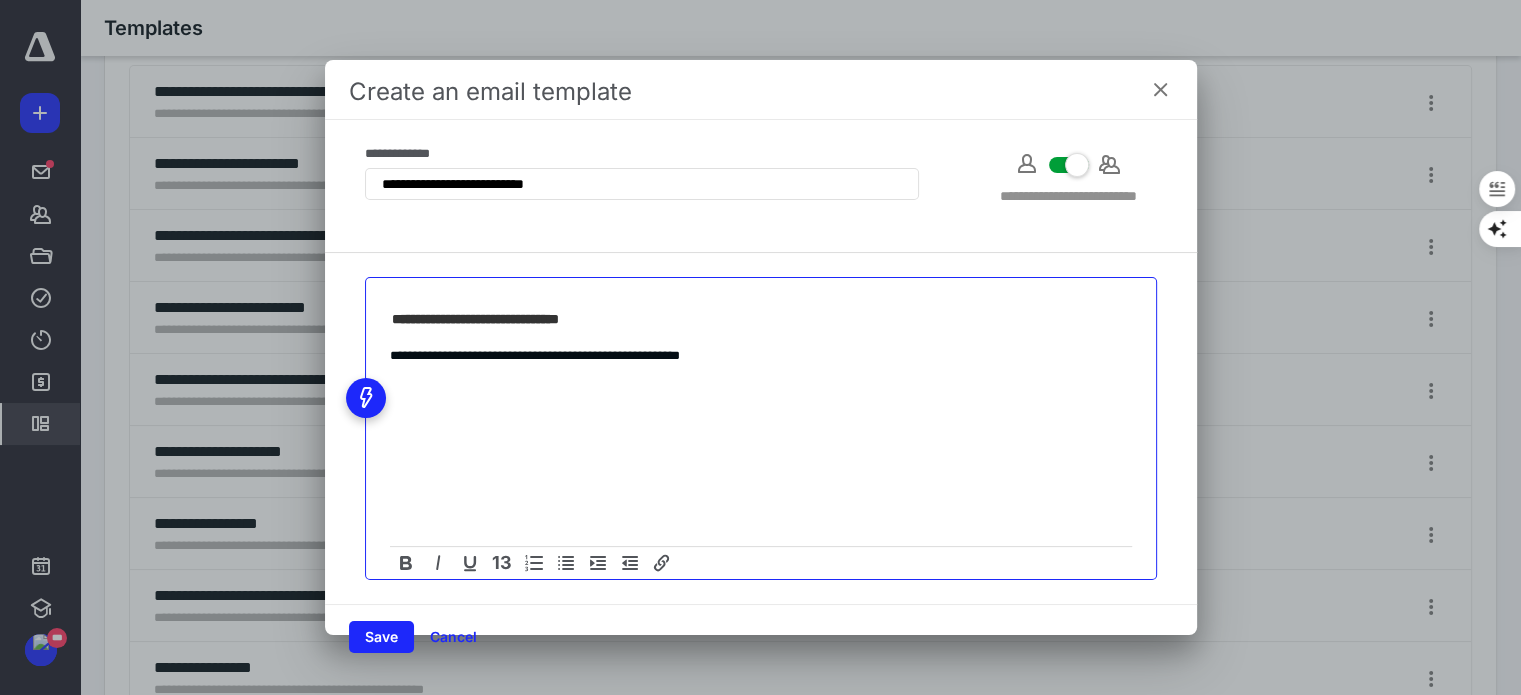click 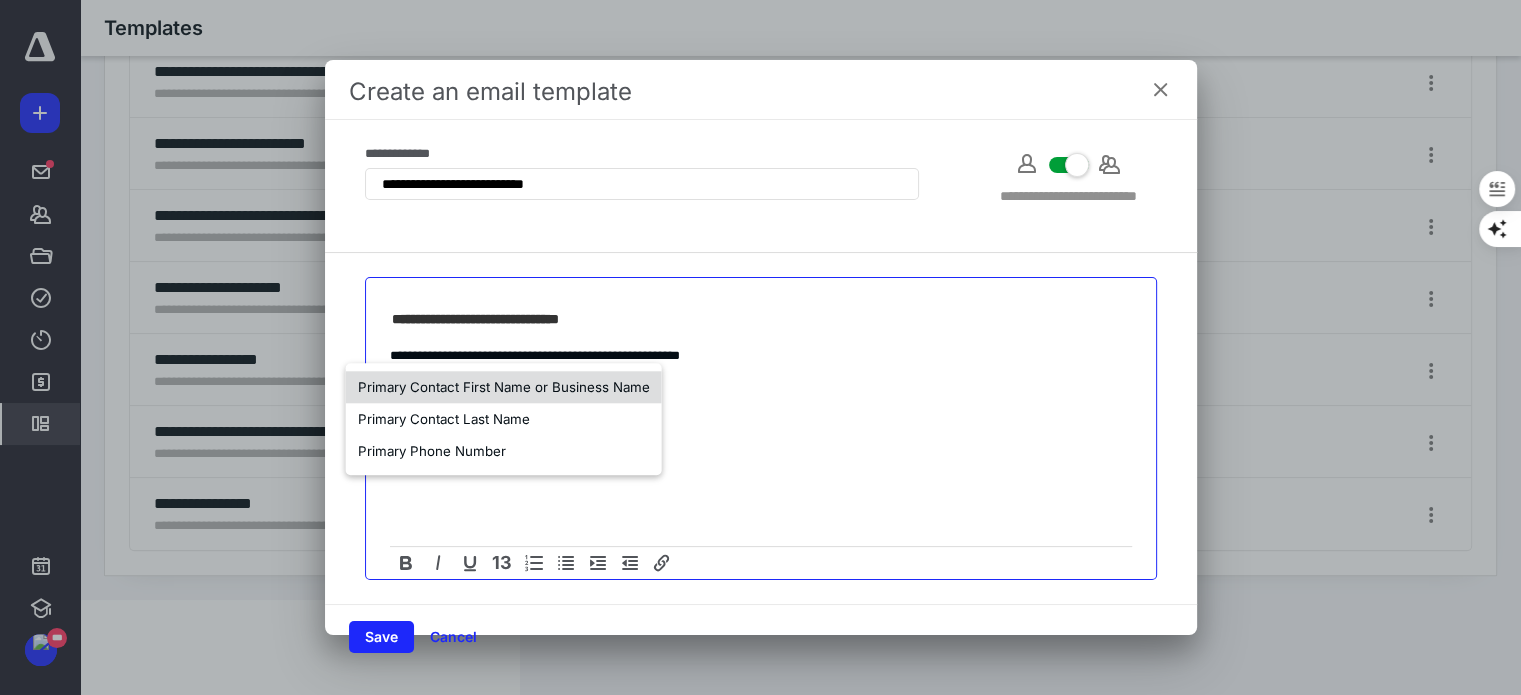 scroll, scrollTop: 436, scrollLeft: 0, axis: vertical 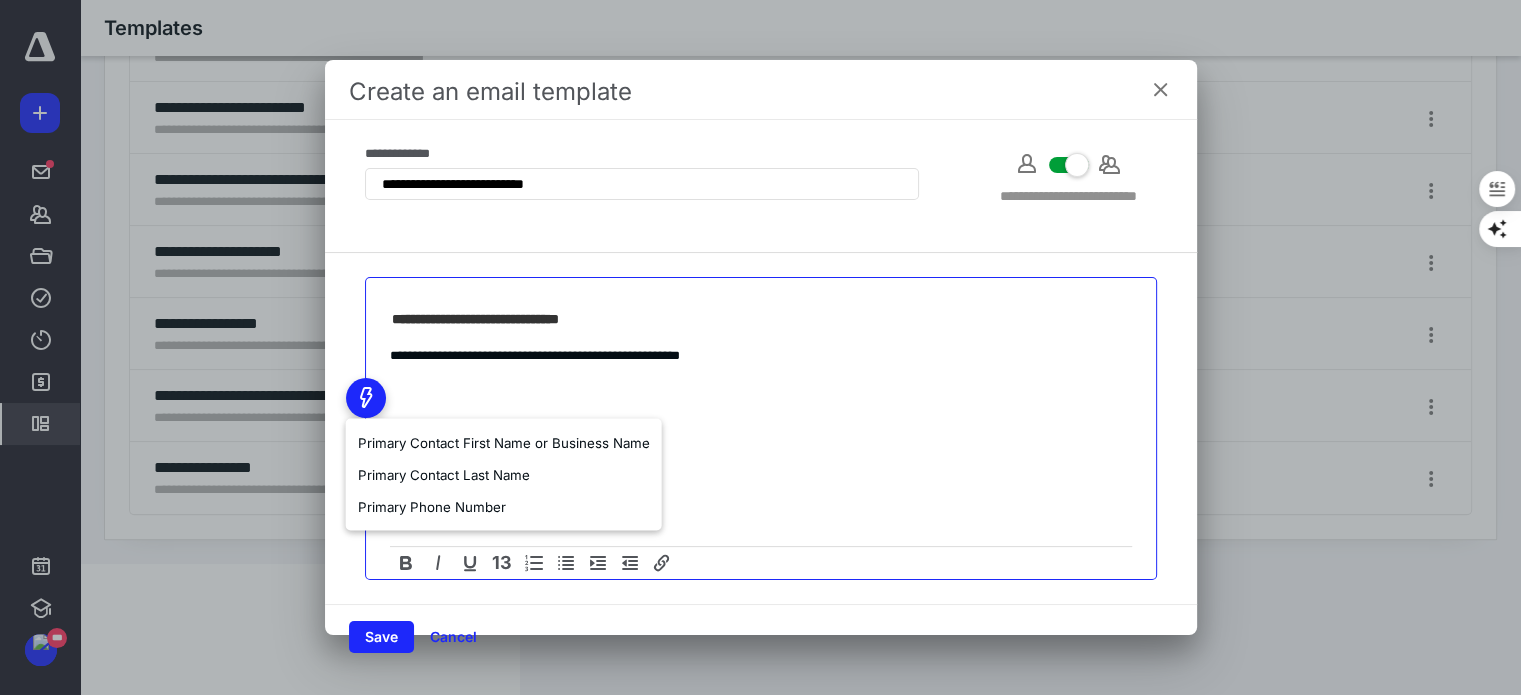 click on "**********" at bounding box center (761, 356) 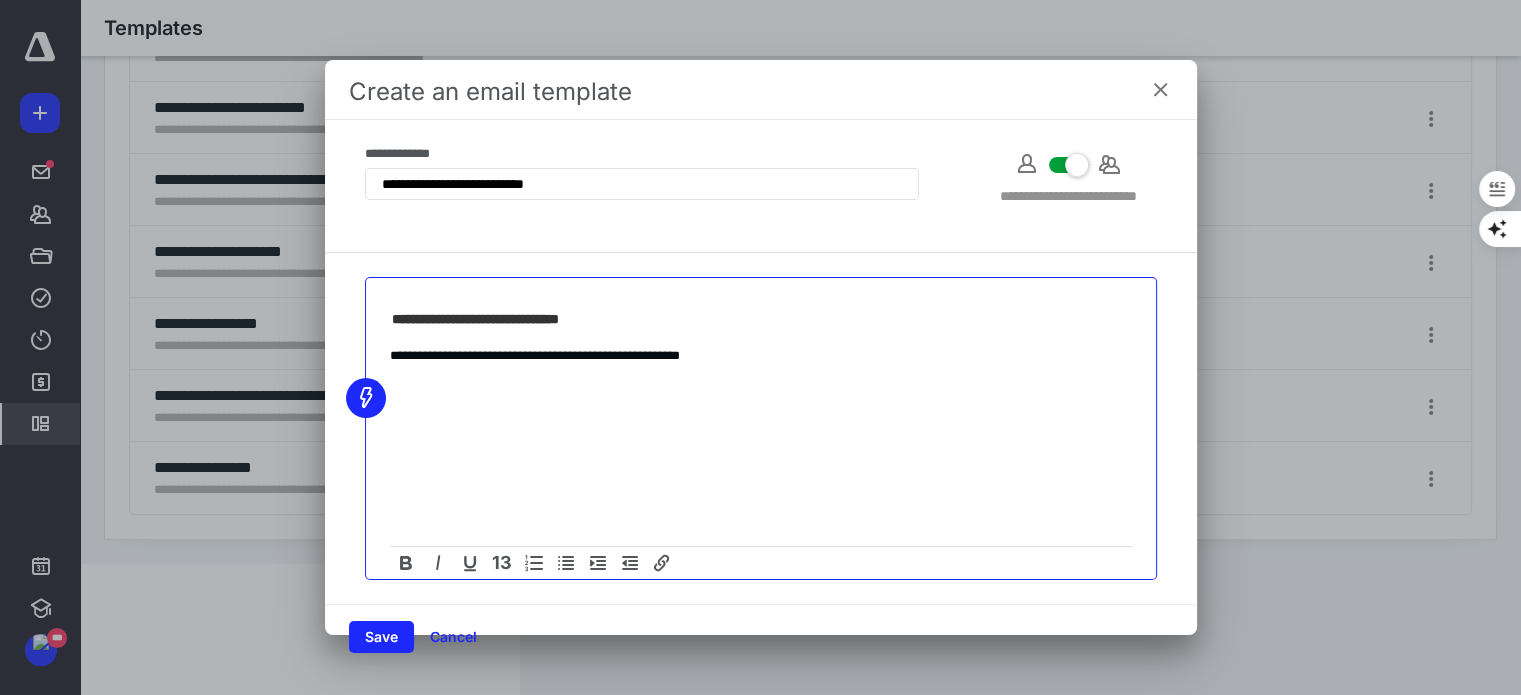 click 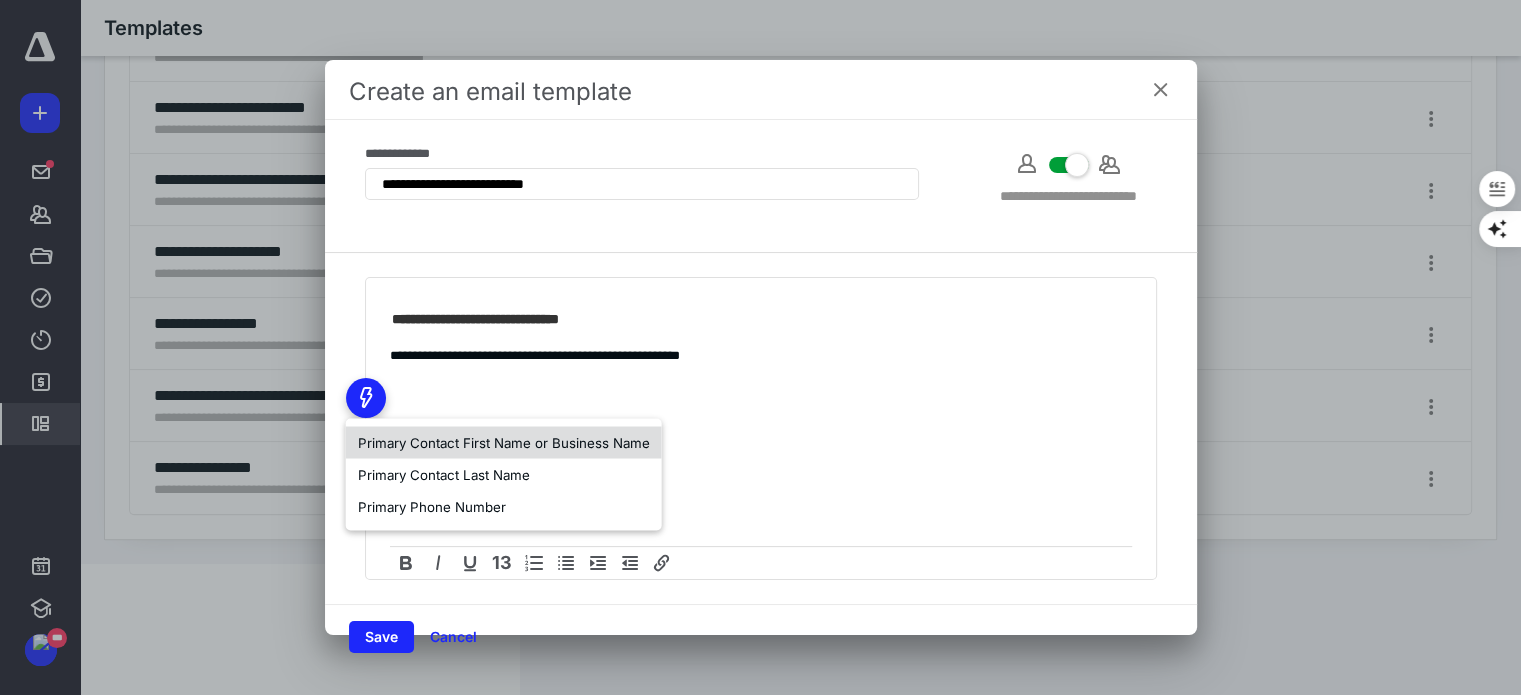 click on "Primary Contact First Name or Business Name" at bounding box center (504, 442) 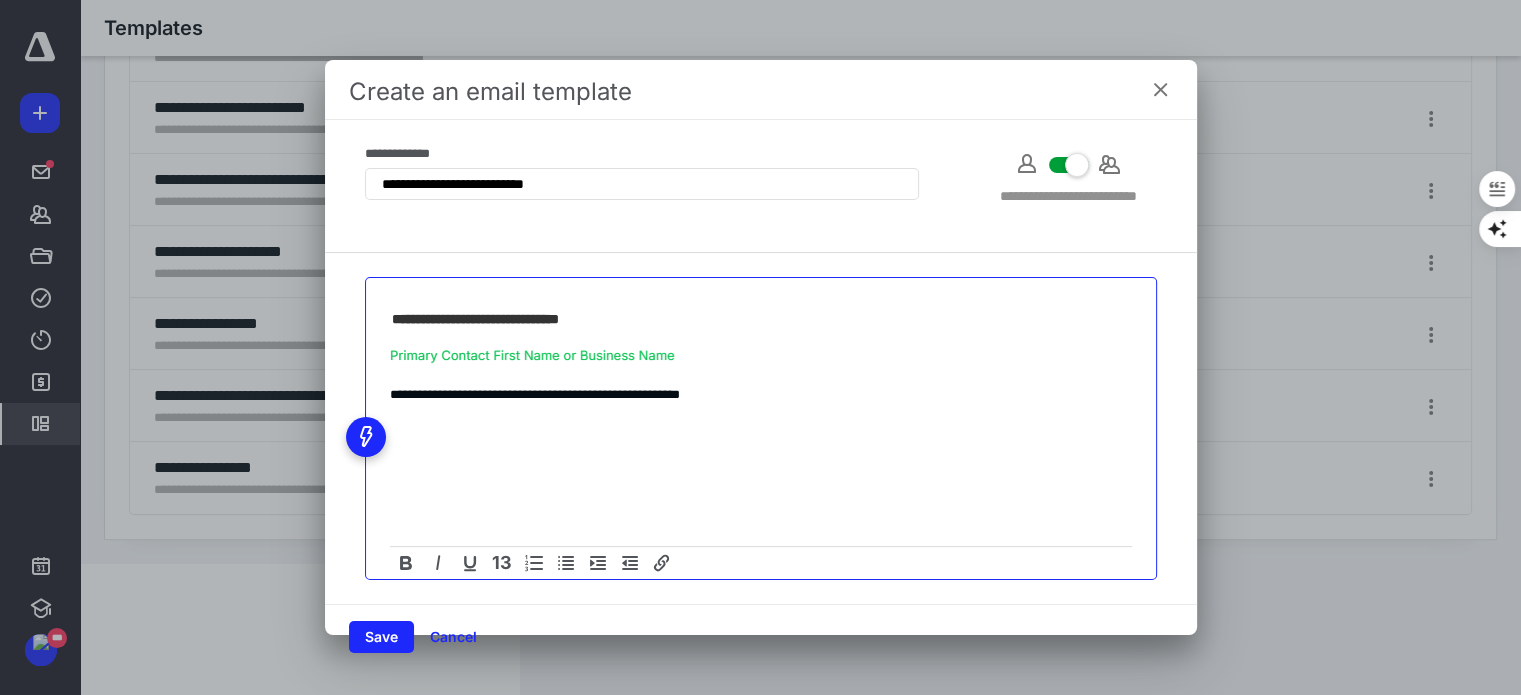 click 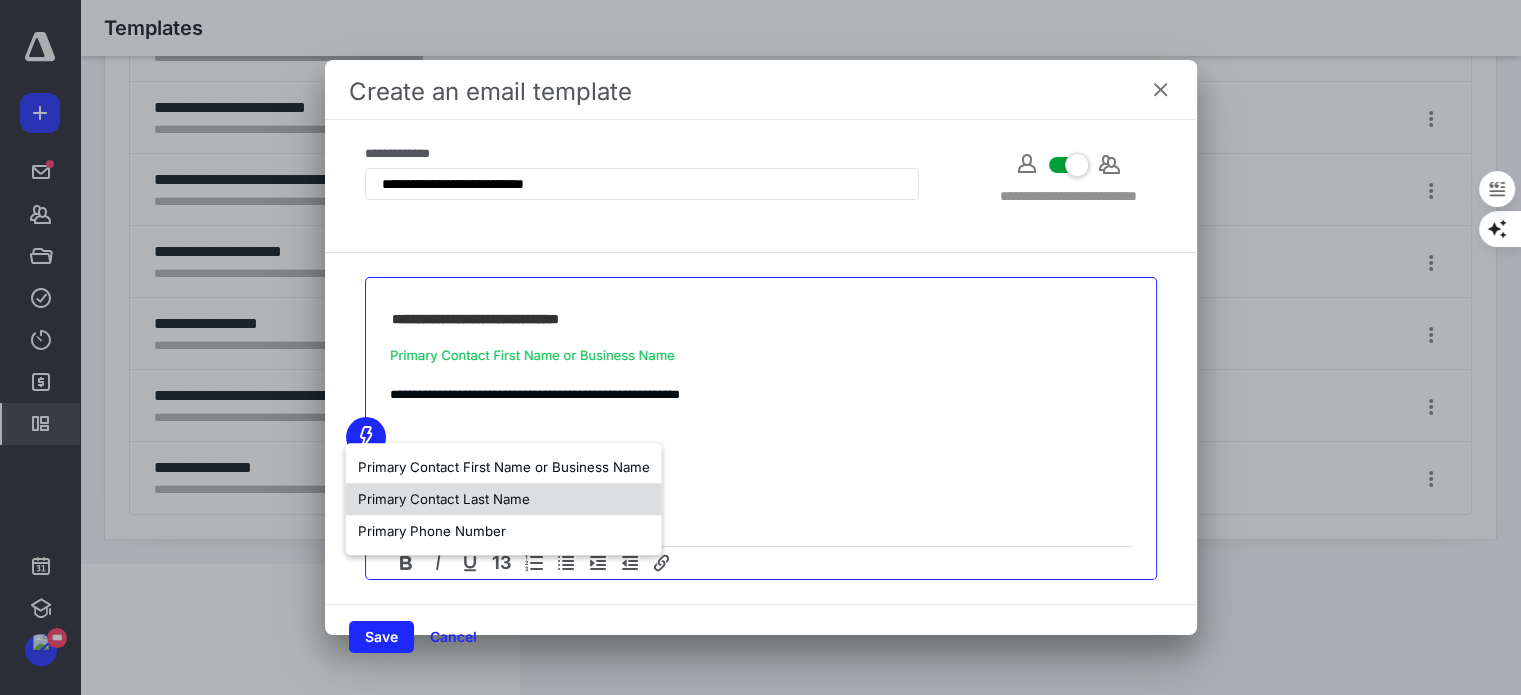 scroll, scrollTop: 336, scrollLeft: 0, axis: vertical 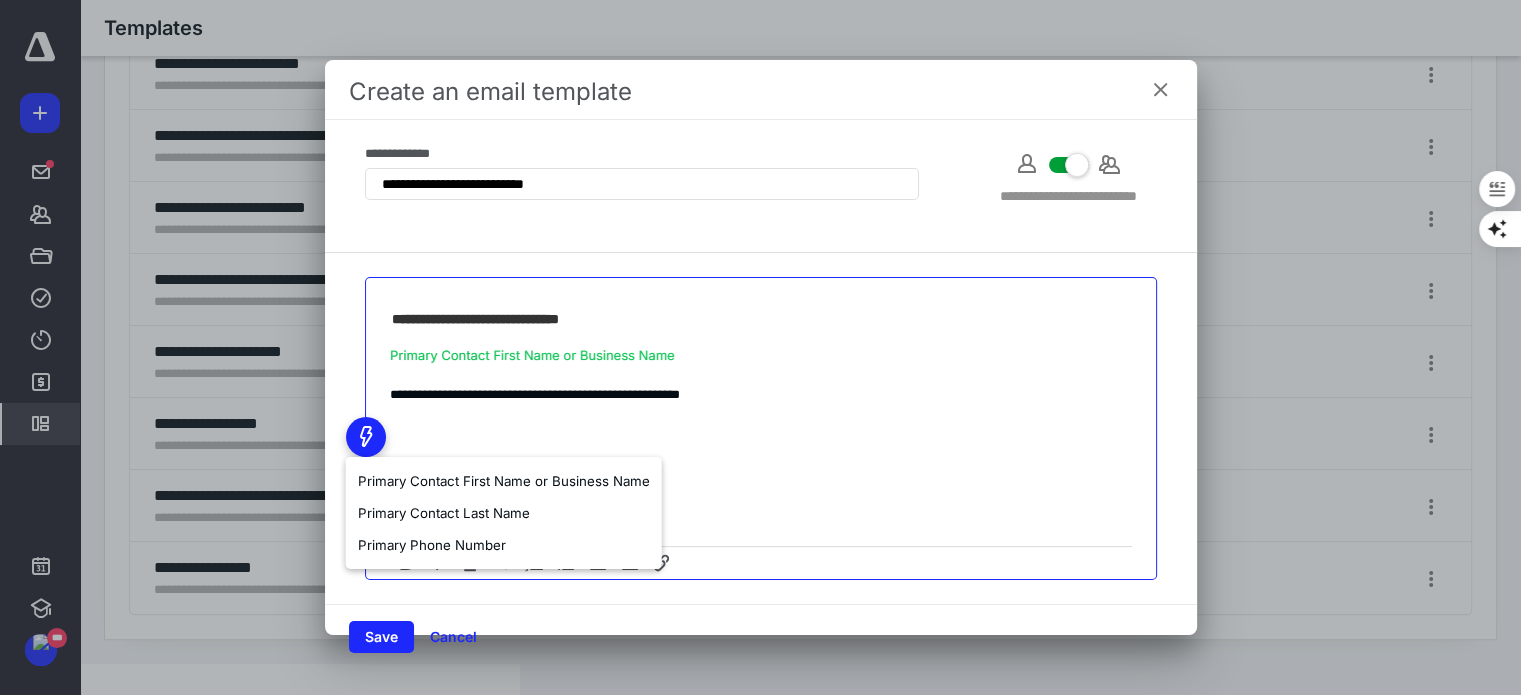 click on "**********" at bounding box center [761, 395] 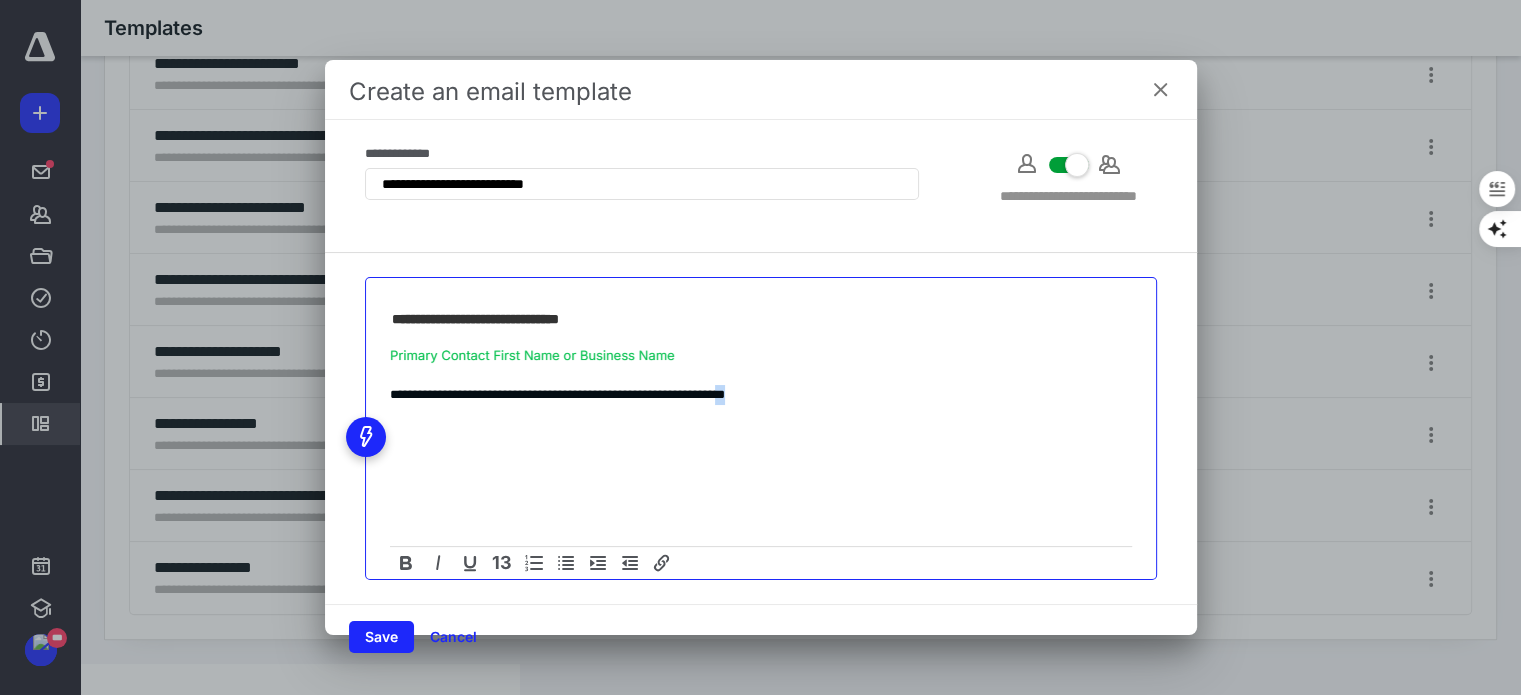 drag, startPoint x: 797, startPoint y: 394, endPoint x: 846, endPoint y: 389, distance: 49.25444 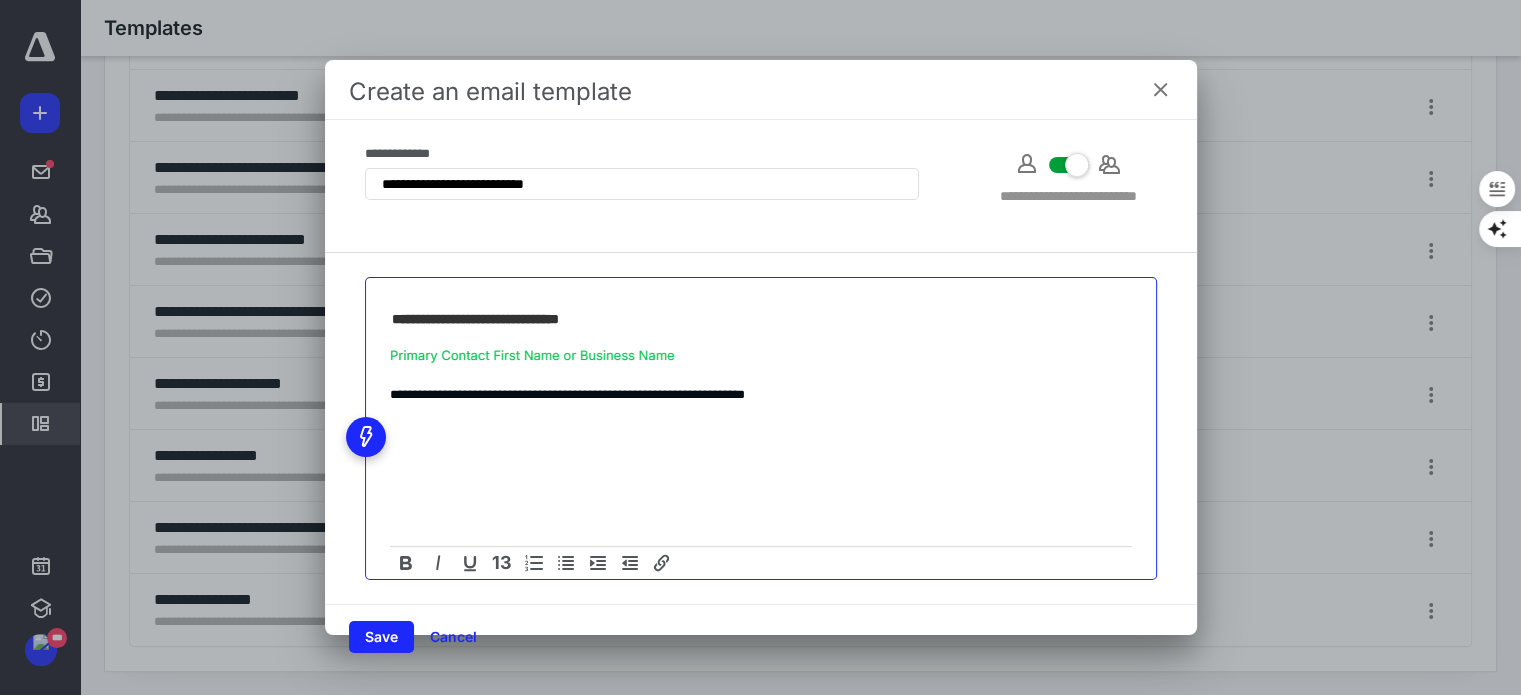 click on "**********" at bounding box center (761, 395) 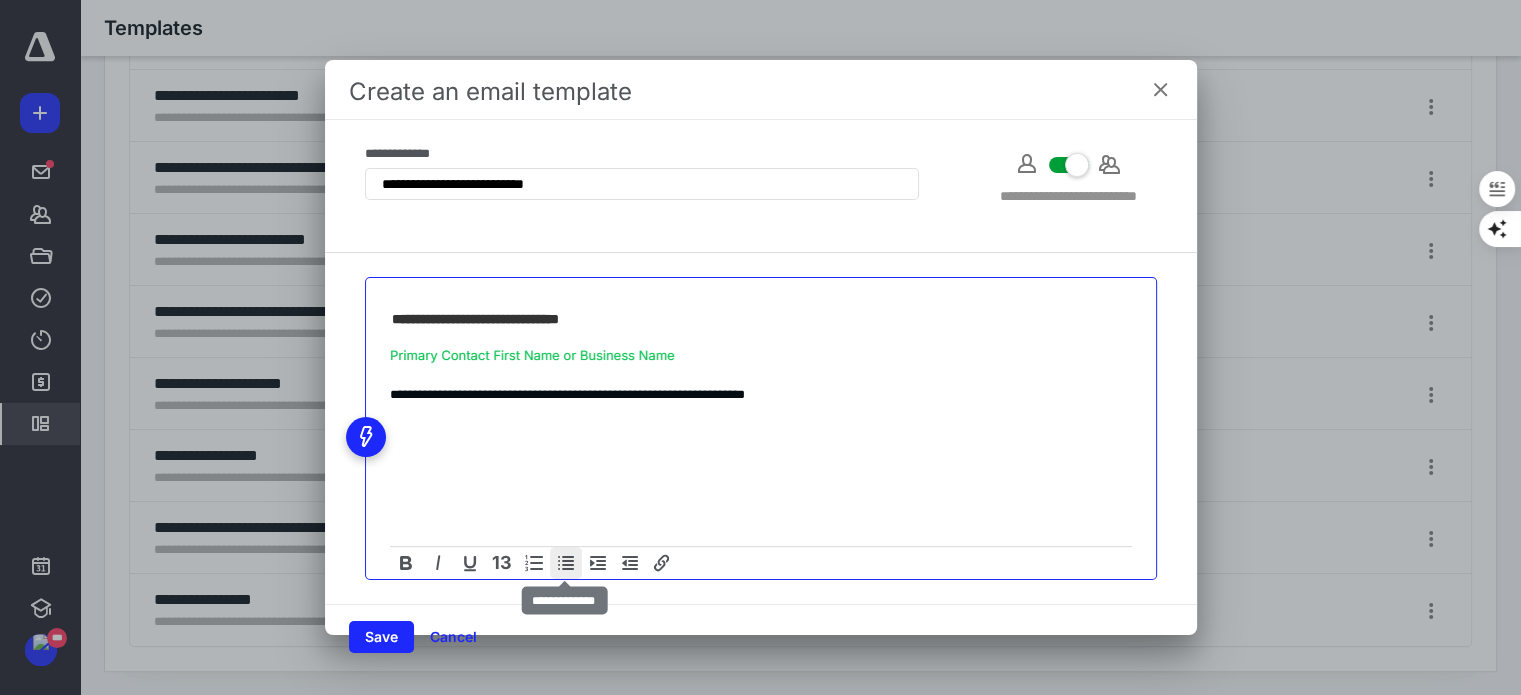 click at bounding box center [566, 563] 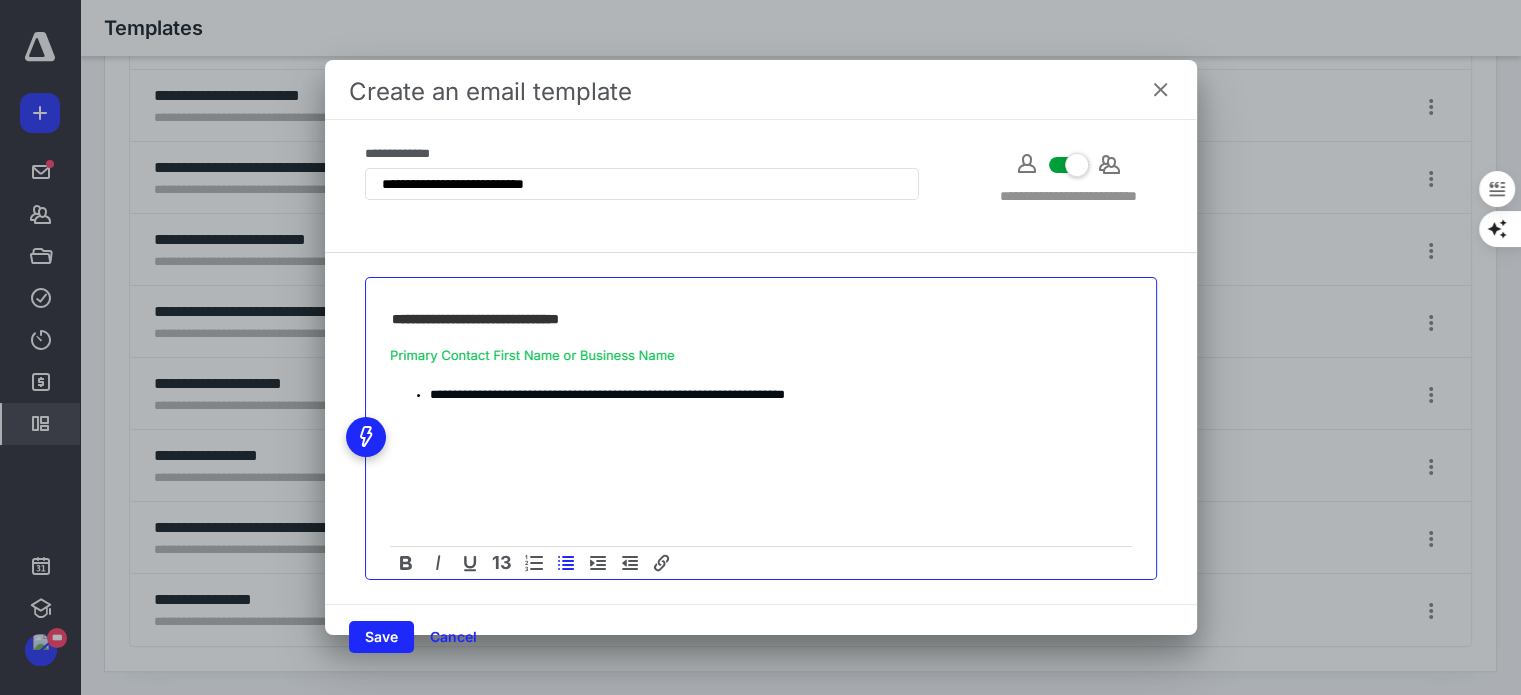 click on "**********" at bounding box center (781, 395) 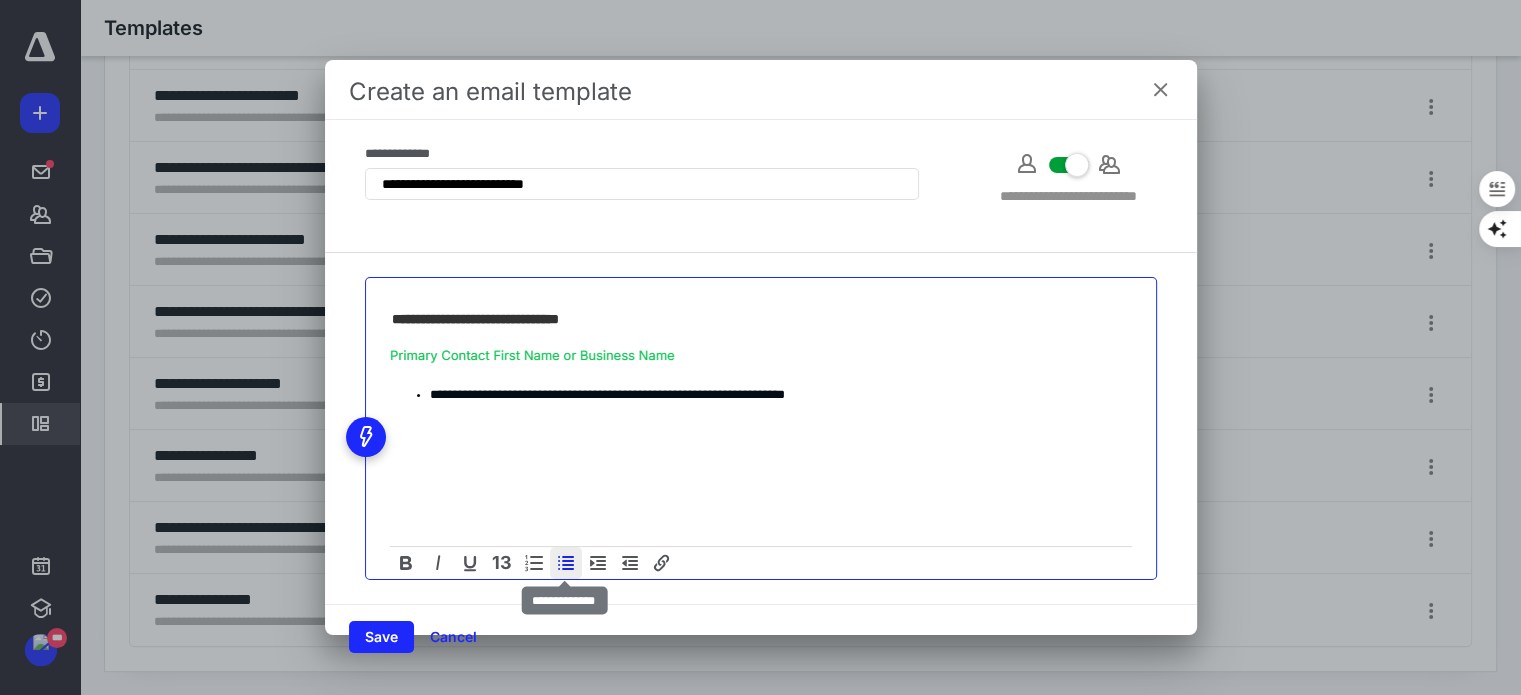 click at bounding box center (566, 563) 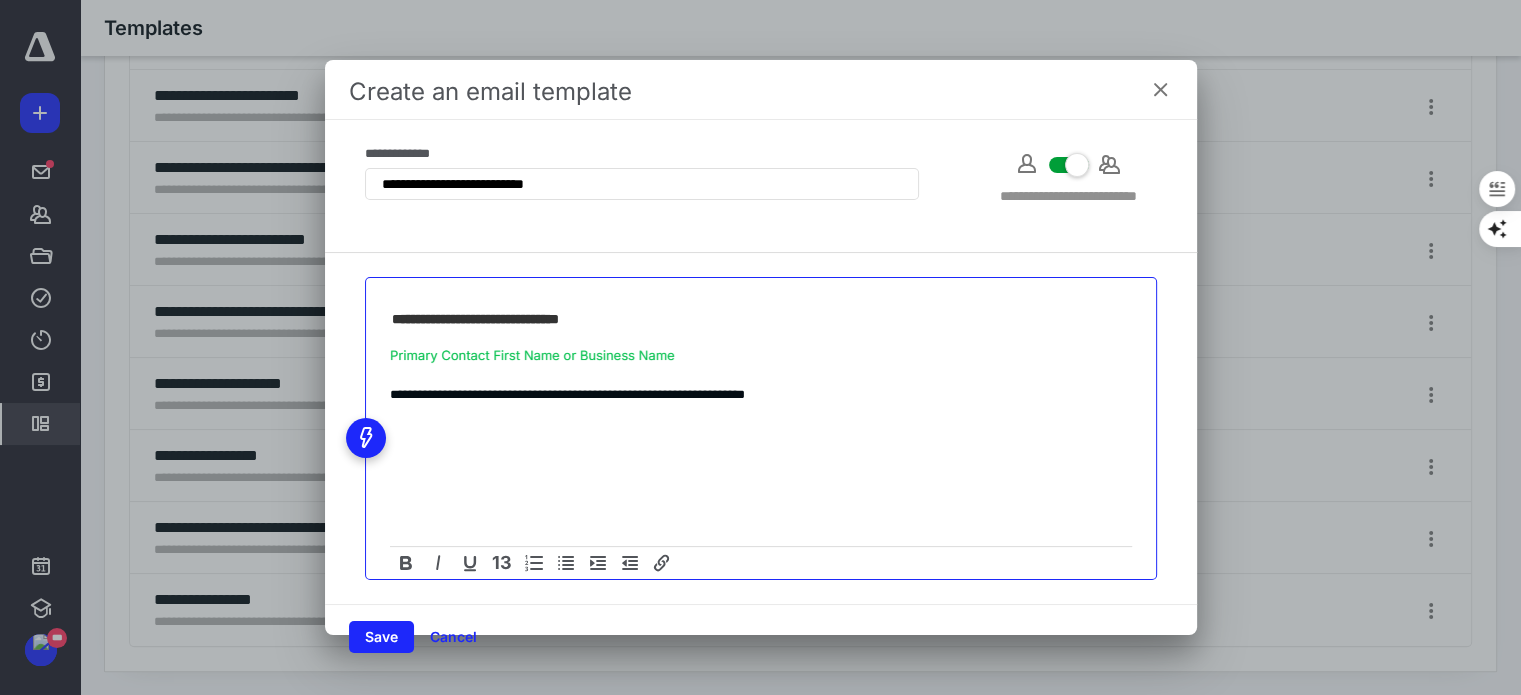 click on "**********" at bounding box center [567, 394] 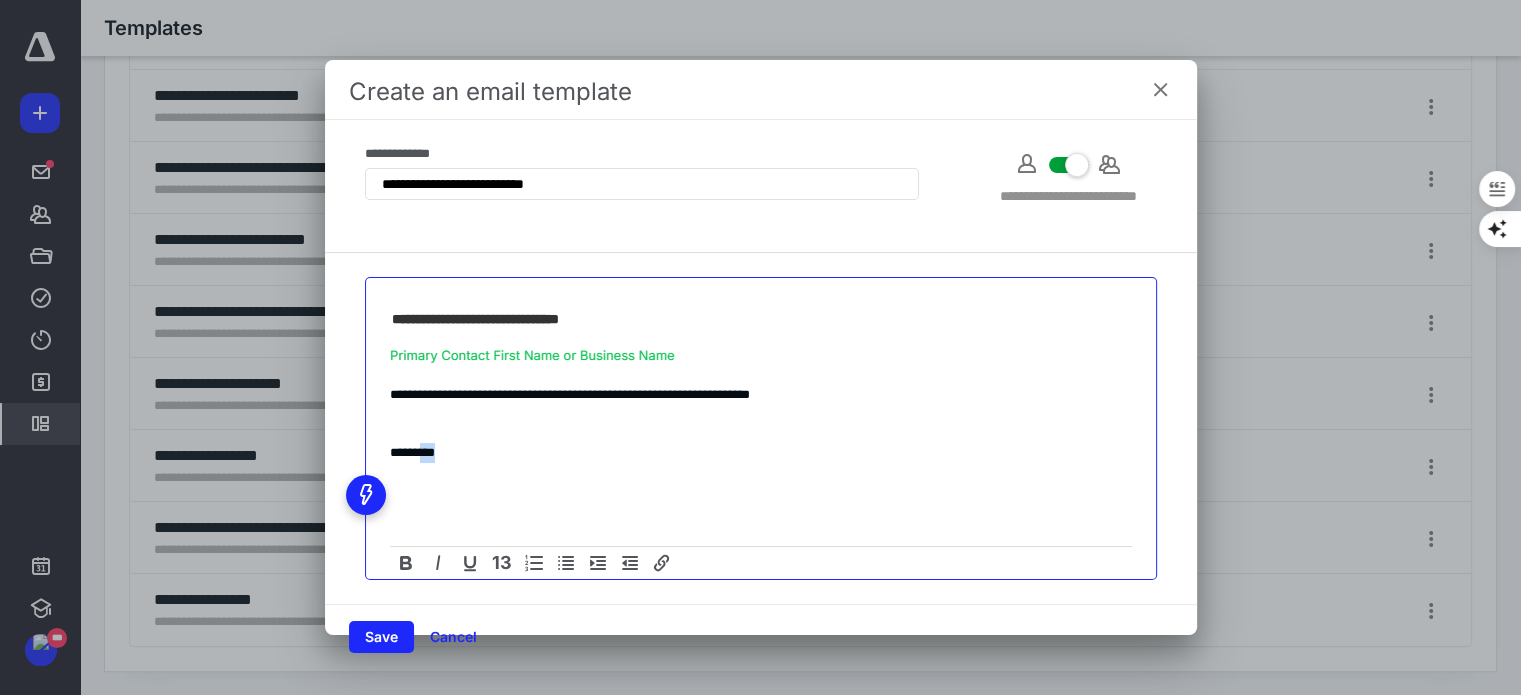 drag, startPoint x: 427, startPoint y: 452, endPoint x: 465, endPoint y: 452, distance: 38 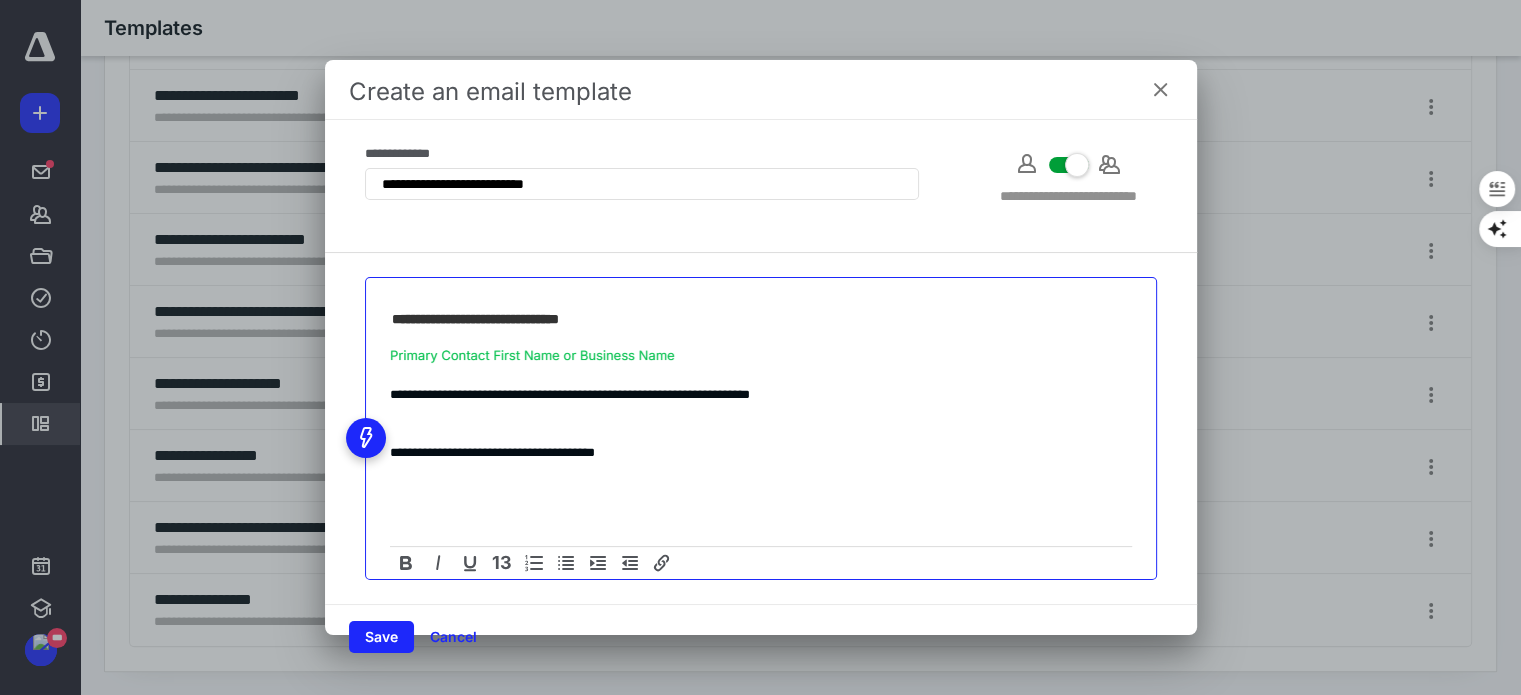 click on "**********" at bounding box center [753, 395] 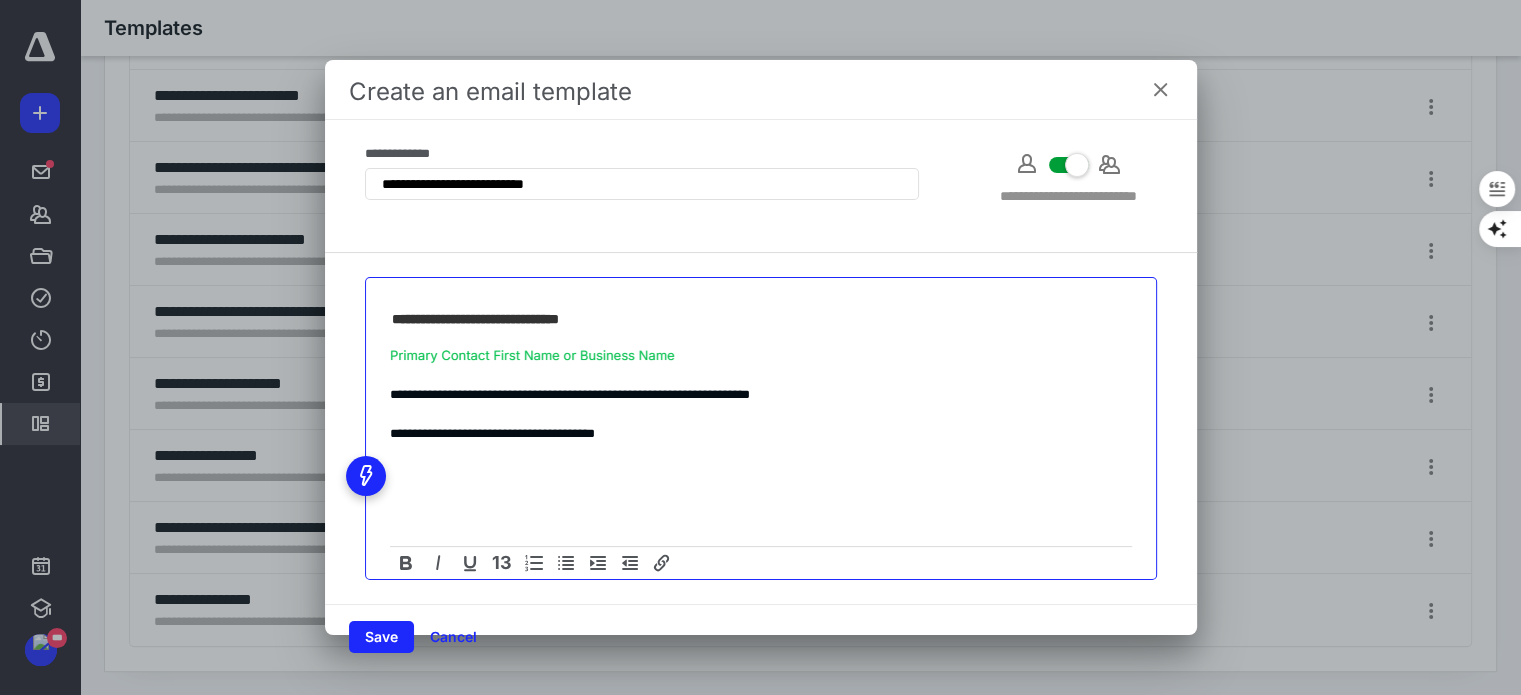 click on "**********" at bounding box center [761, 434] 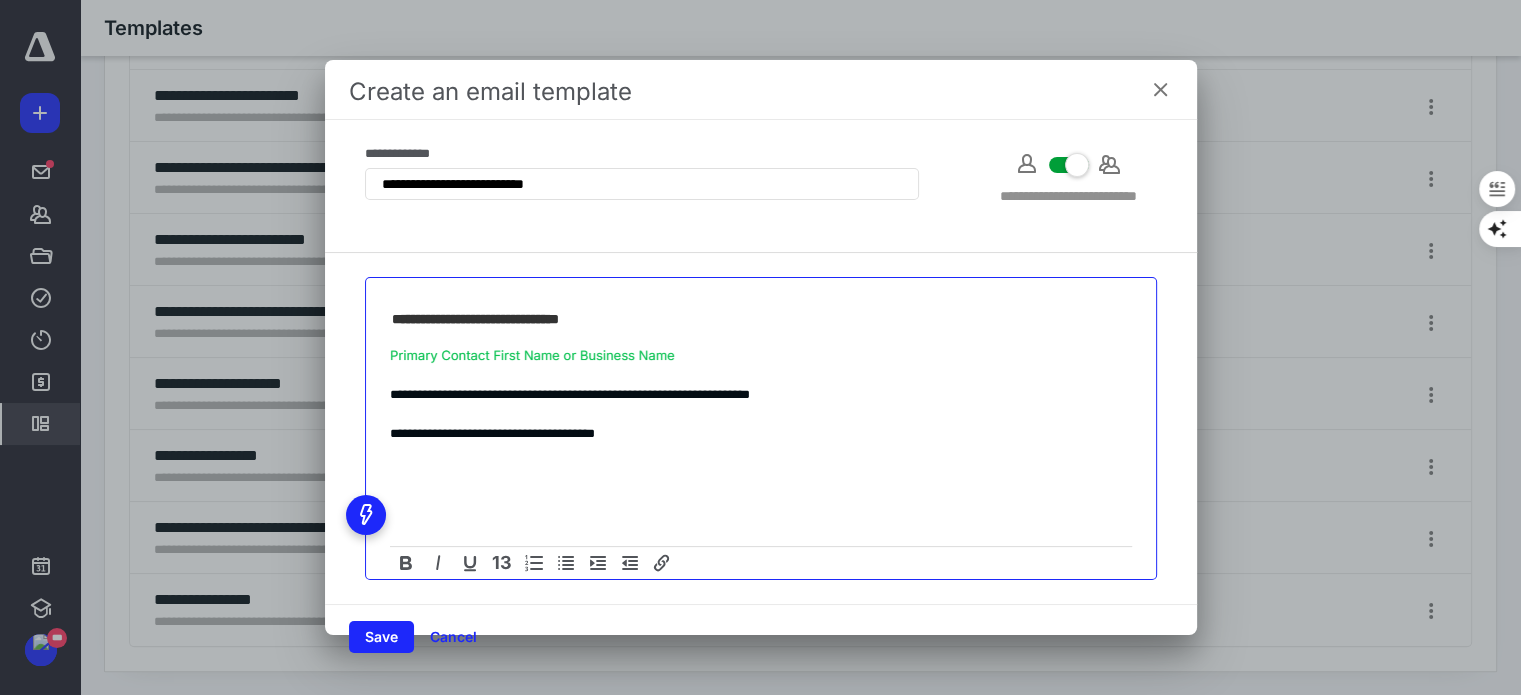 click on "**********" at bounding box center (753, 434) 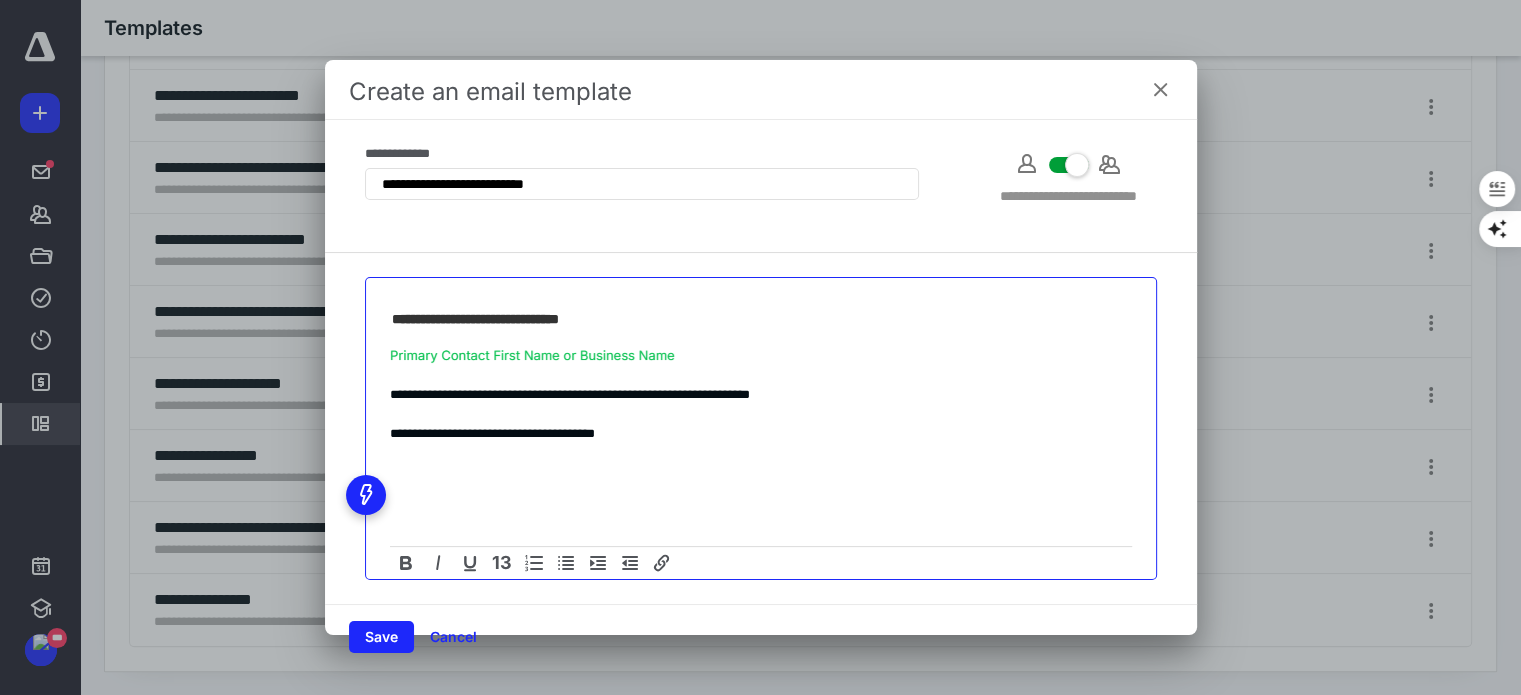click at bounding box center (761, 453) 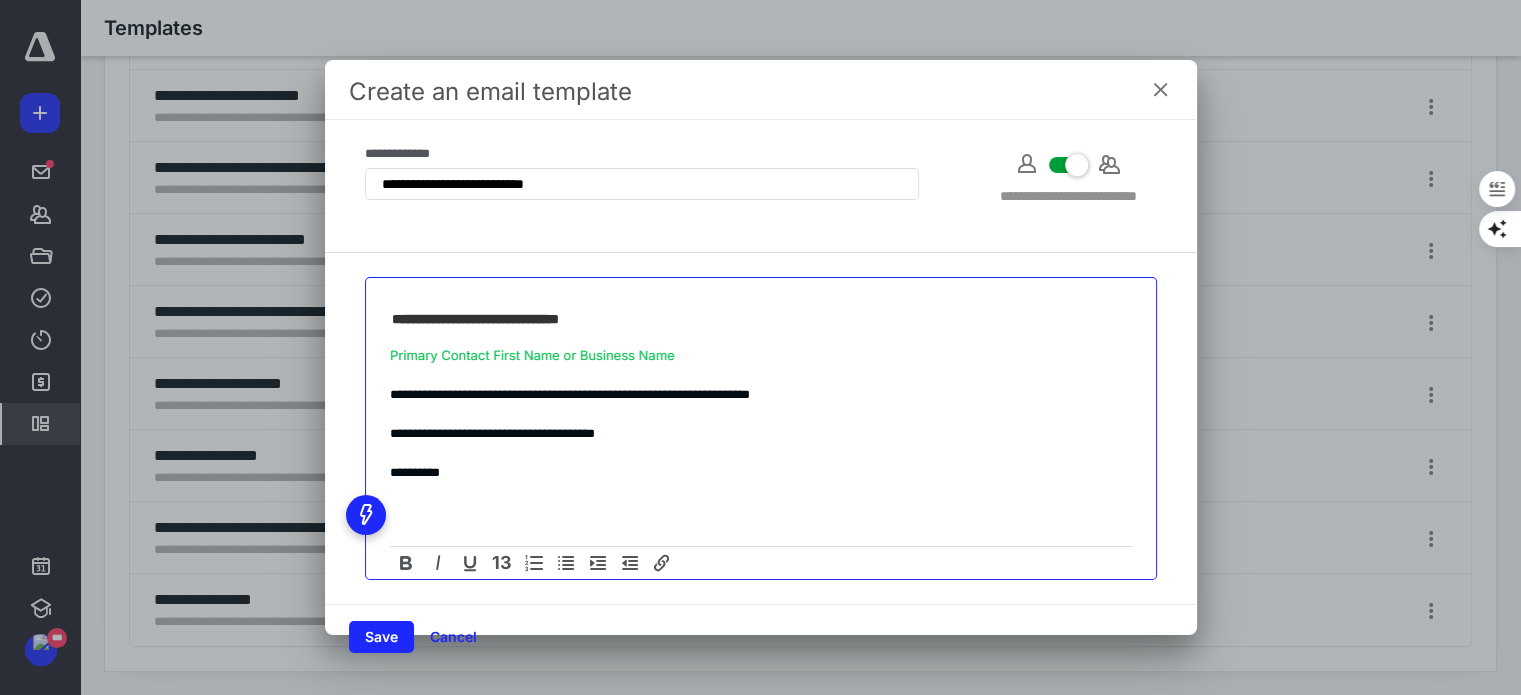 click on "**********" at bounding box center [753, 473] 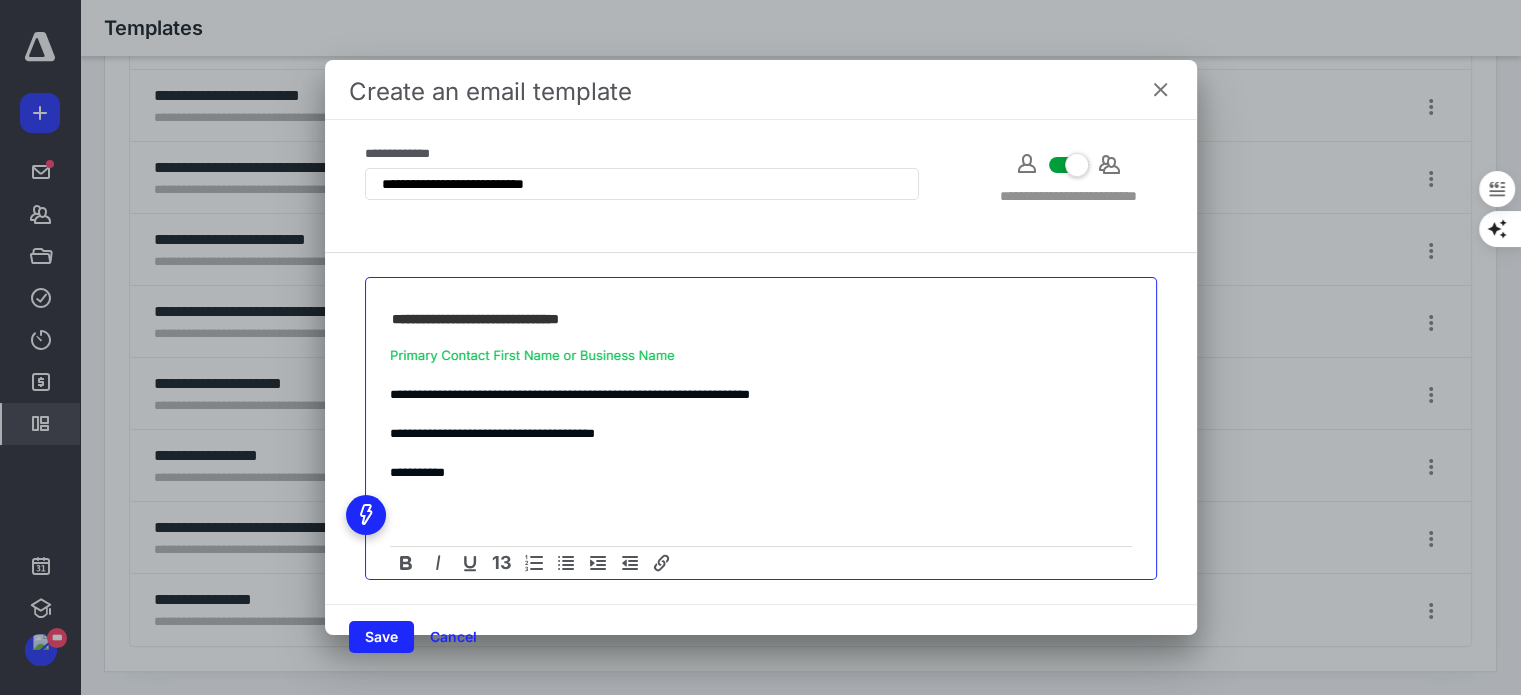 click on "**********" at bounding box center [753, 473] 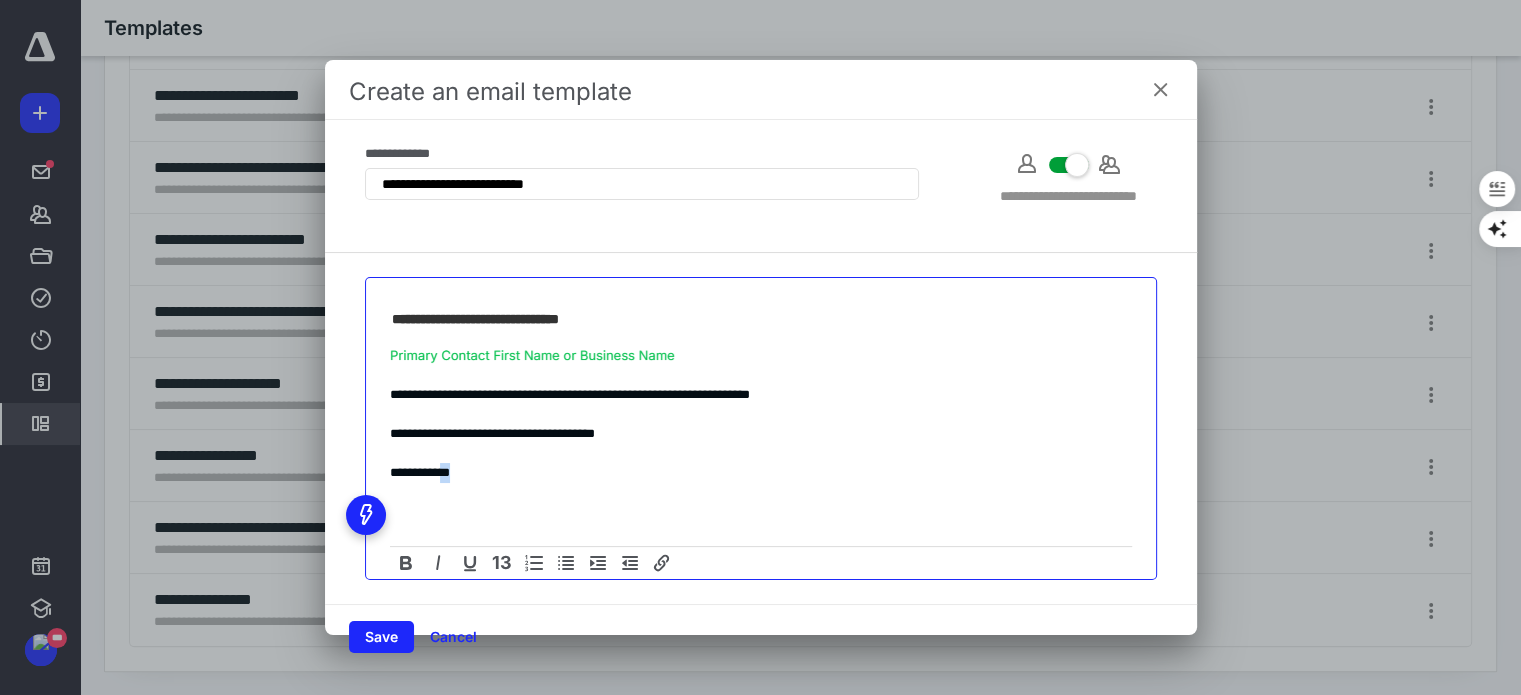 drag, startPoint x: 456, startPoint y: 469, endPoint x: 474, endPoint y: 471, distance: 18.110771 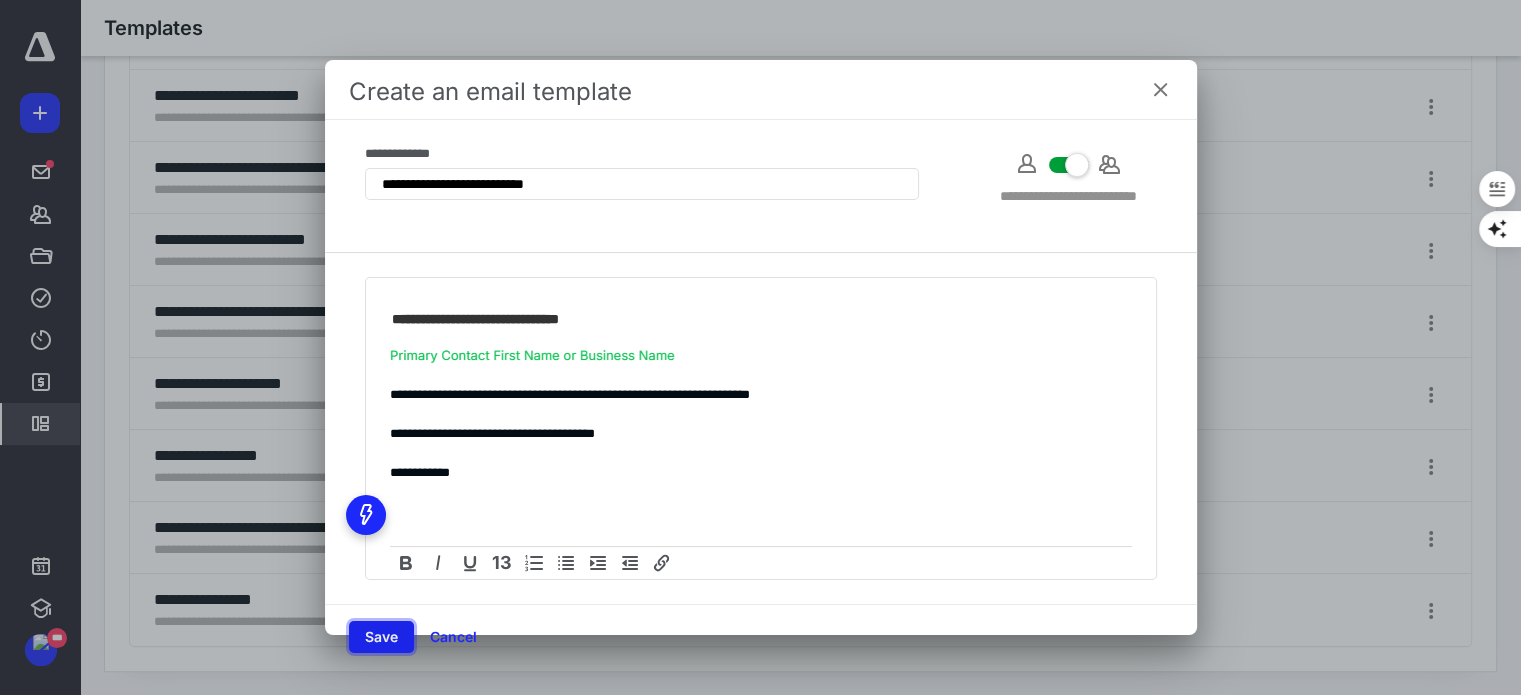 click on "Save" at bounding box center (381, 637) 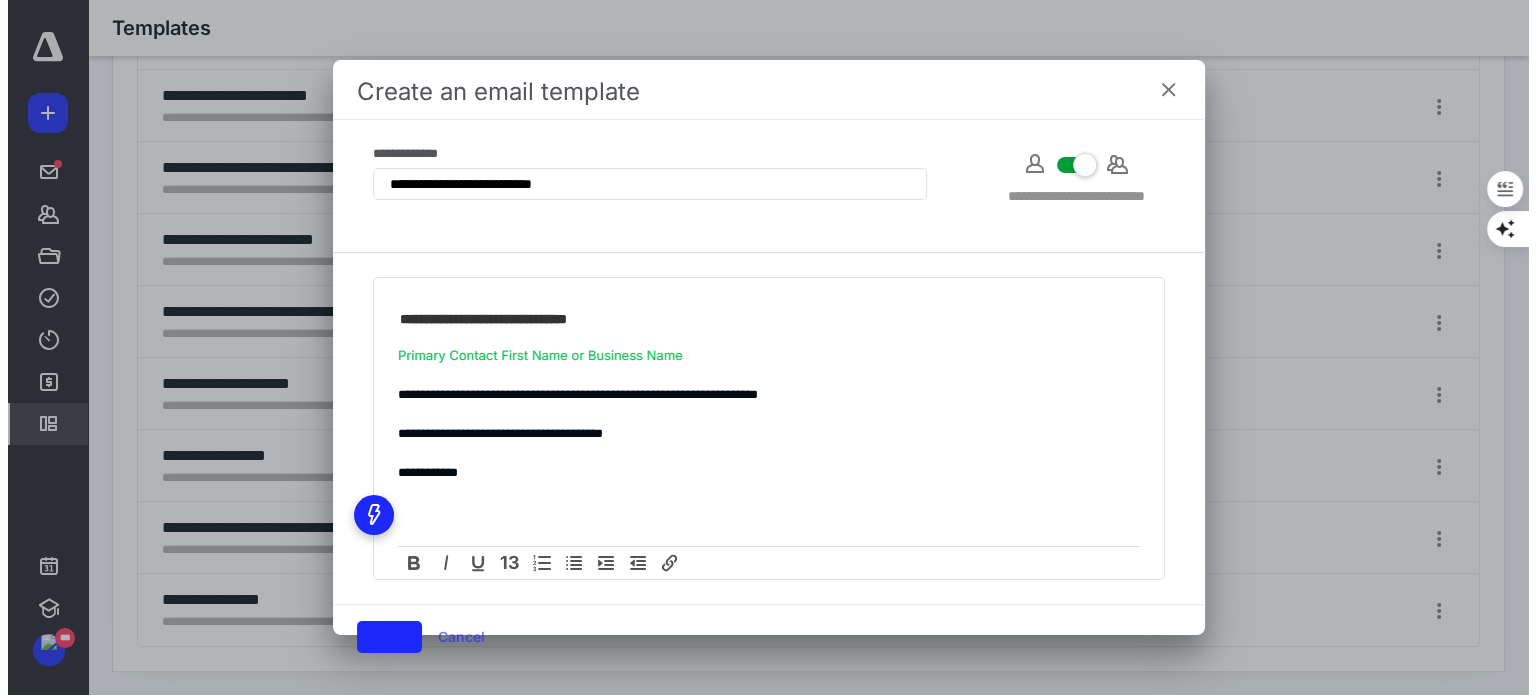 scroll, scrollTop: 376, scrollLeft: 0, axis: vertical 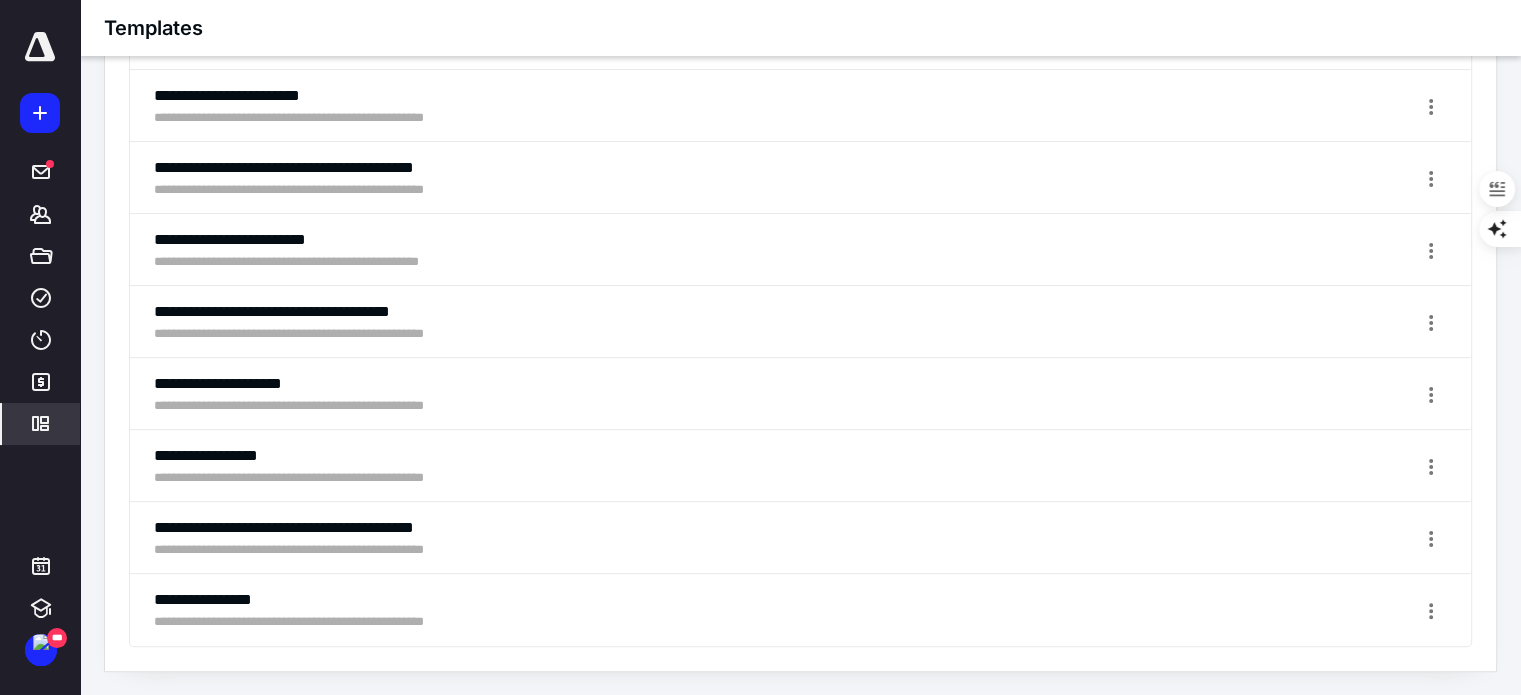 click 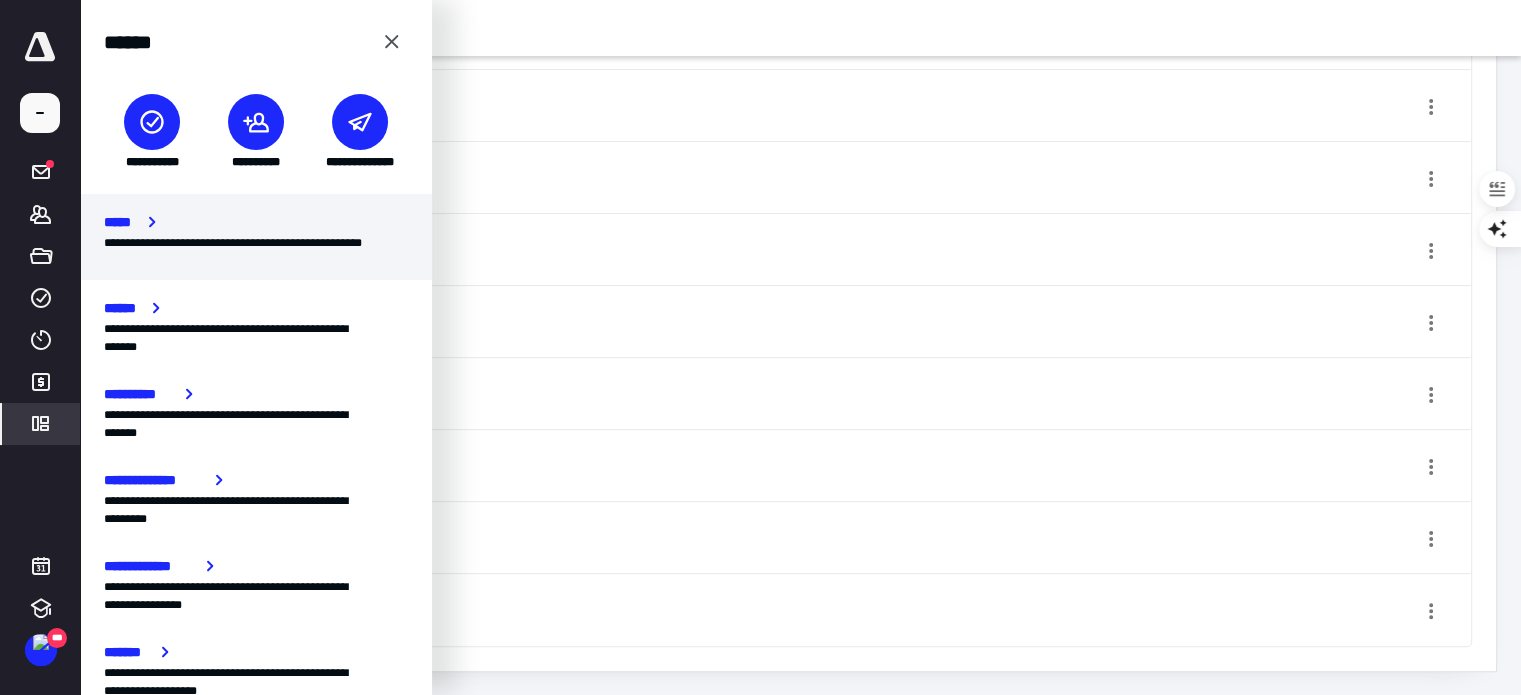click on "*****" at bounding box center (122, 222) 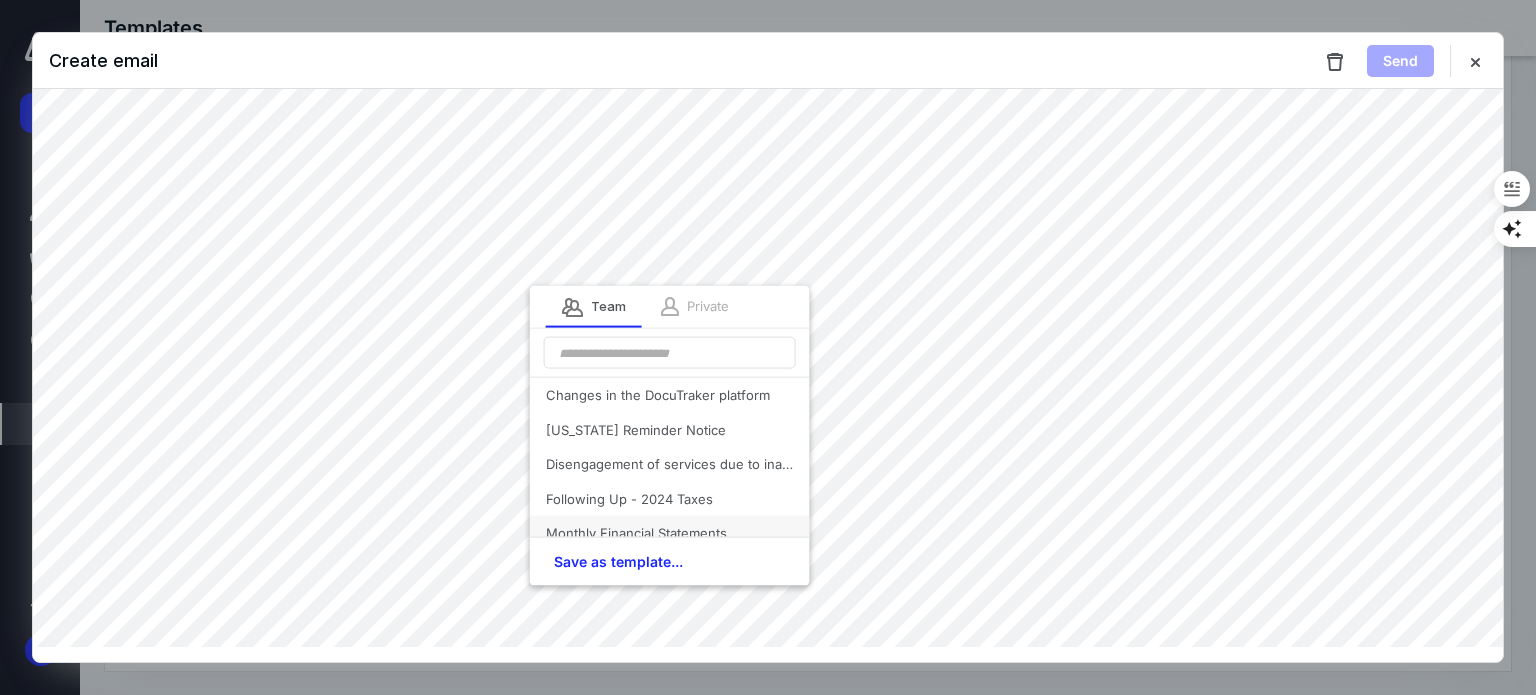 click on "Monthly Financial Statements" at bounding box center [670, 533] 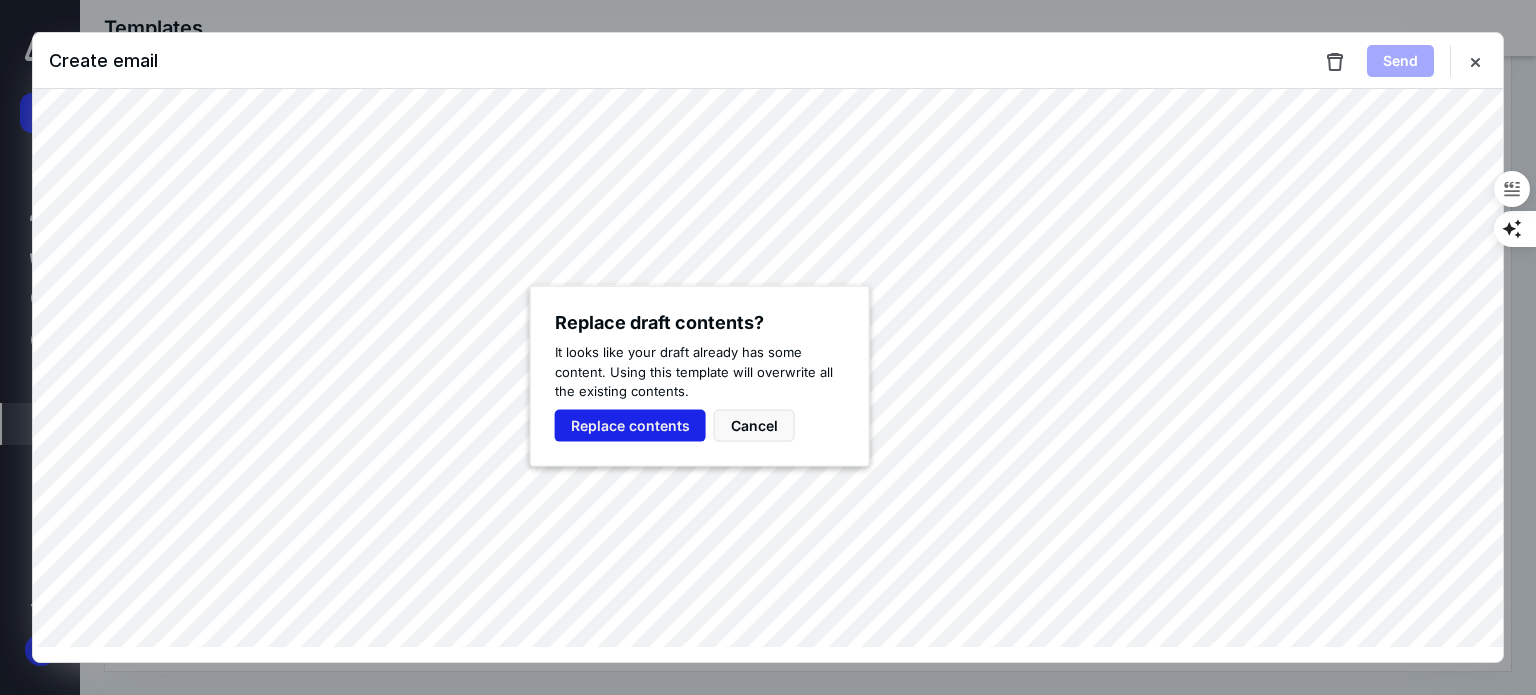 click on "Replace contents" at bounding box center [630, 425] 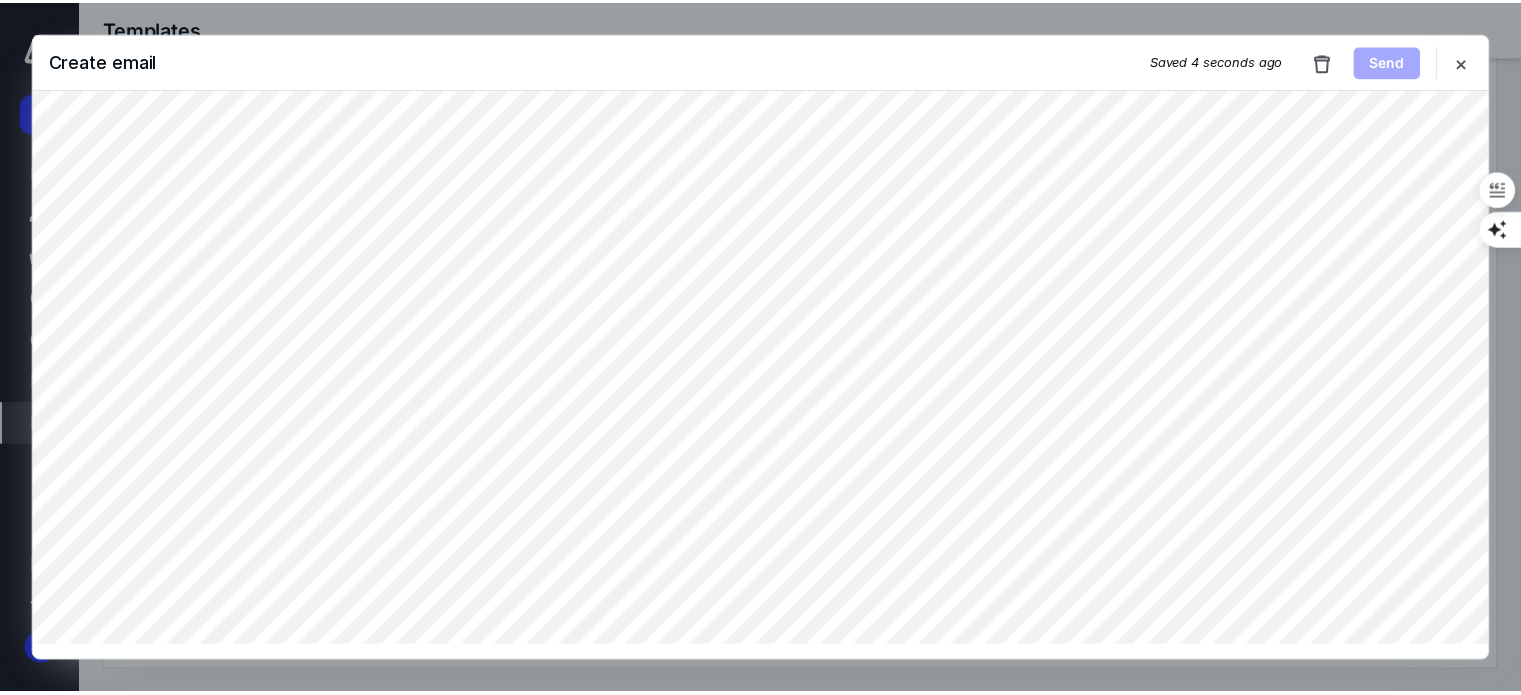 scroll, scrollTop: 0, scrollLeft: 0, axis: both 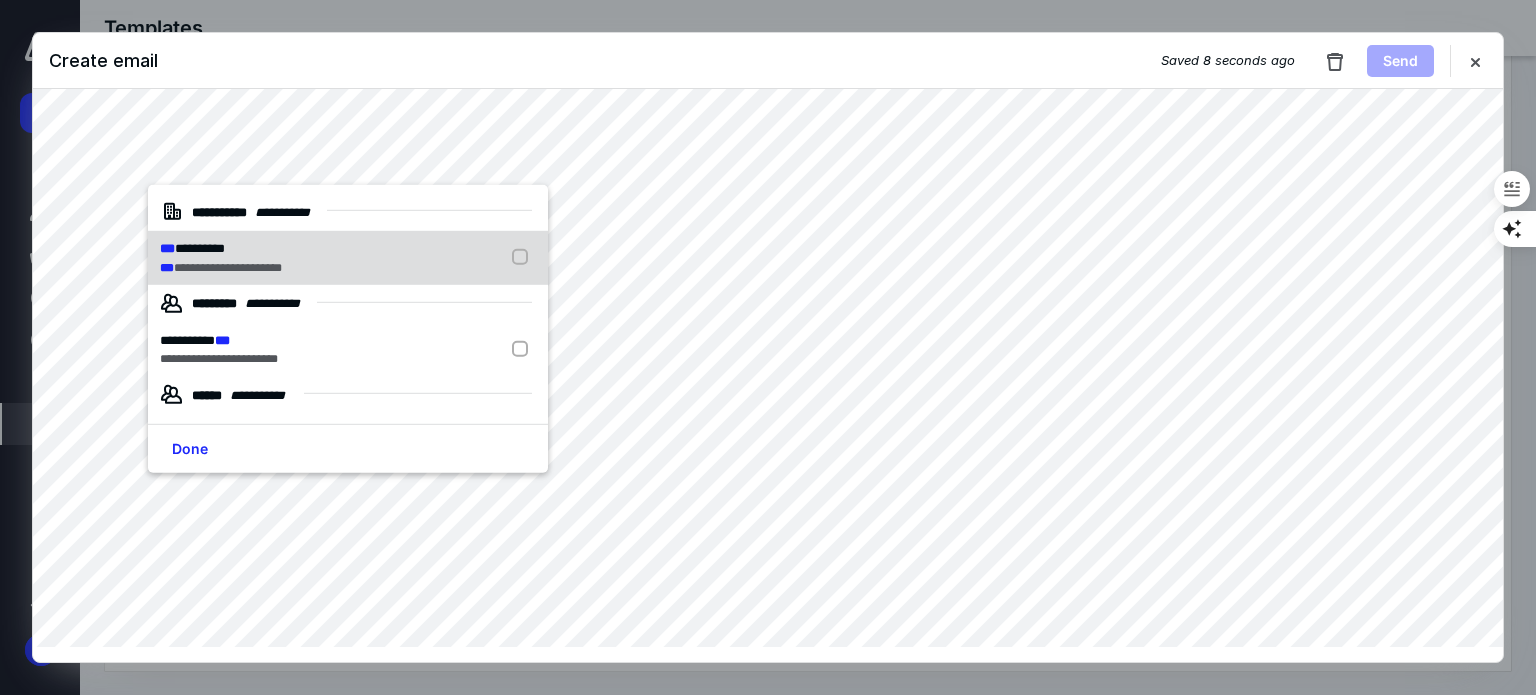 click on "**********" at bounding box center (221, 249) 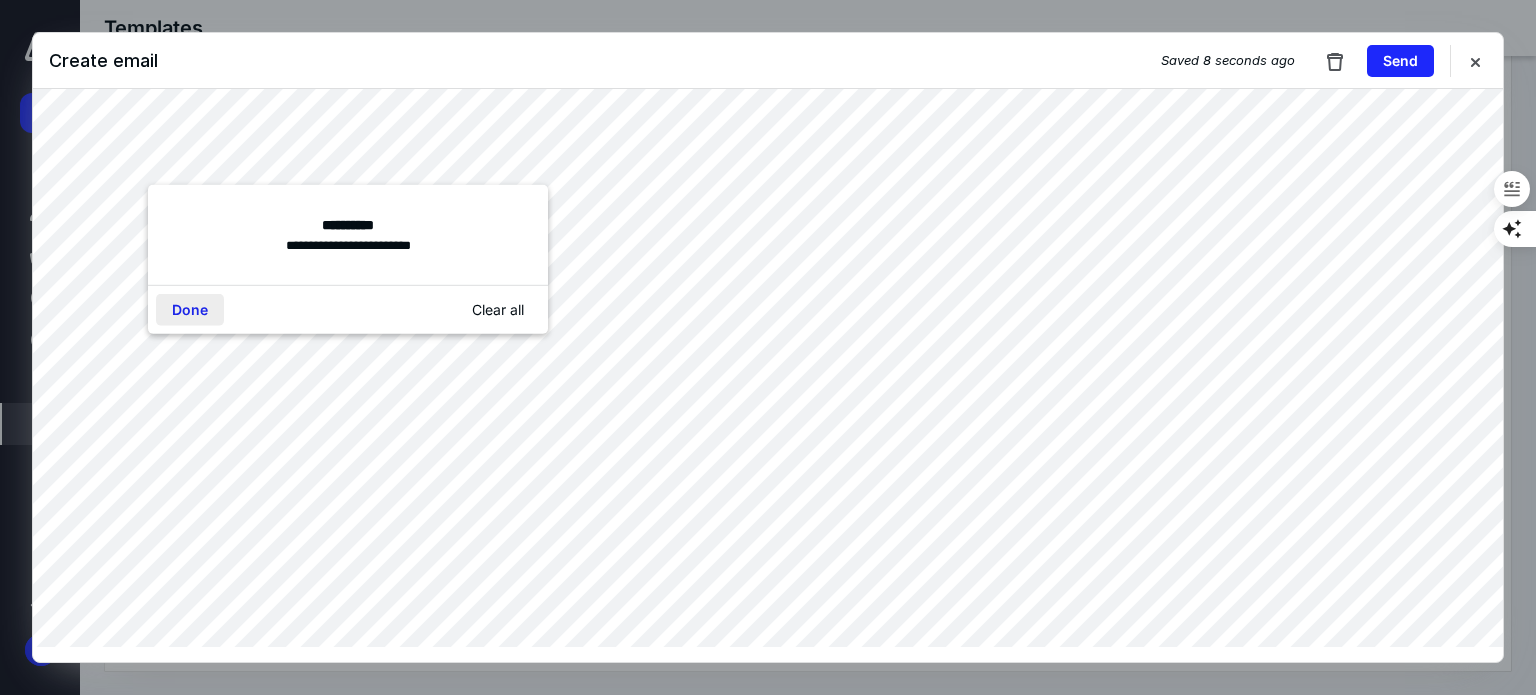 click on "Done" at bounding box center [190, 310] 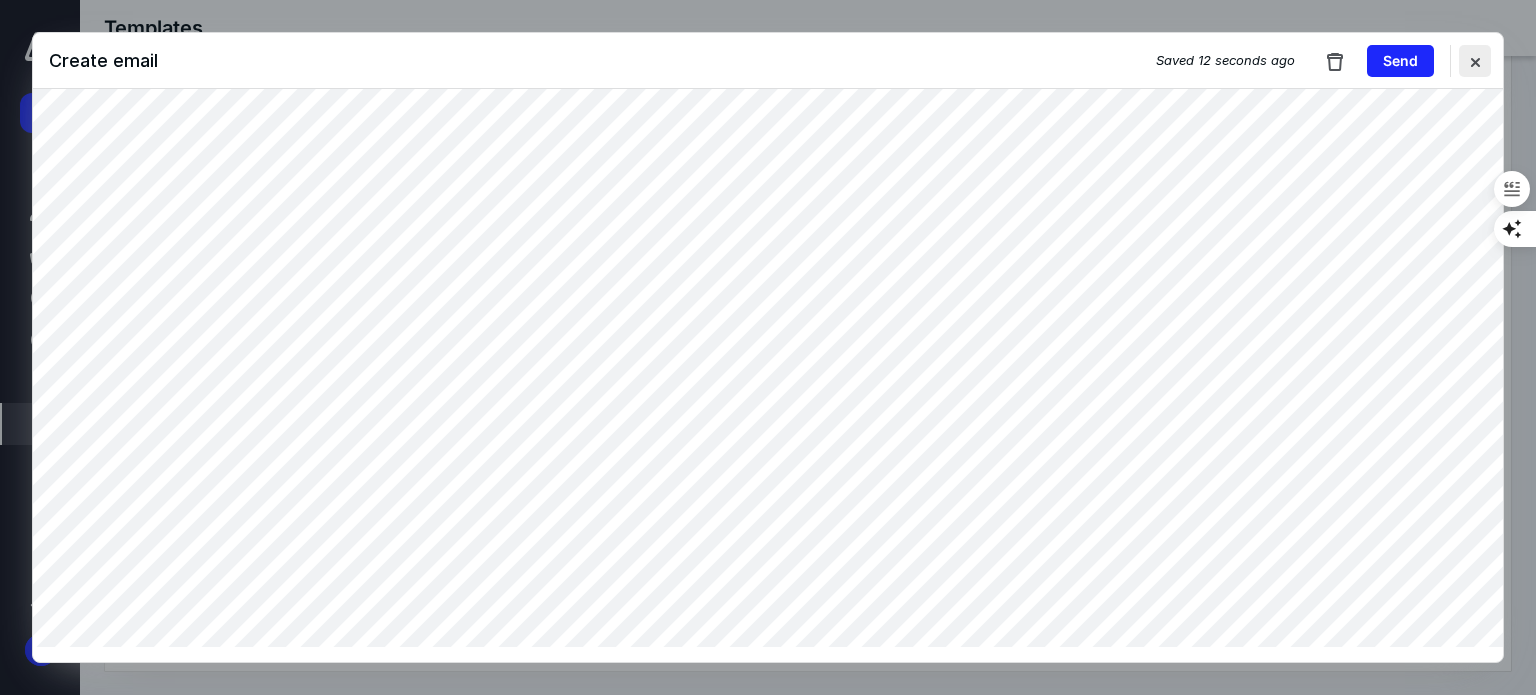 click at bounding box center [1475, 61] 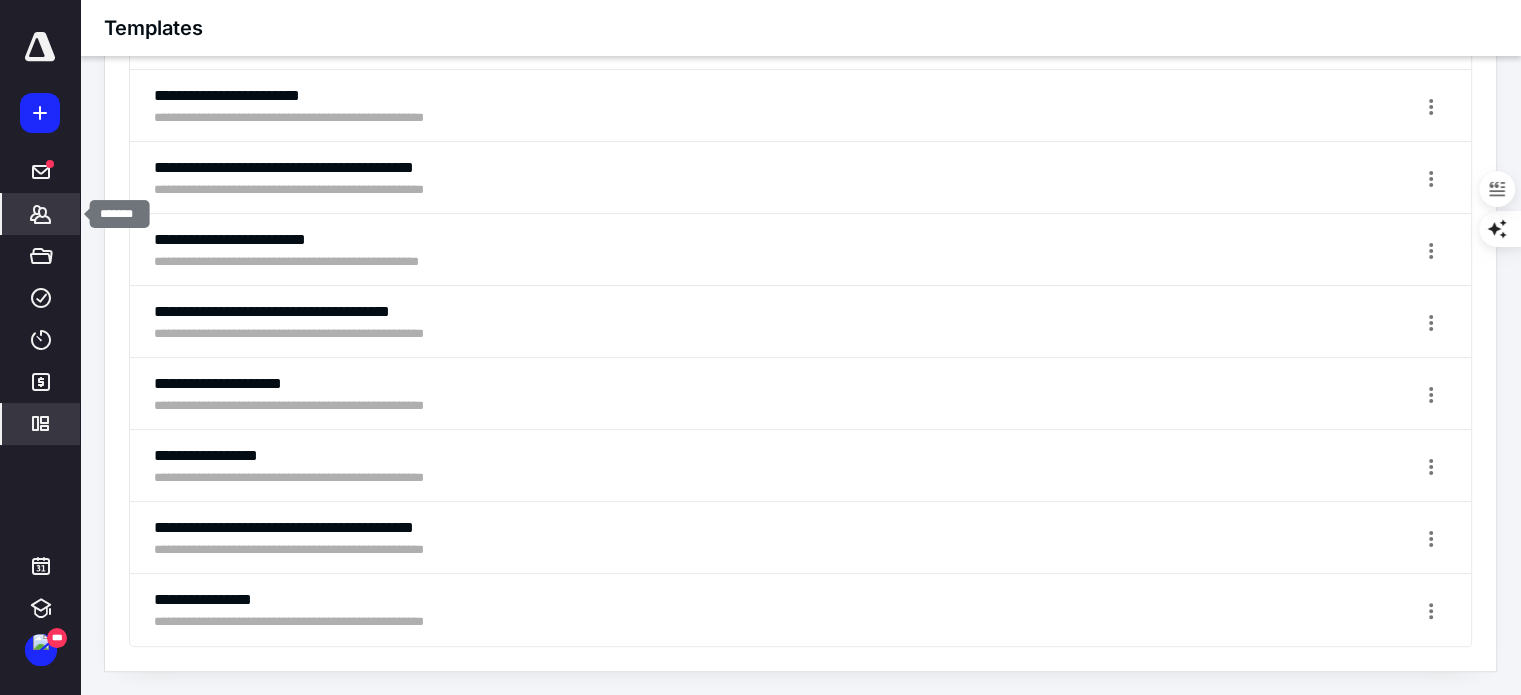 click 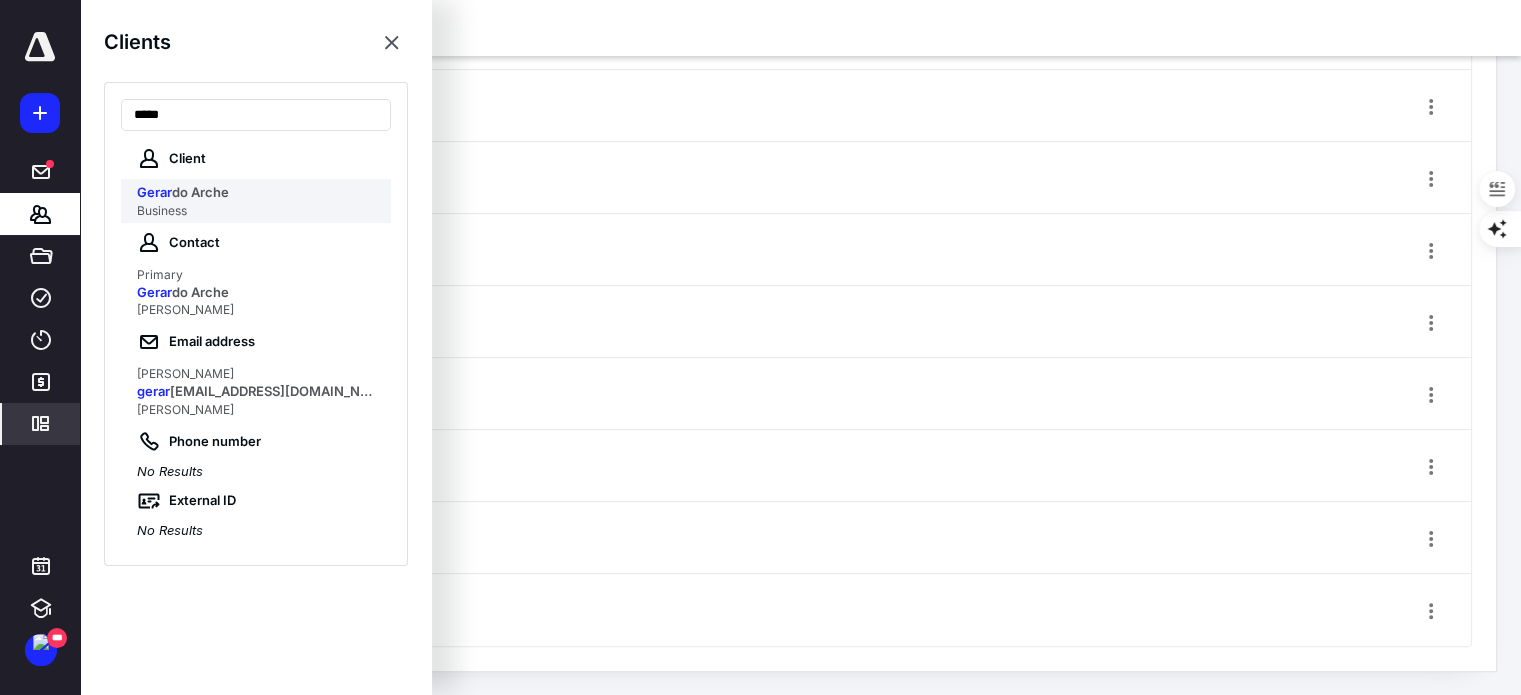 type on "*****" 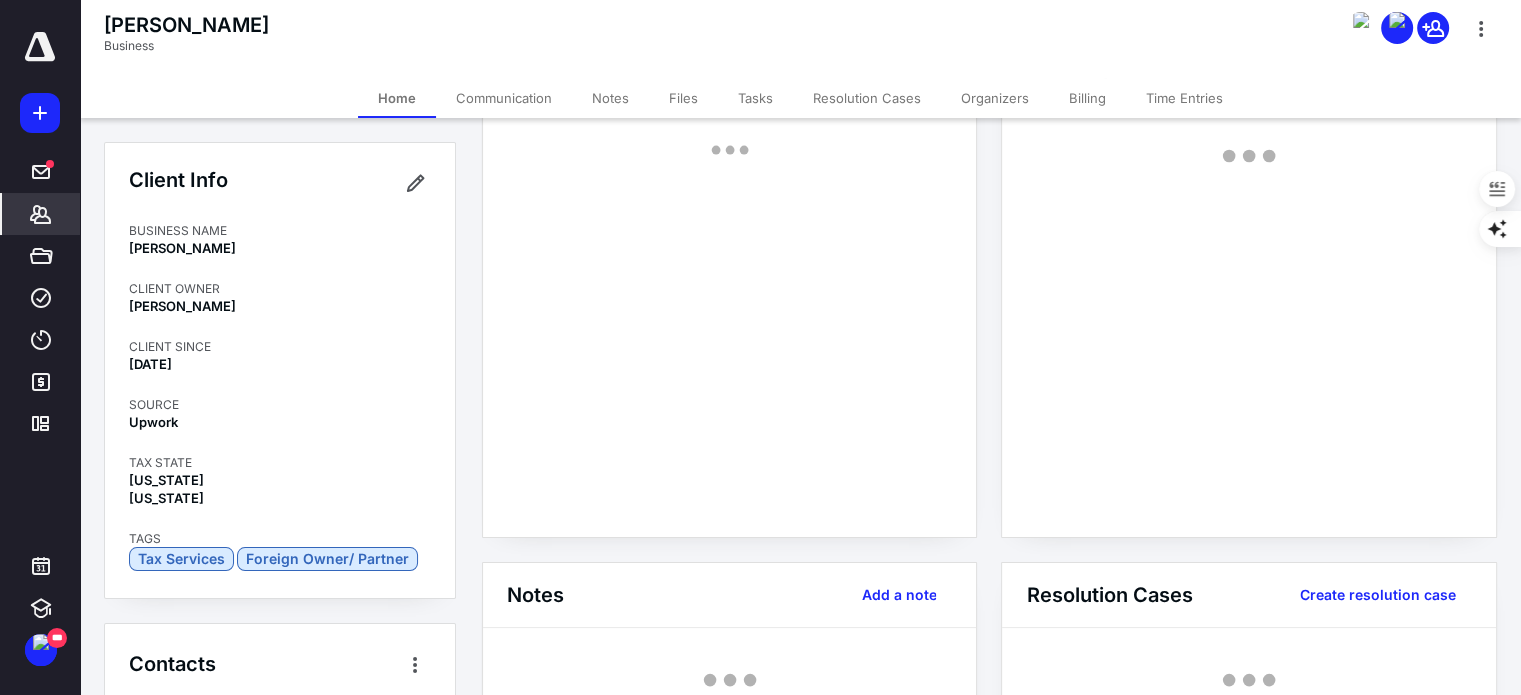 scroll, scrollTop: 320, scrollLeft: 0, axis: vertical 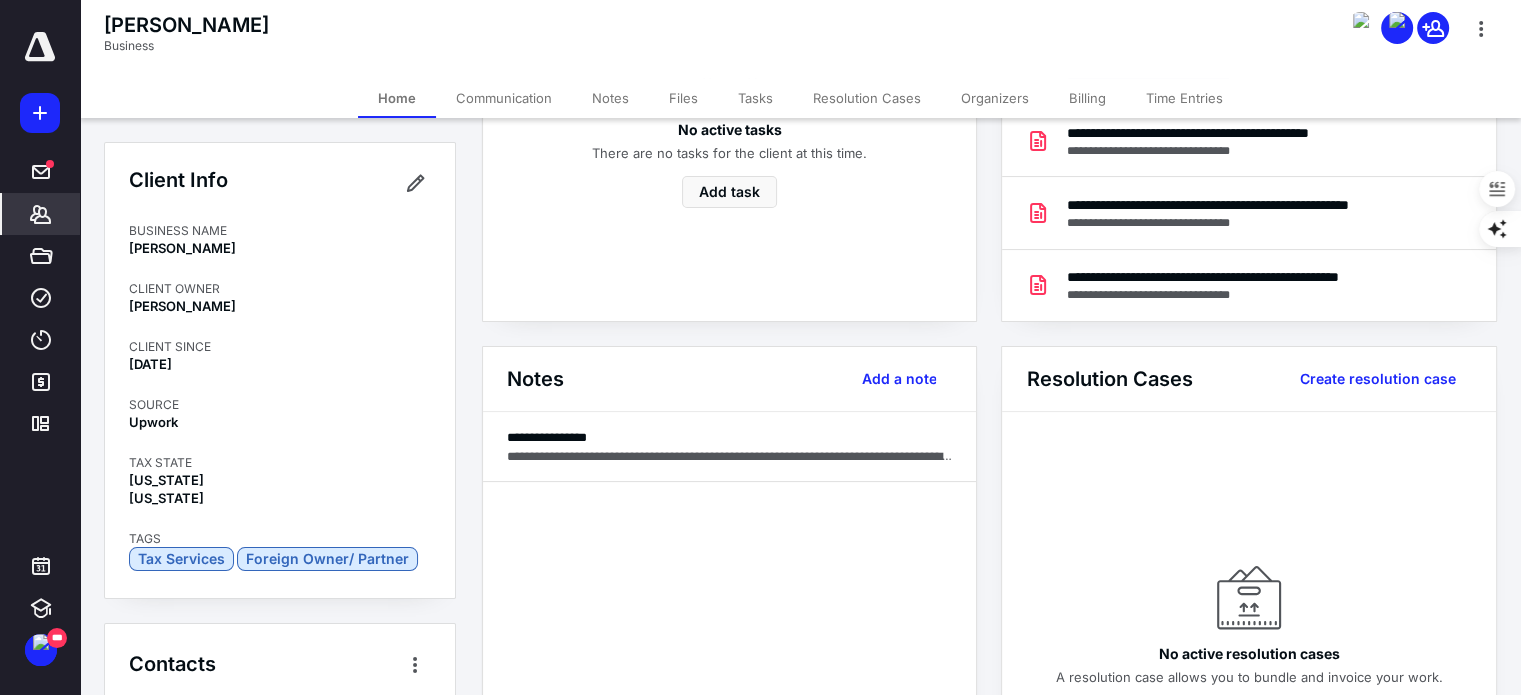 click 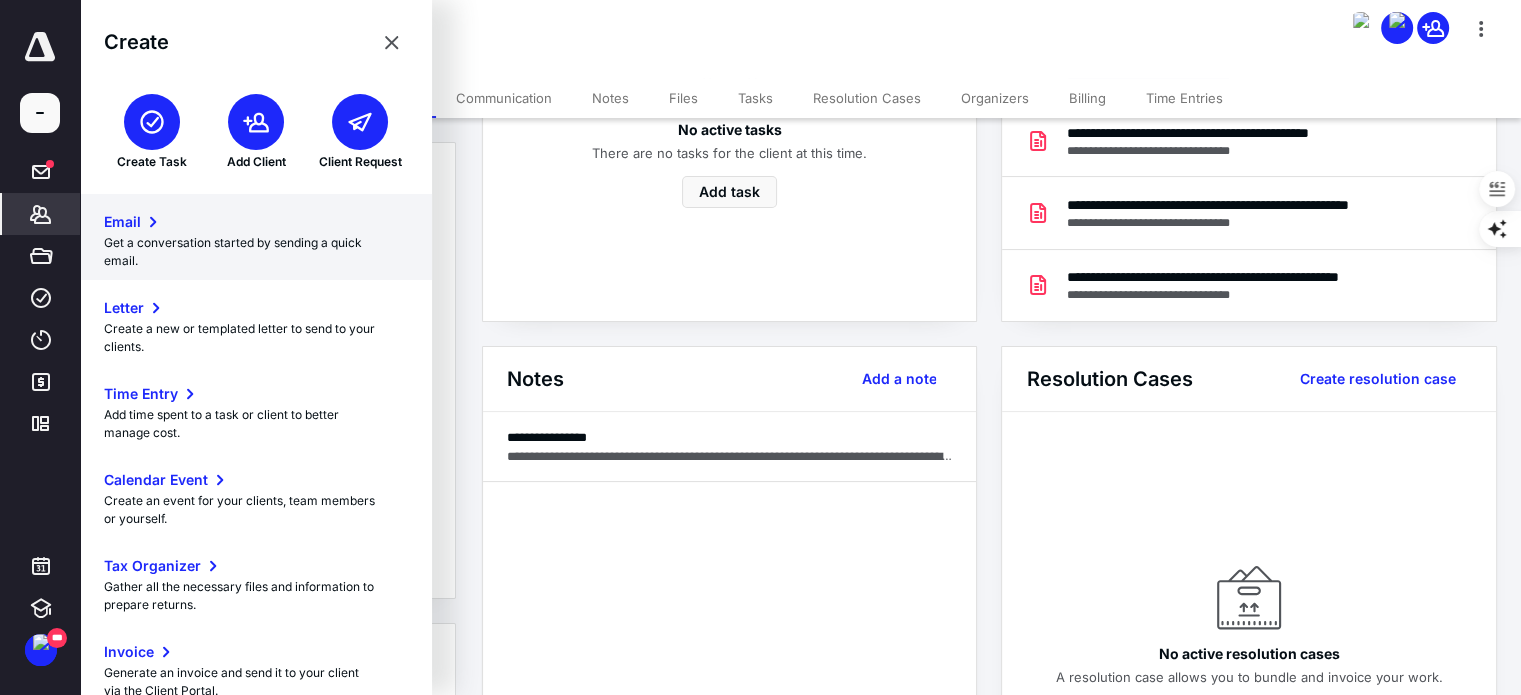 click 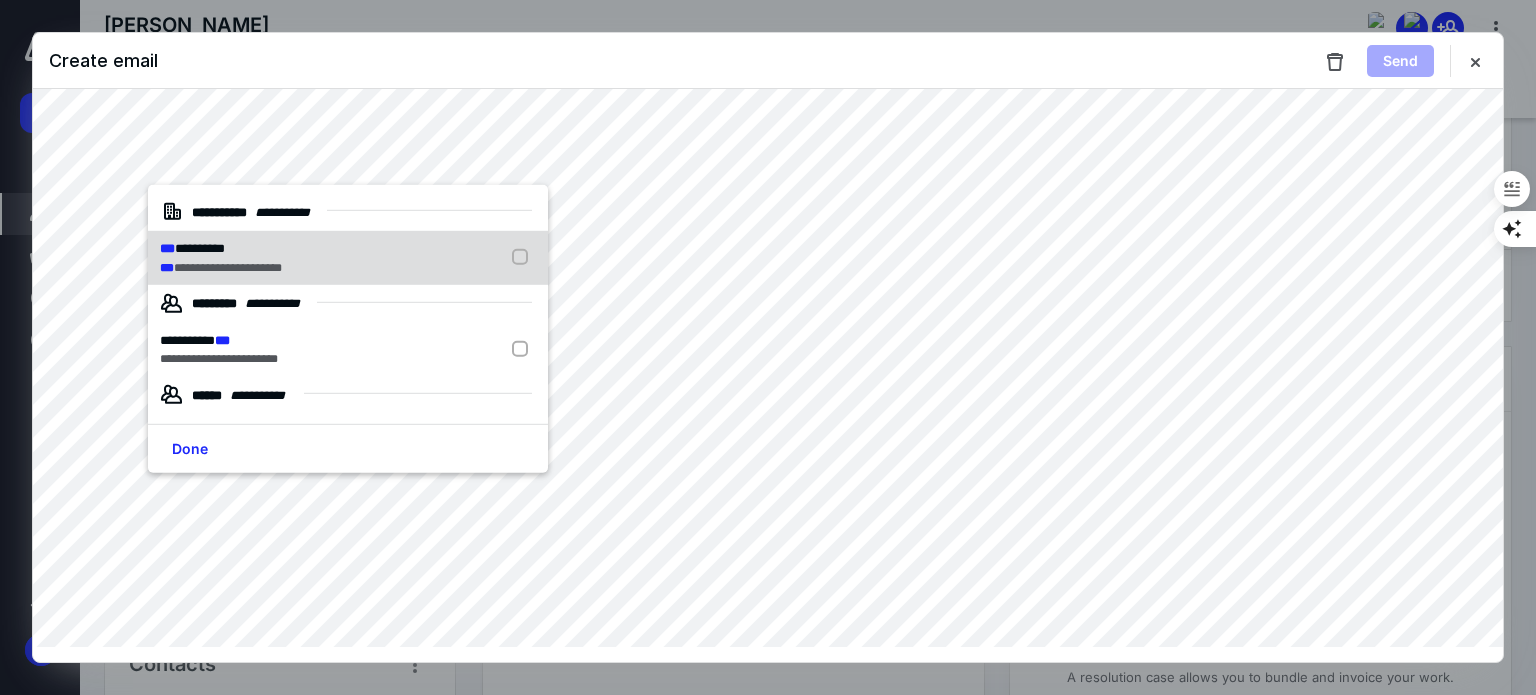 click on "**********" at bounding box center (200, 248) 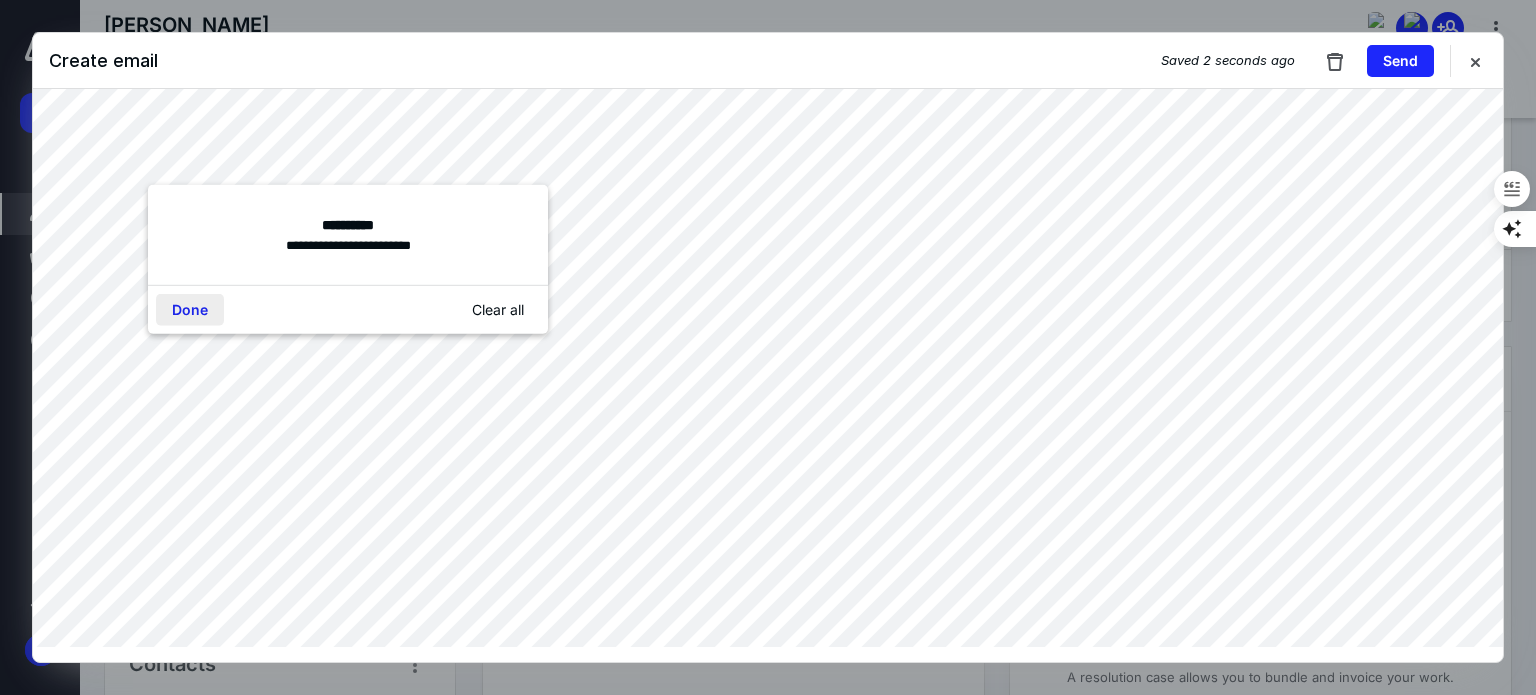 click on "Done" at bounding box center [190, 310] 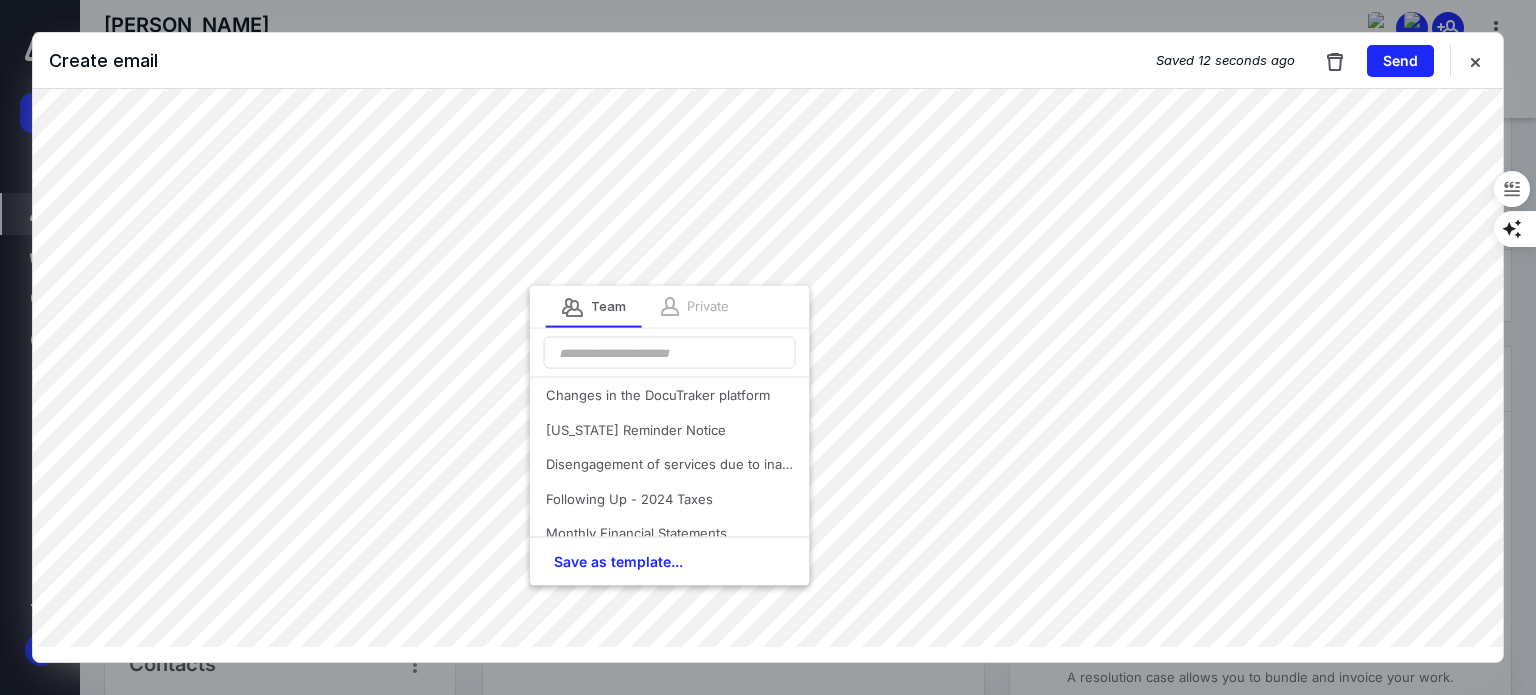 click on "Save as template..." at bounding box center (670, 561) 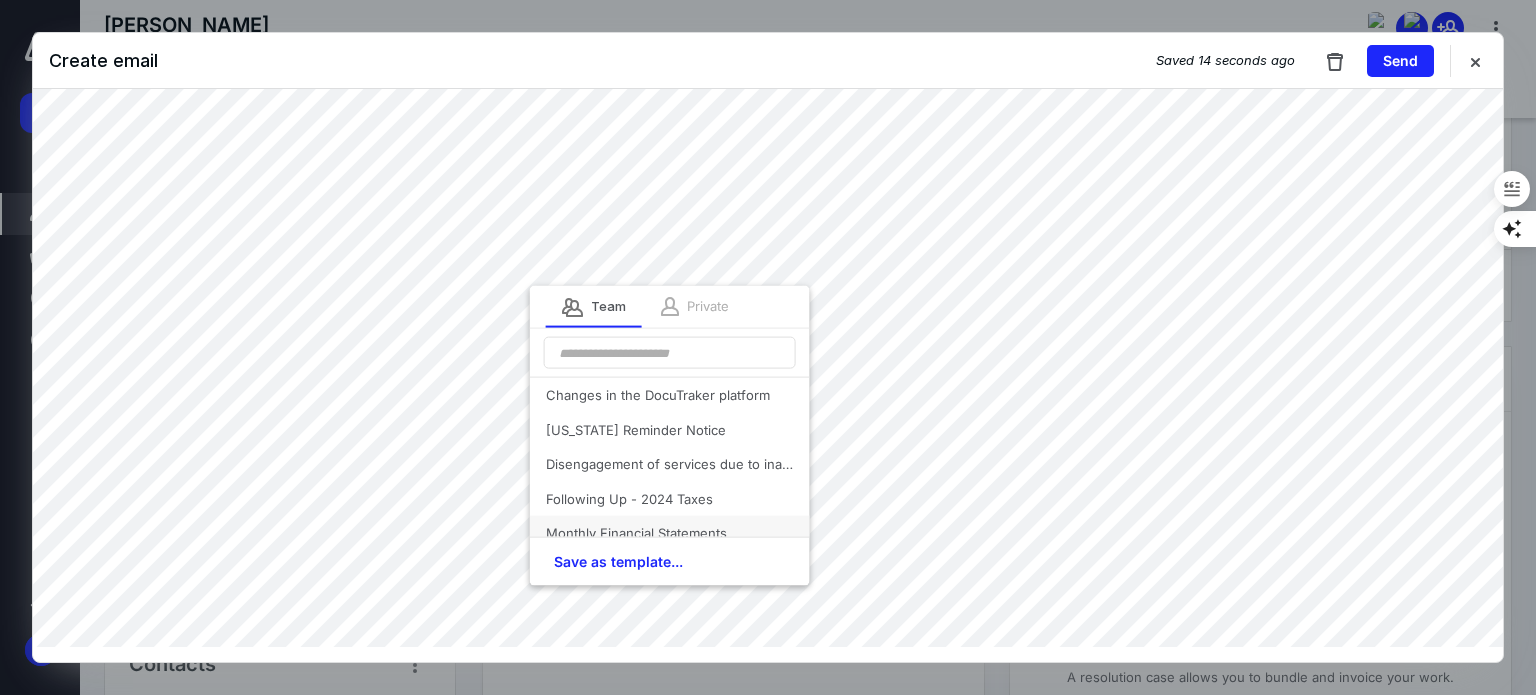 click on "Monthly Financial Statements" at bounding box center [670, 533] 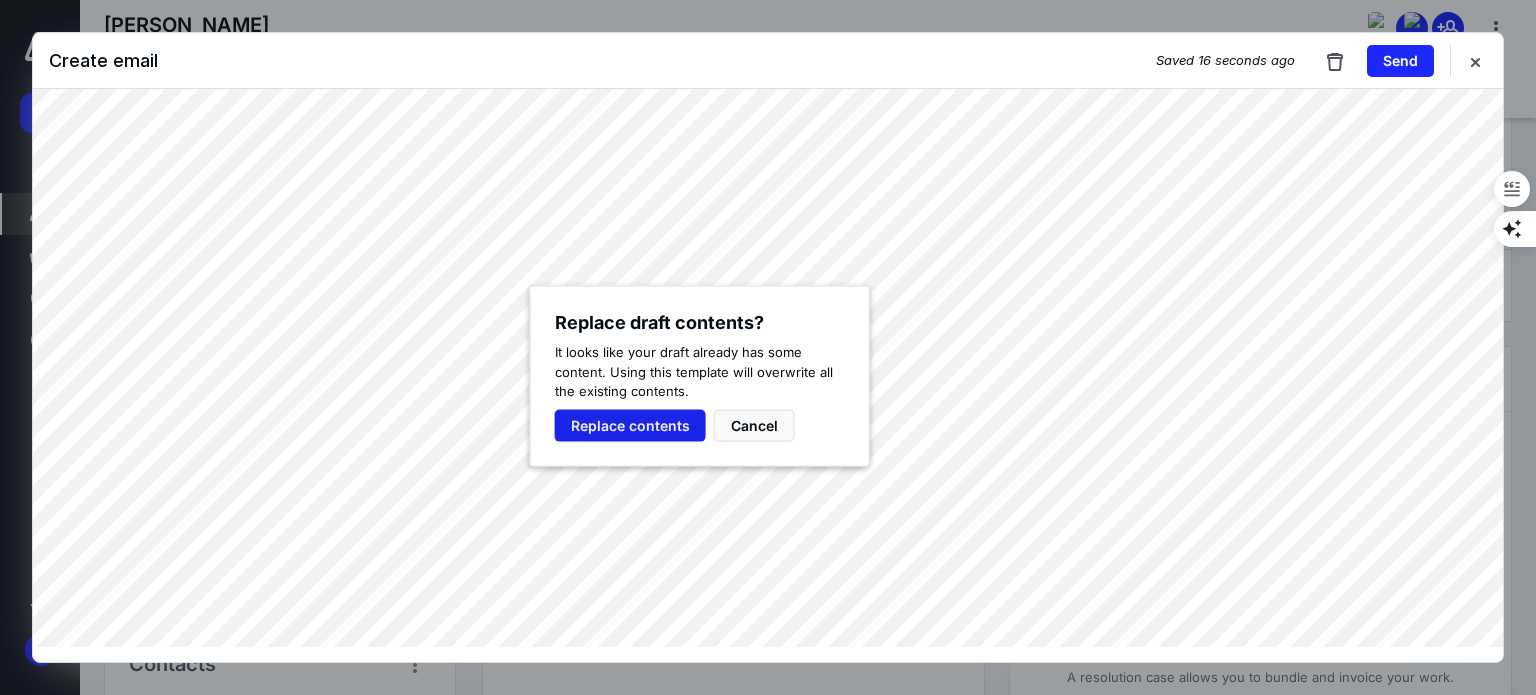 click on "Replace contents" at bounding box center (630, 425) 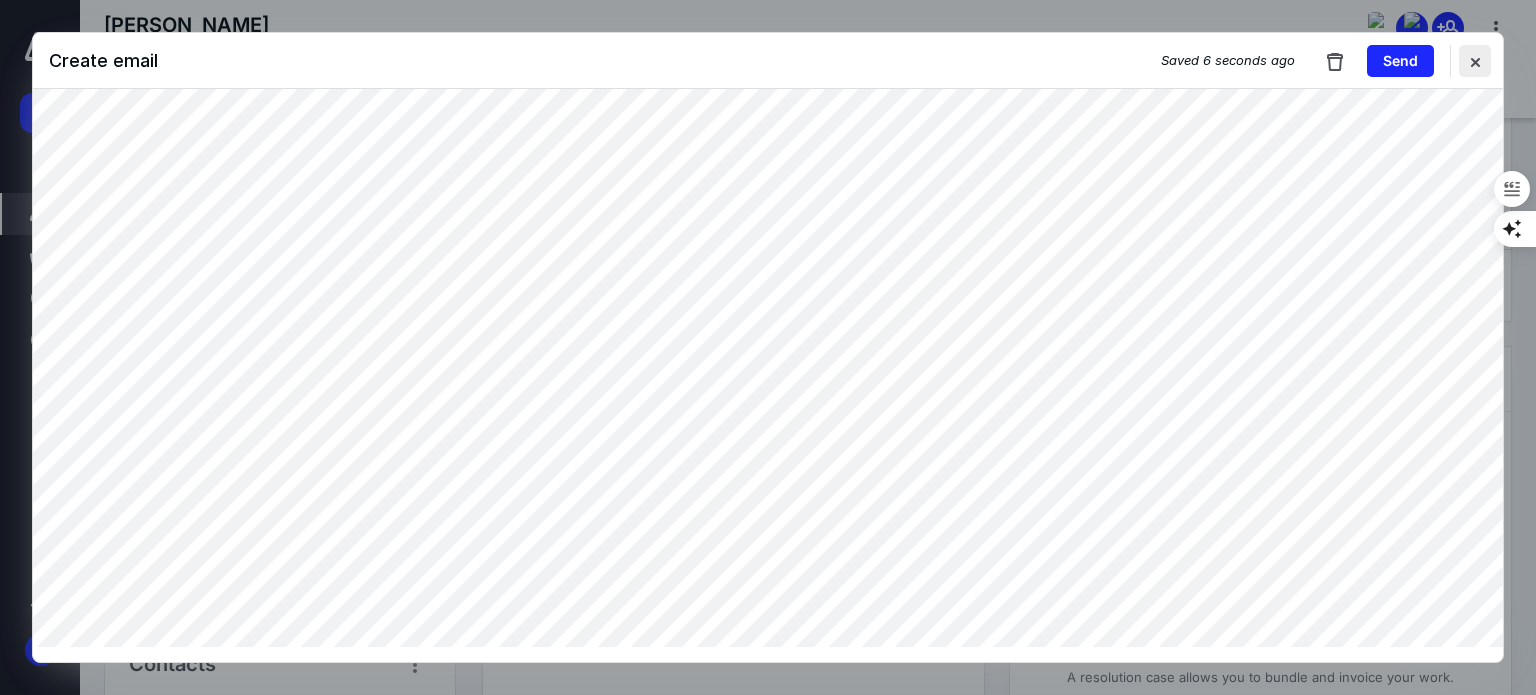 click at bounding box center (1475, 61) 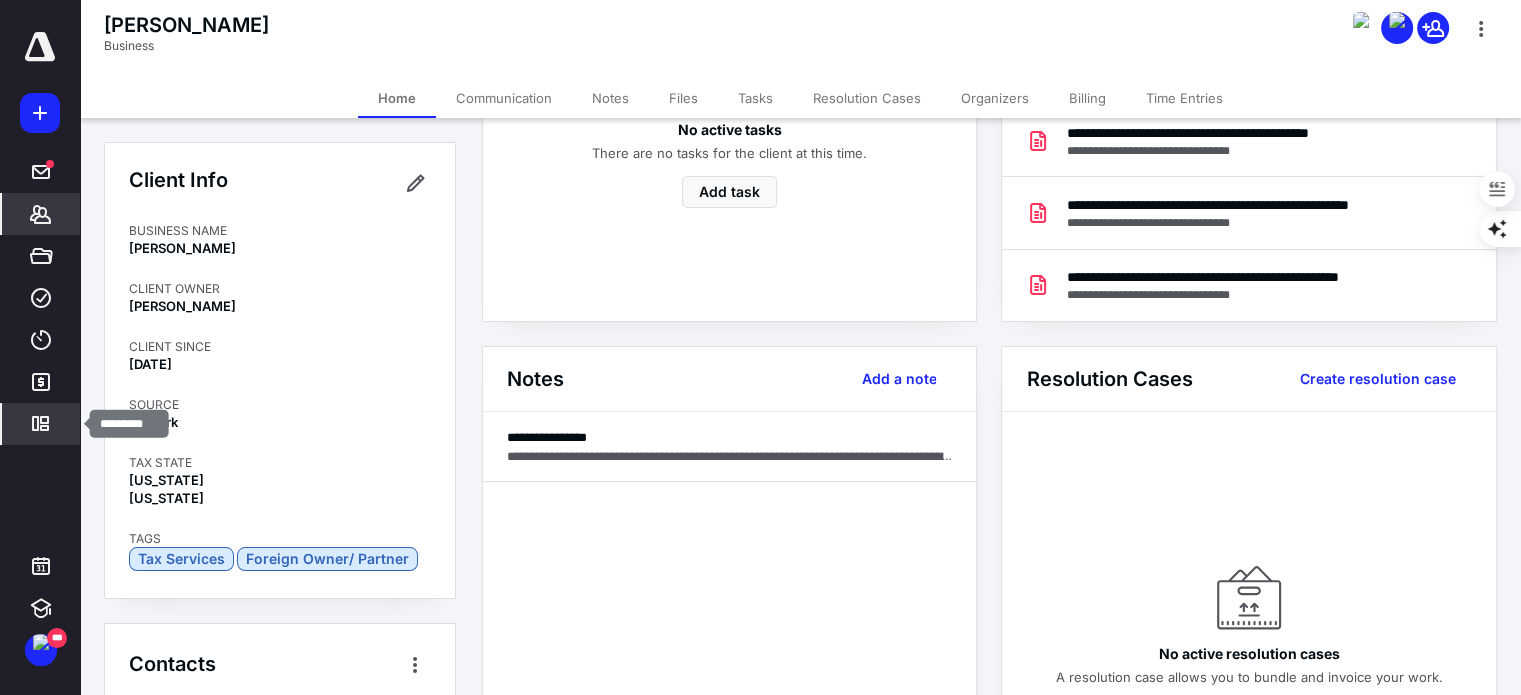 click 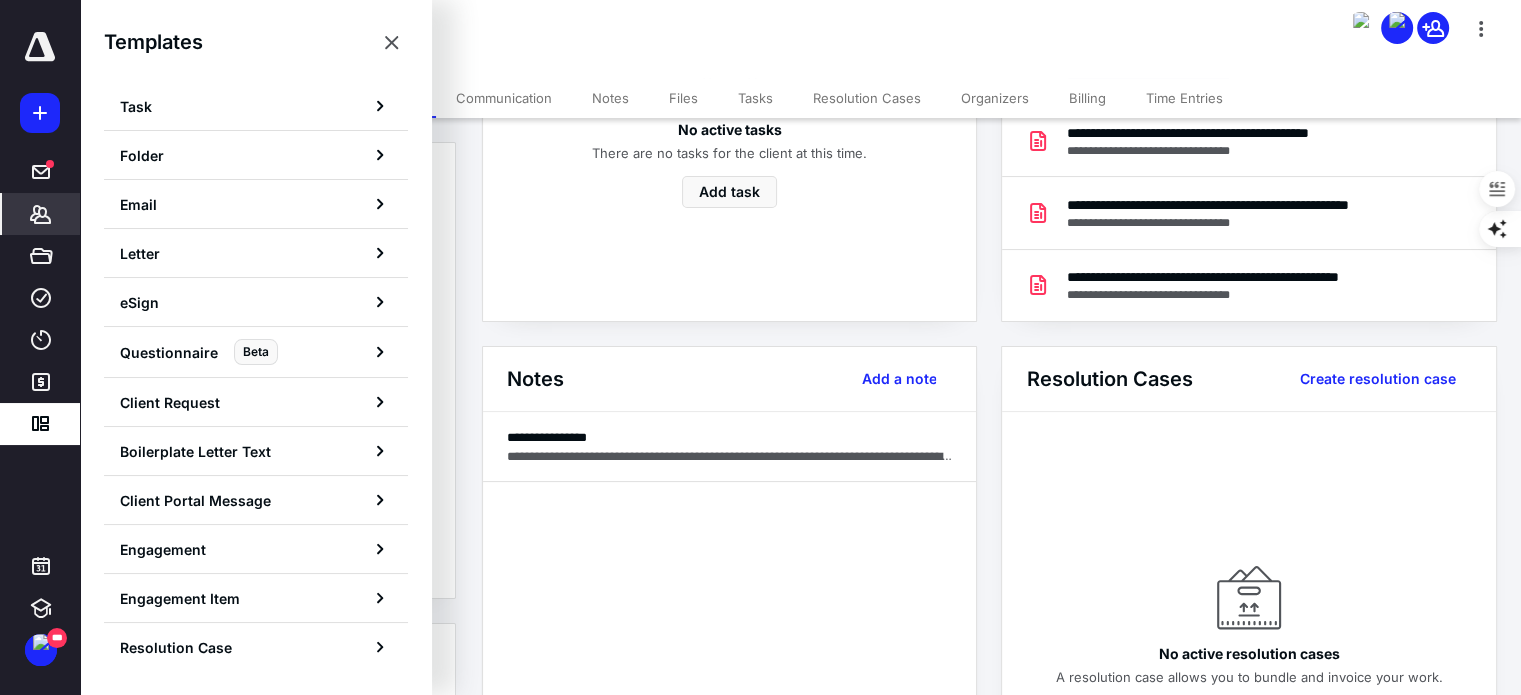 click on "Email" at bounding box center (256, 204) 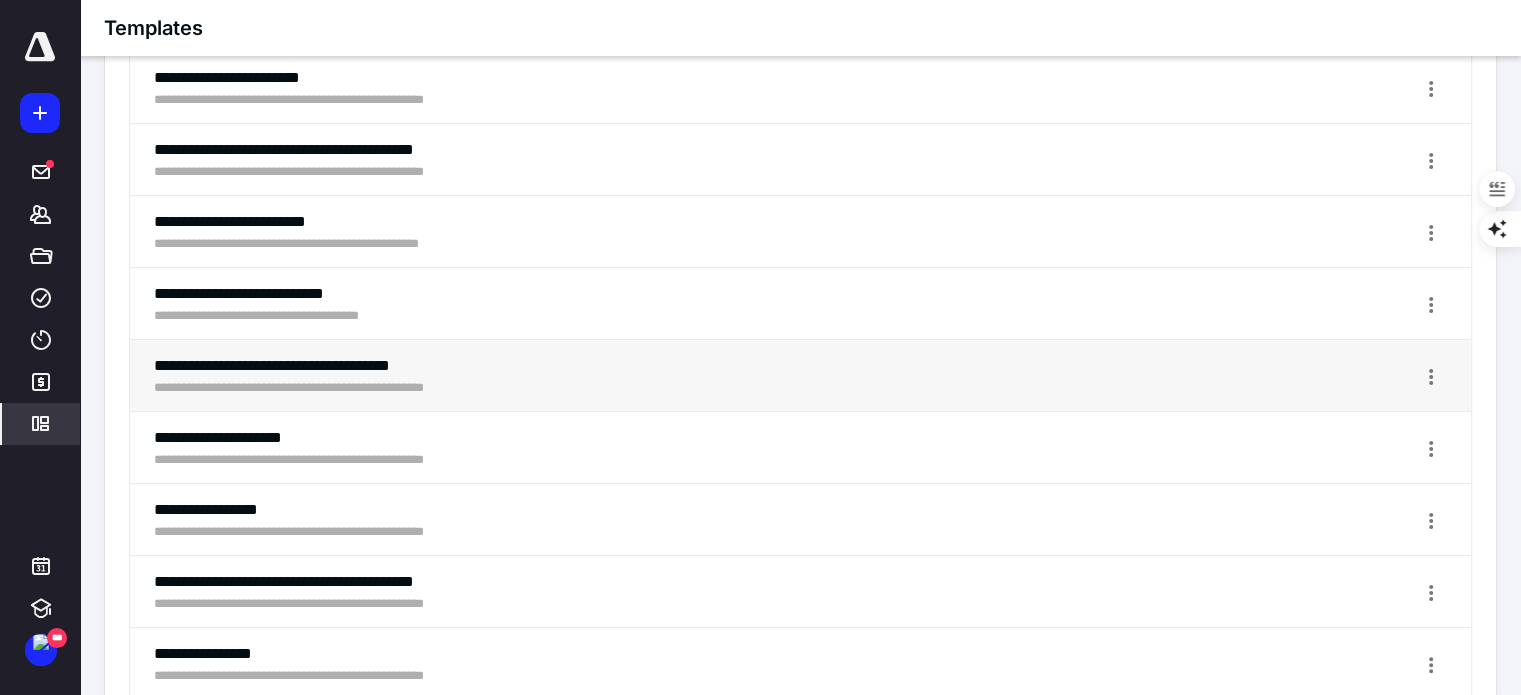 scroll, scrollTop: 276, scrollLeft: 0, axis: vertical 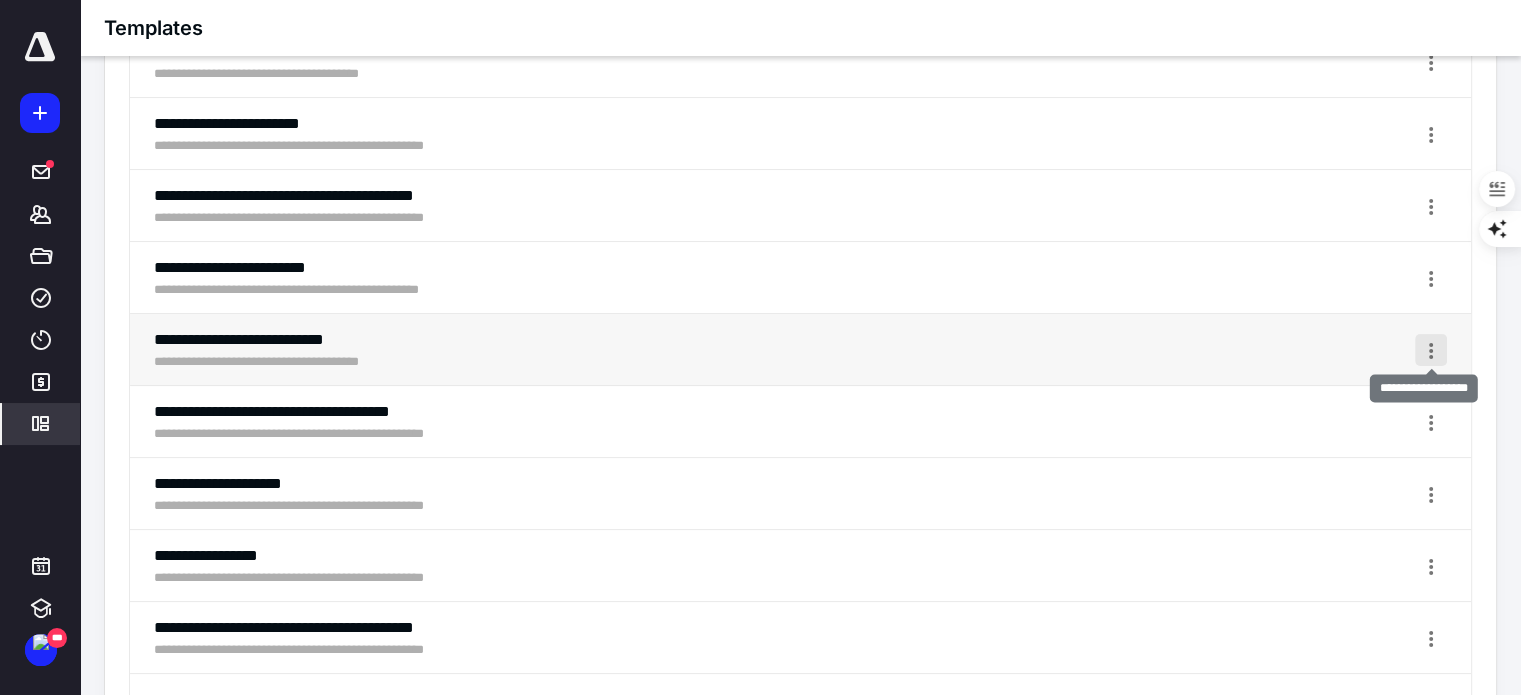 click on "Additional actions" at bounding box center [1431, 350] 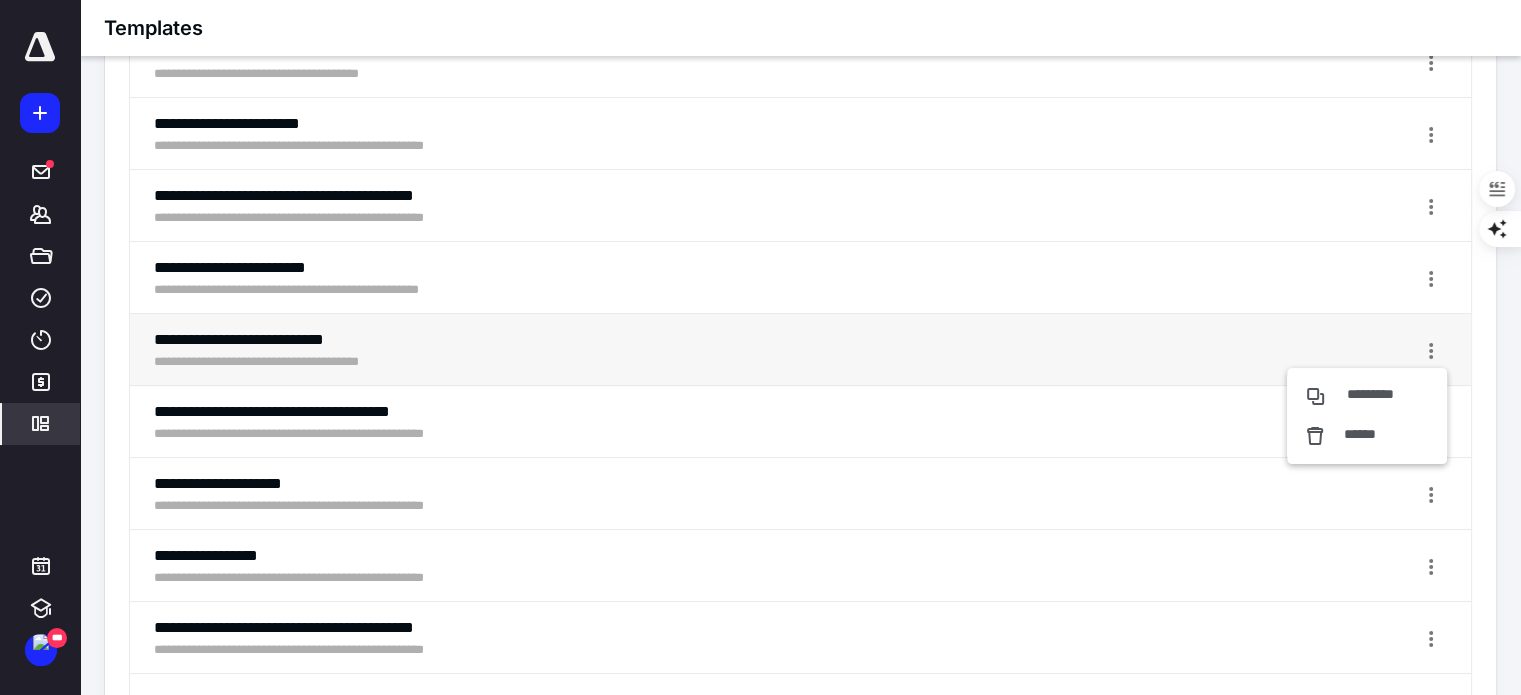 click on "**********" at bounding box center (800, 350) 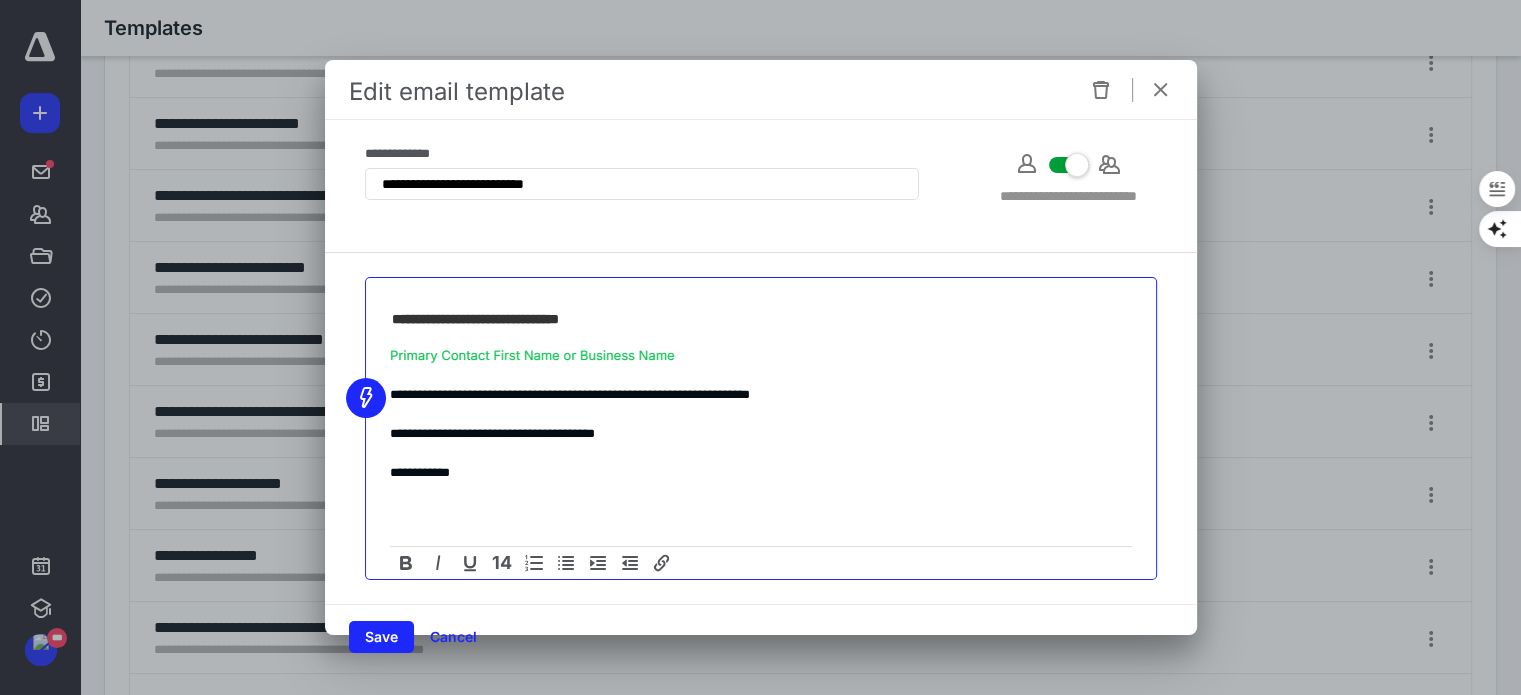 click 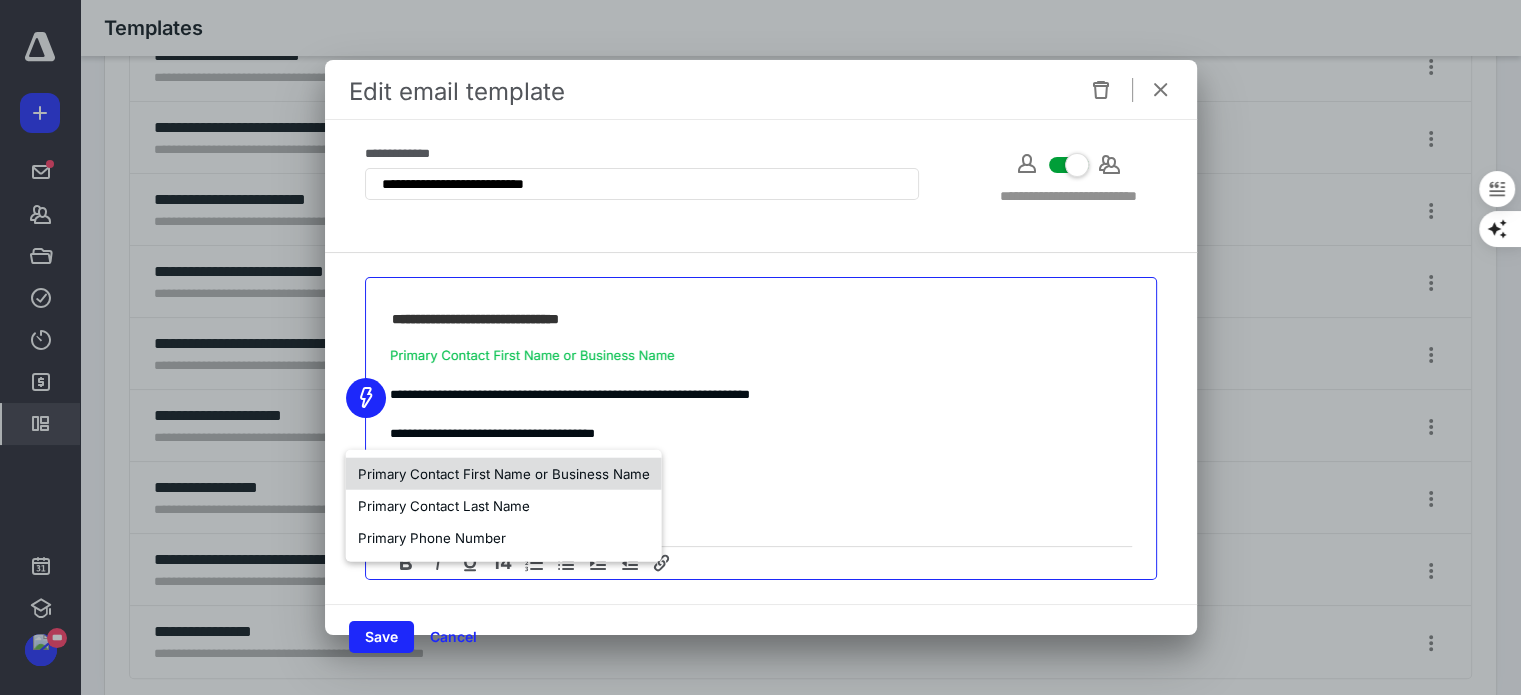 scroll, scrollTop: 376, scrollLeft: 0, axis: vertical 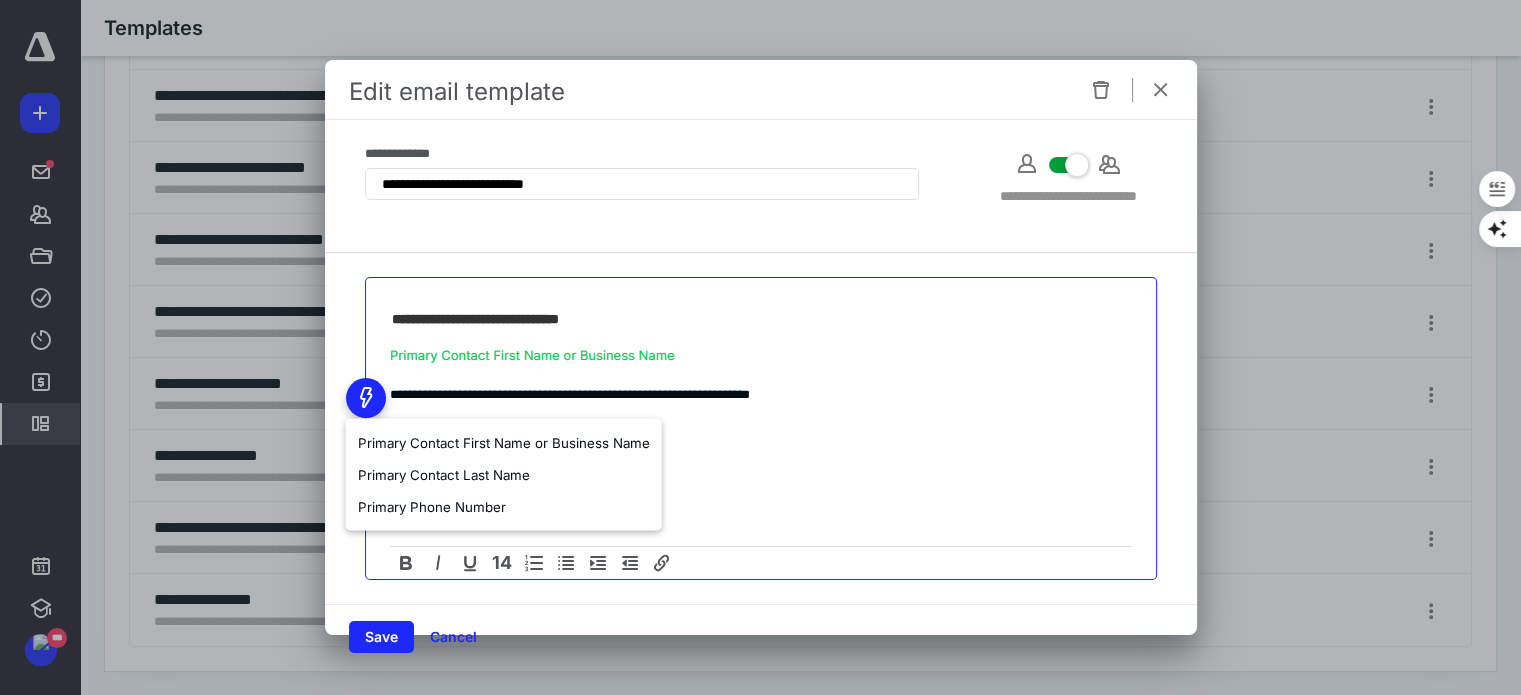 click at bounding box center [533, 355] 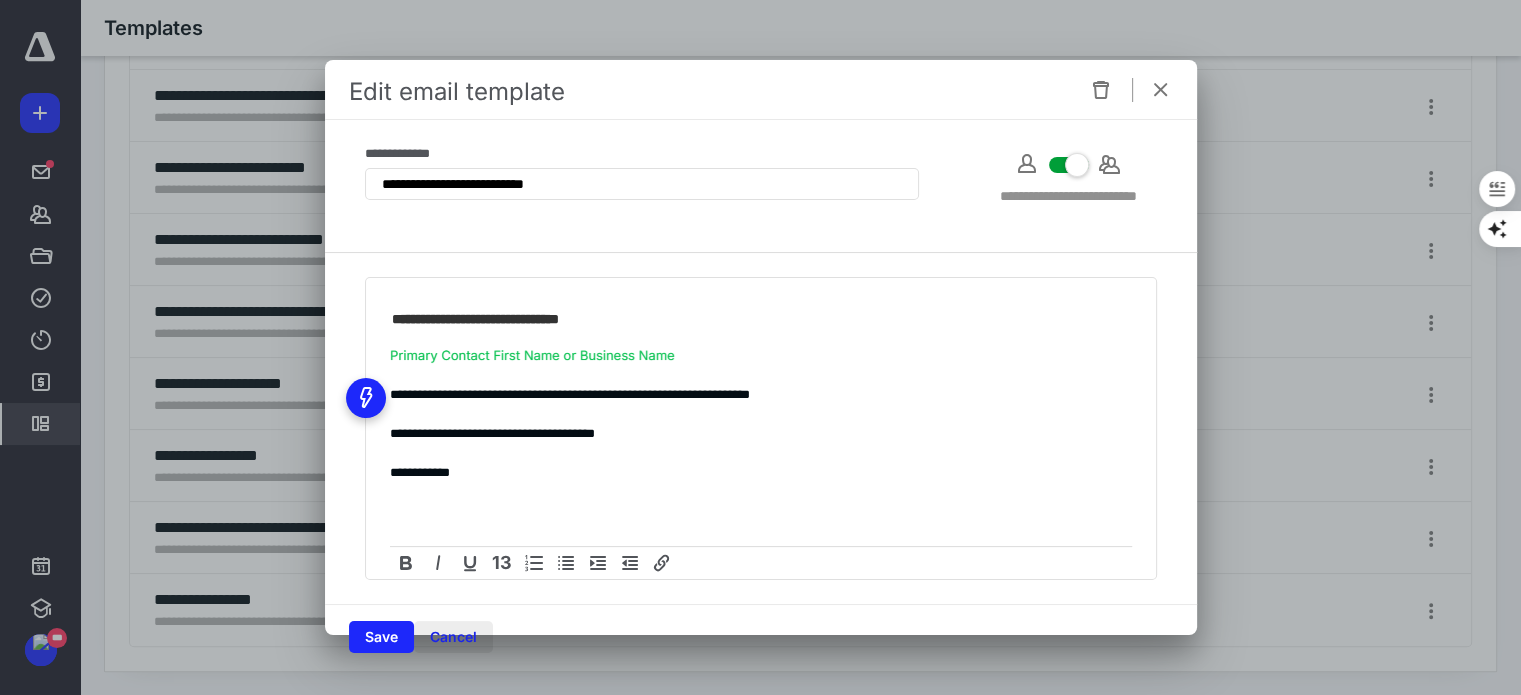 click on "Cancel" at bounding box center (453, 637) 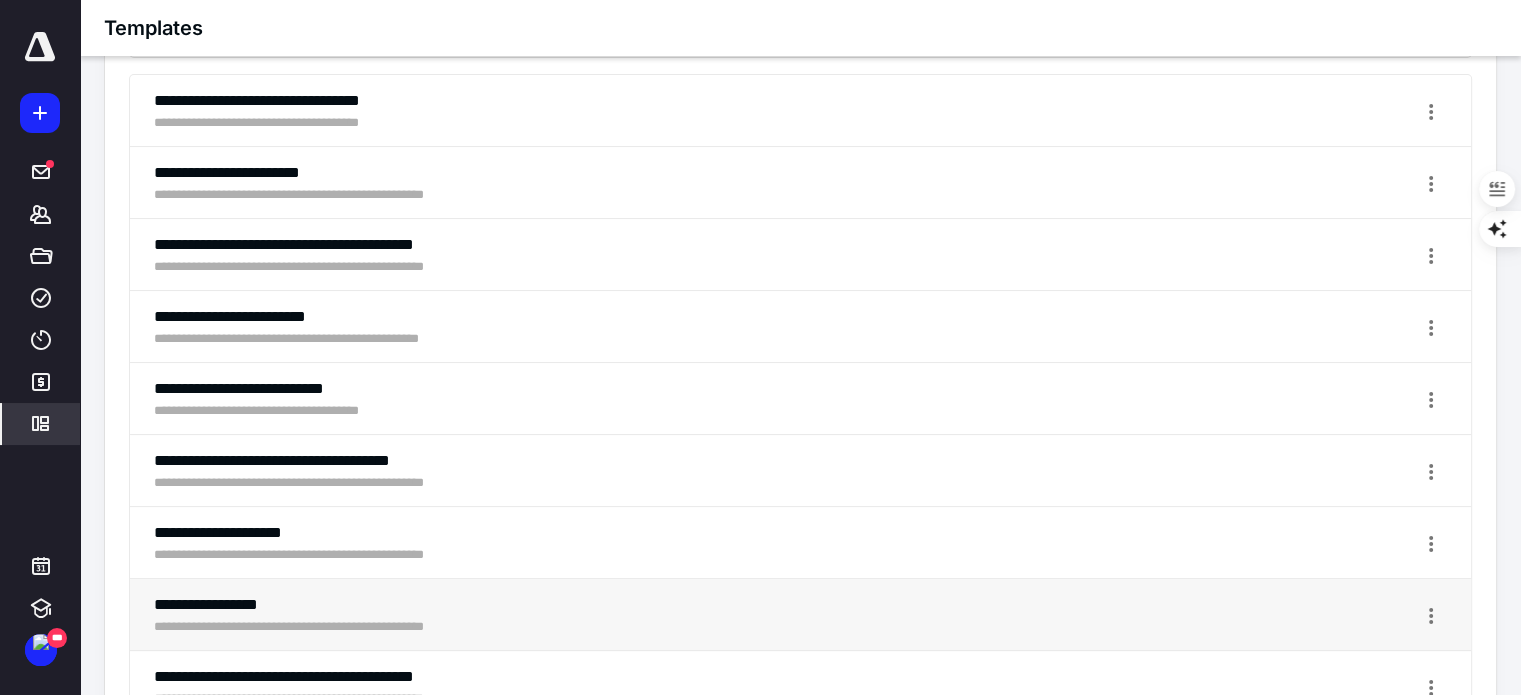 scroll, scrollTop: 76, scrollLeft: 0, axis: vertical 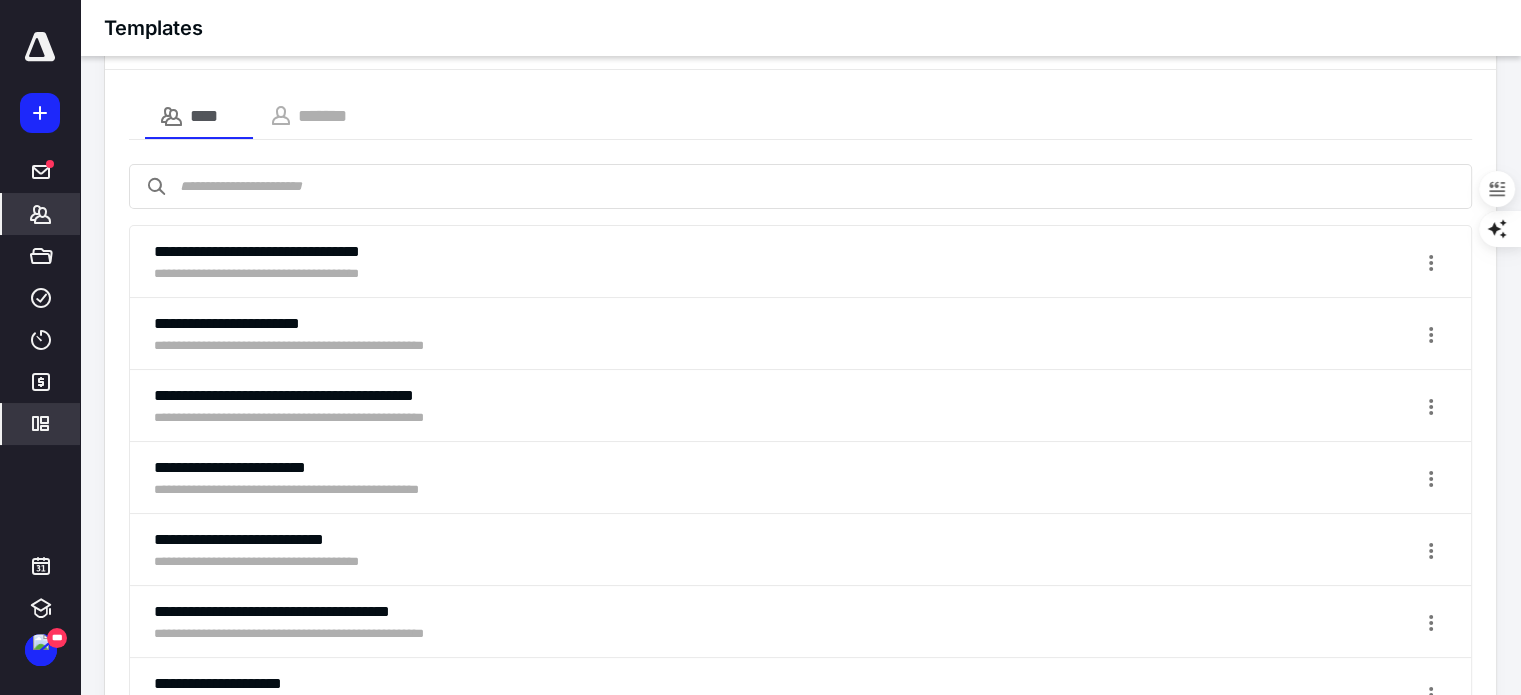 click 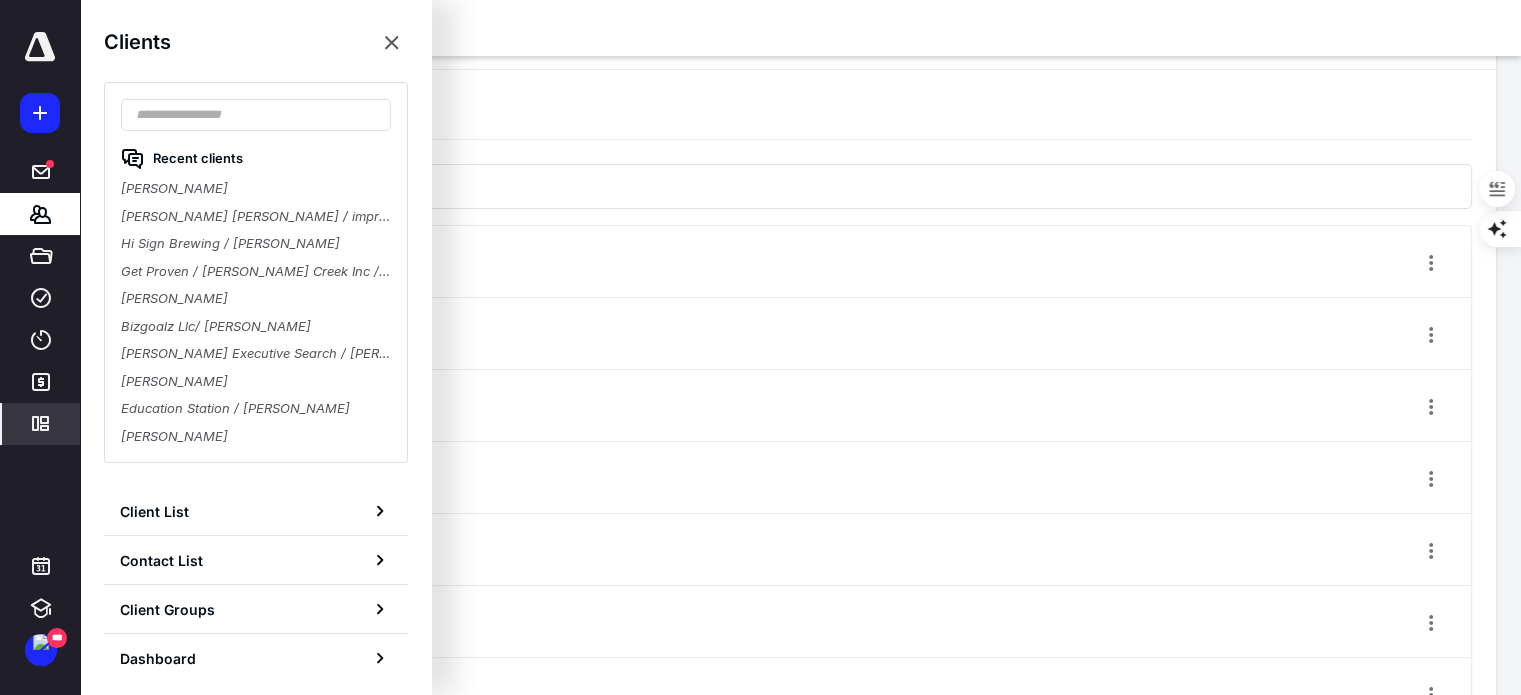 click on "[PERSON_NAME]" at bounding box center [256, 189] 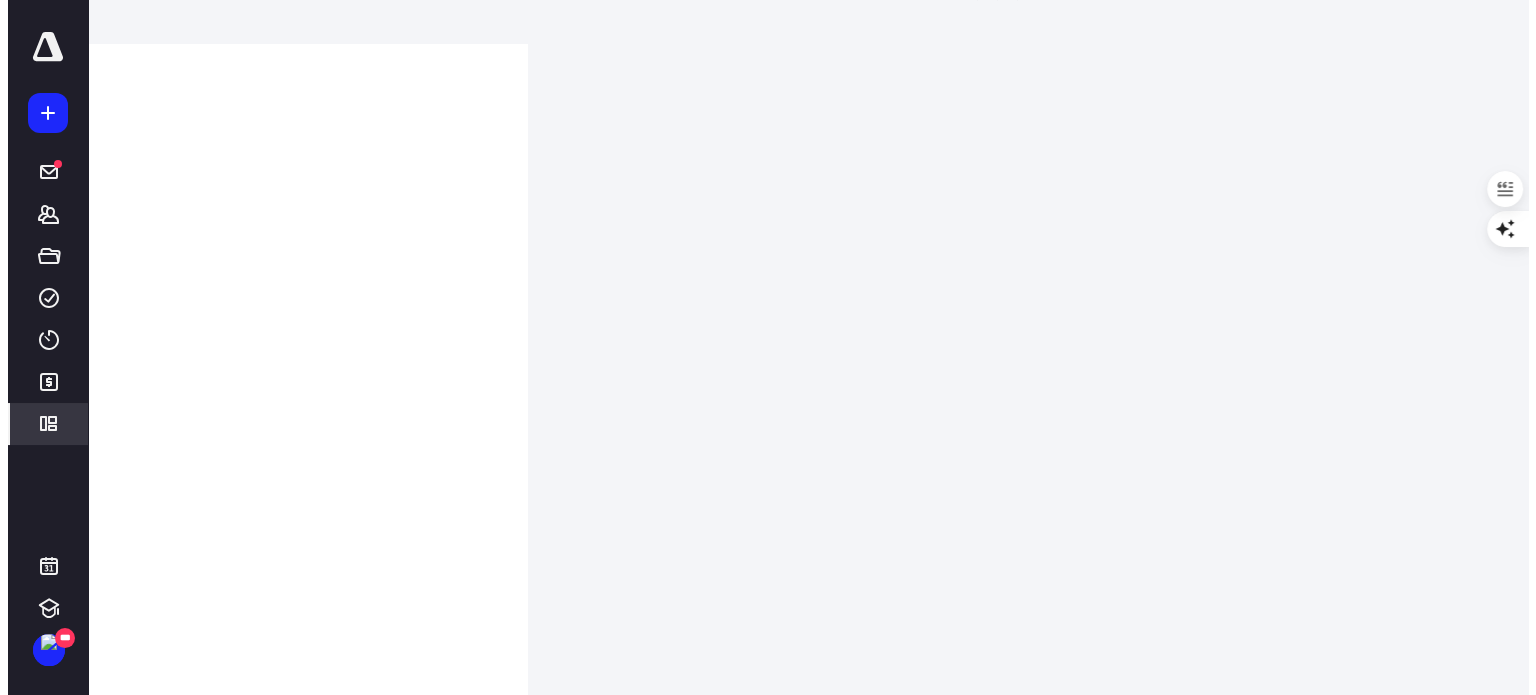 scroll, scrollTop: 20, scrollLeft: 0, axis: vertical 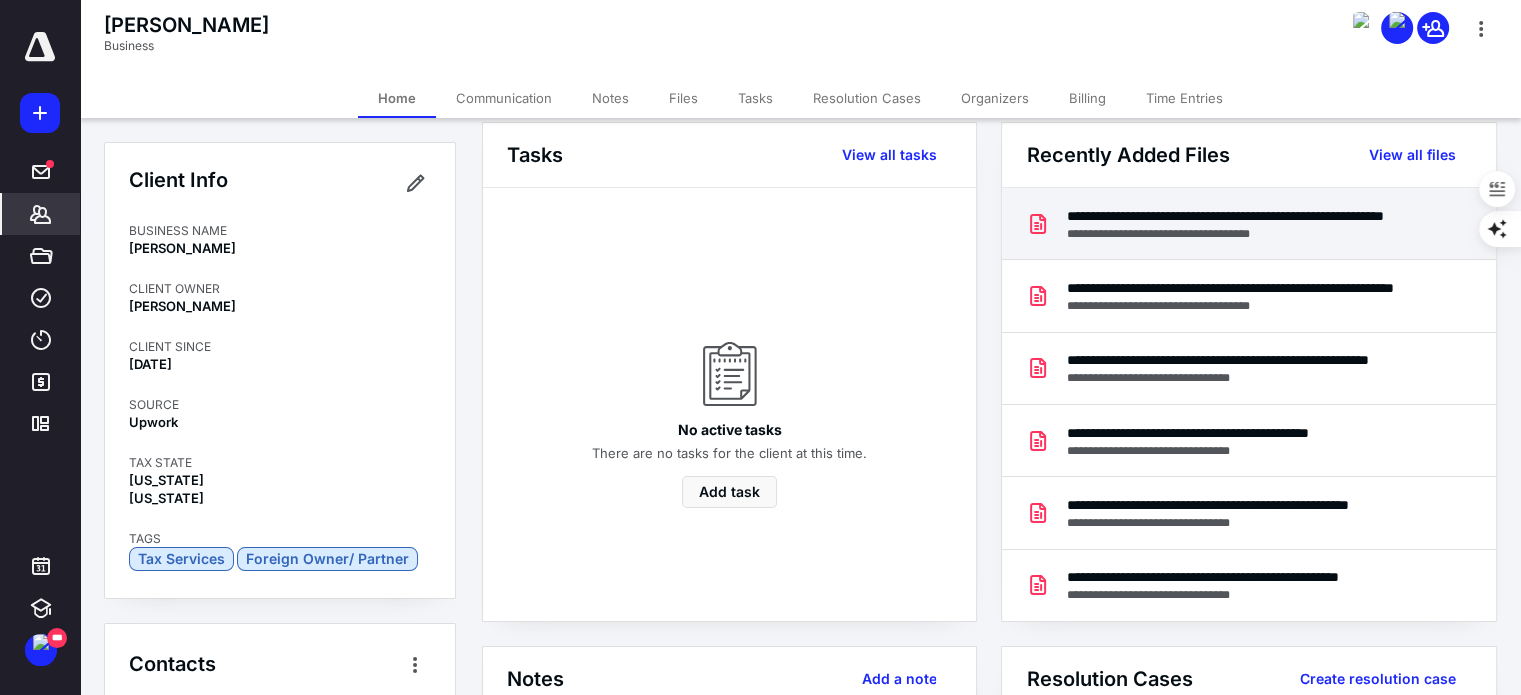 click on "**********" at bounding box center [1244, 234] 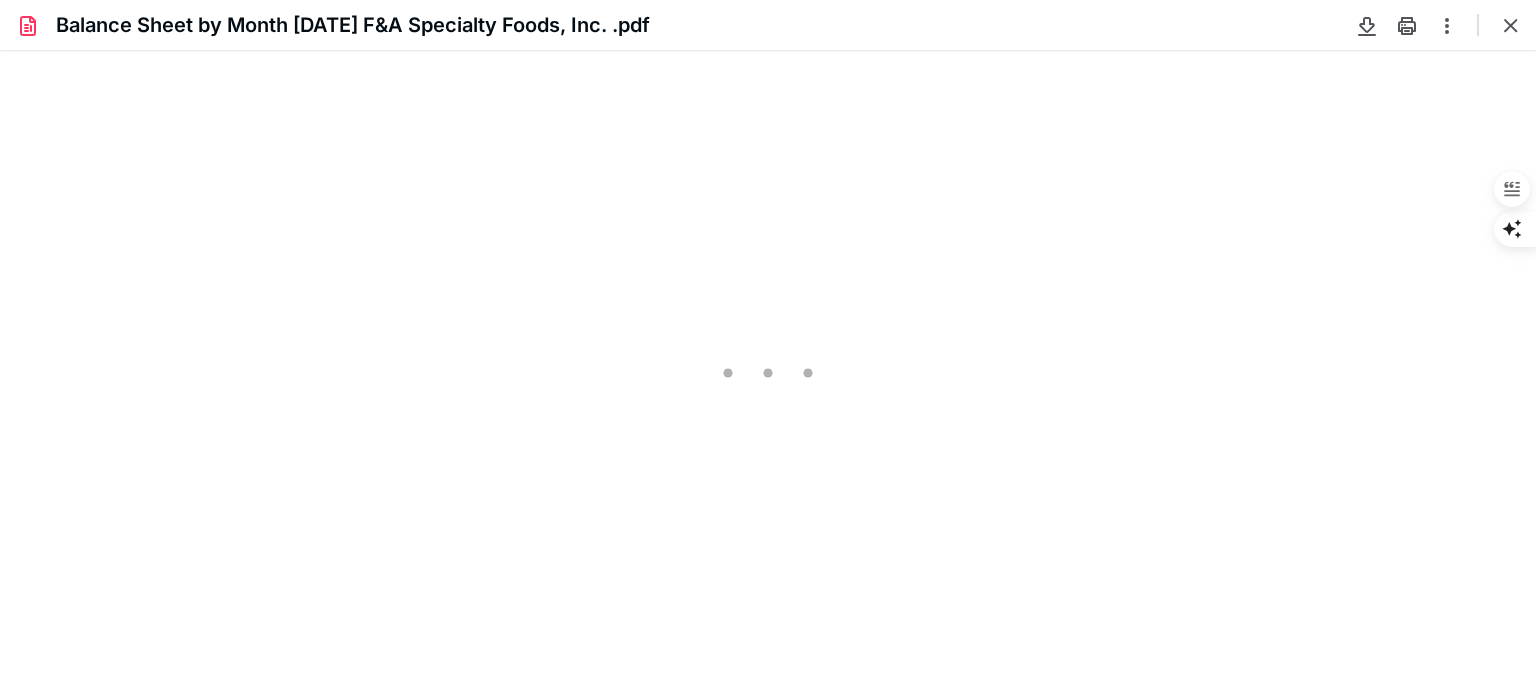 scroll, scrollTop: 0, scrollLeft: 0, axis: both 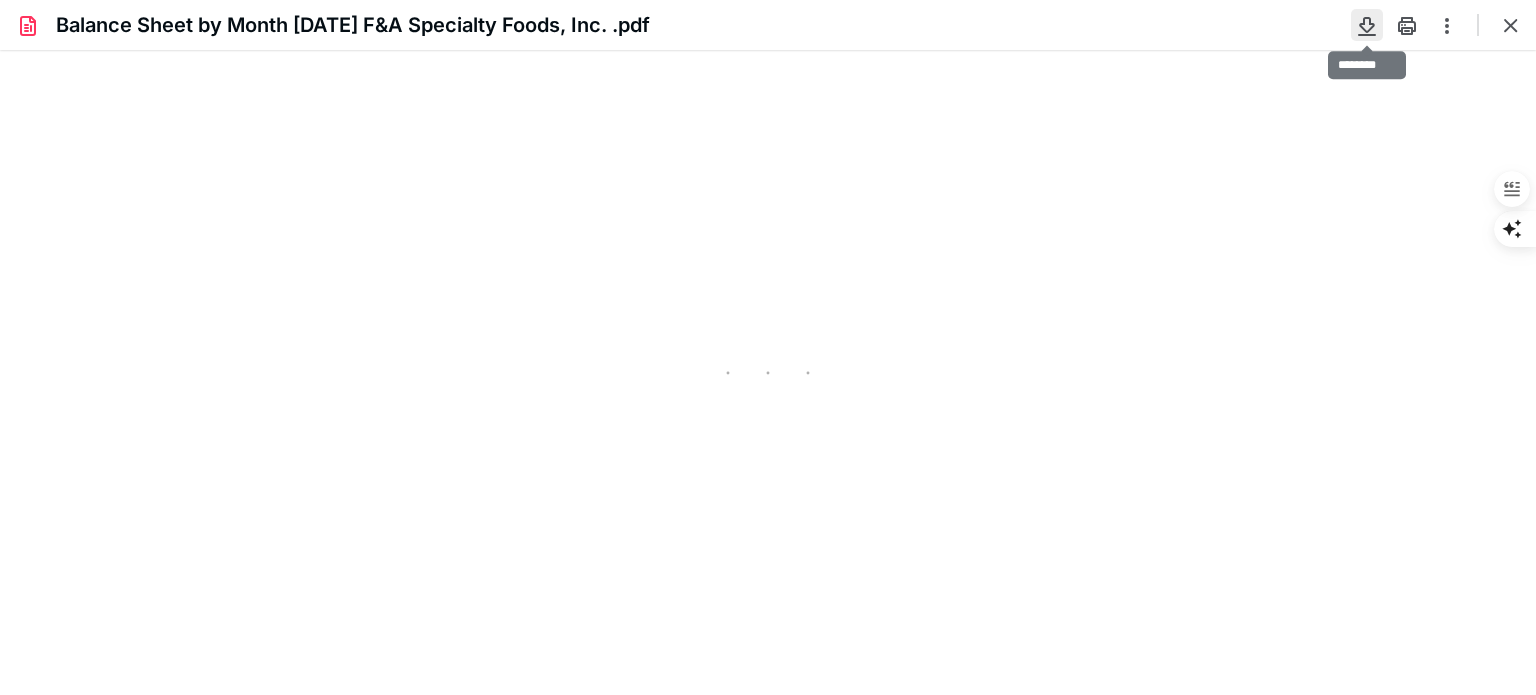 type on "77" 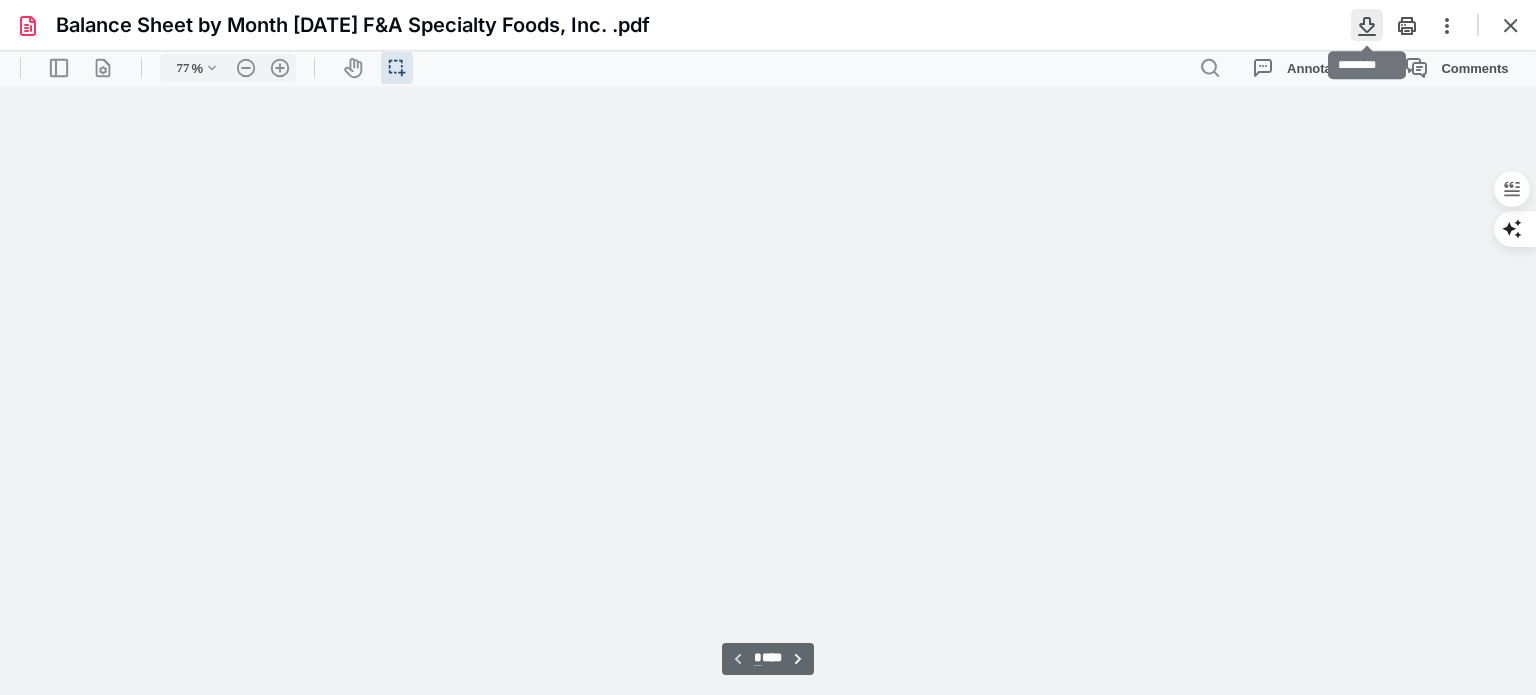scroll, scrollTop: 39, scrollLeft: 0, axis: vertical 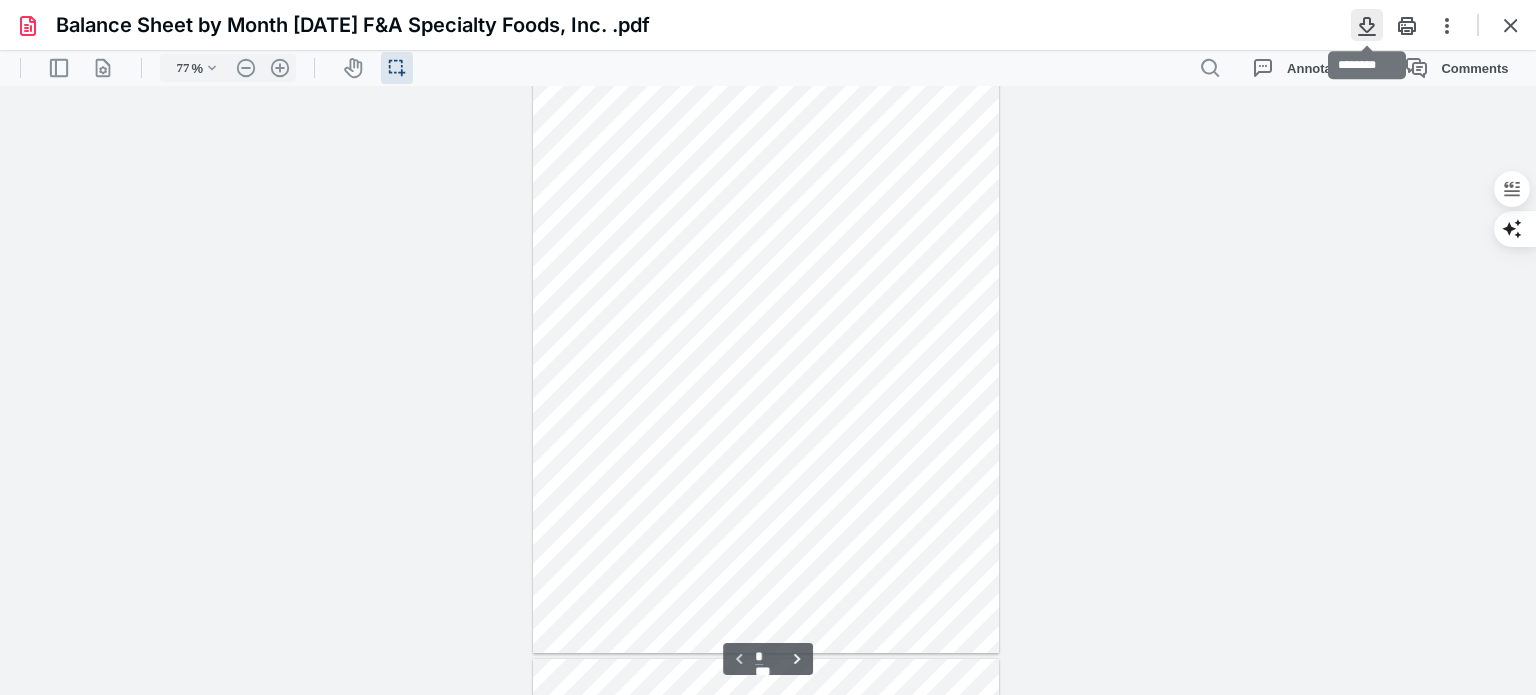 click at bounding box center (1367, 25) 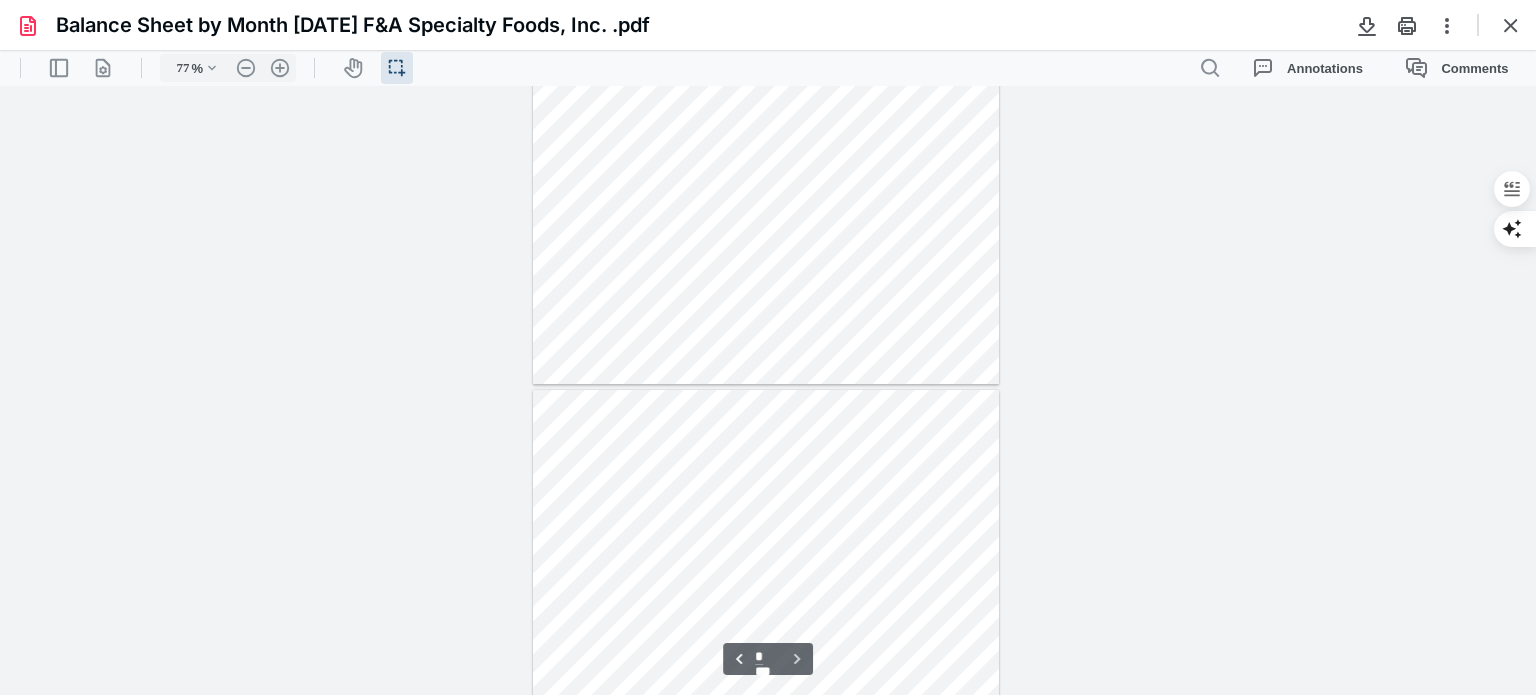 type on "*" 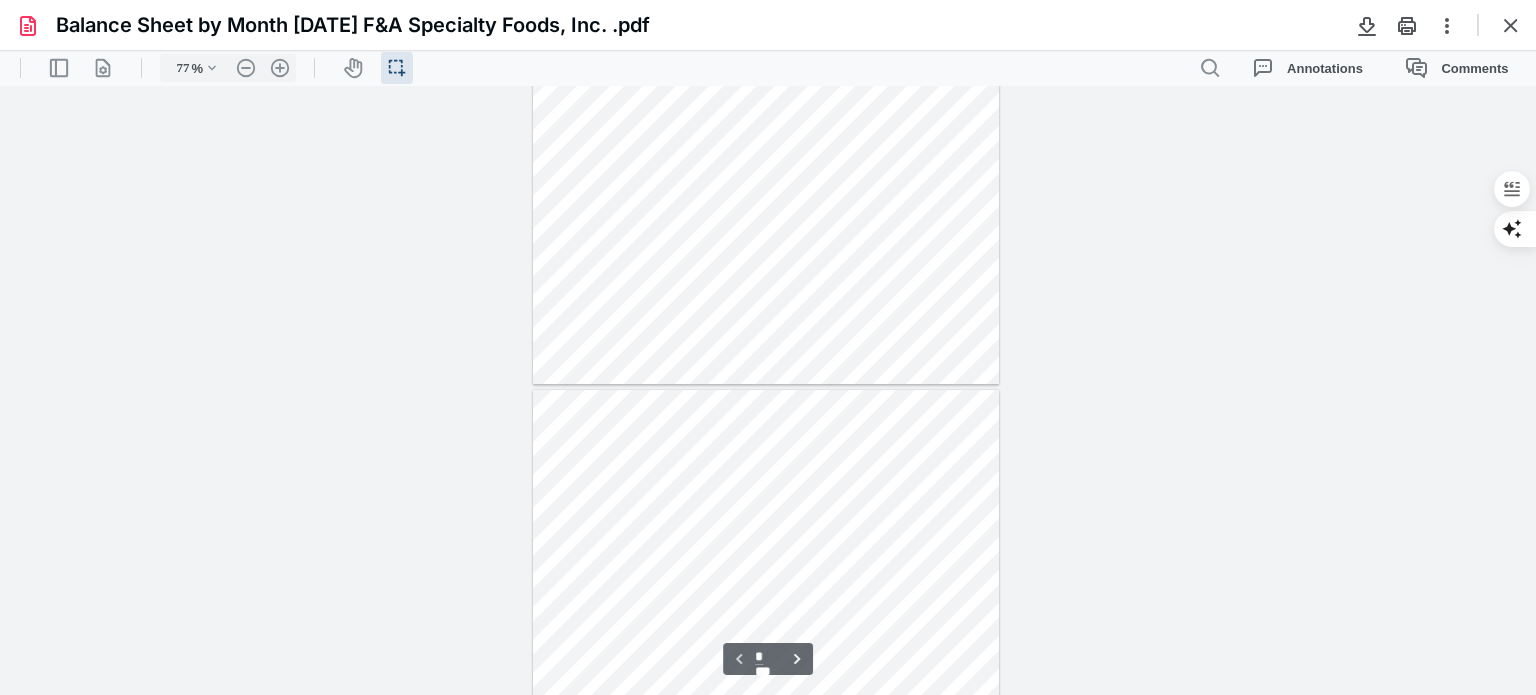 scroll, scrollTop: 8, scrollLeft: 0, axis: vertical 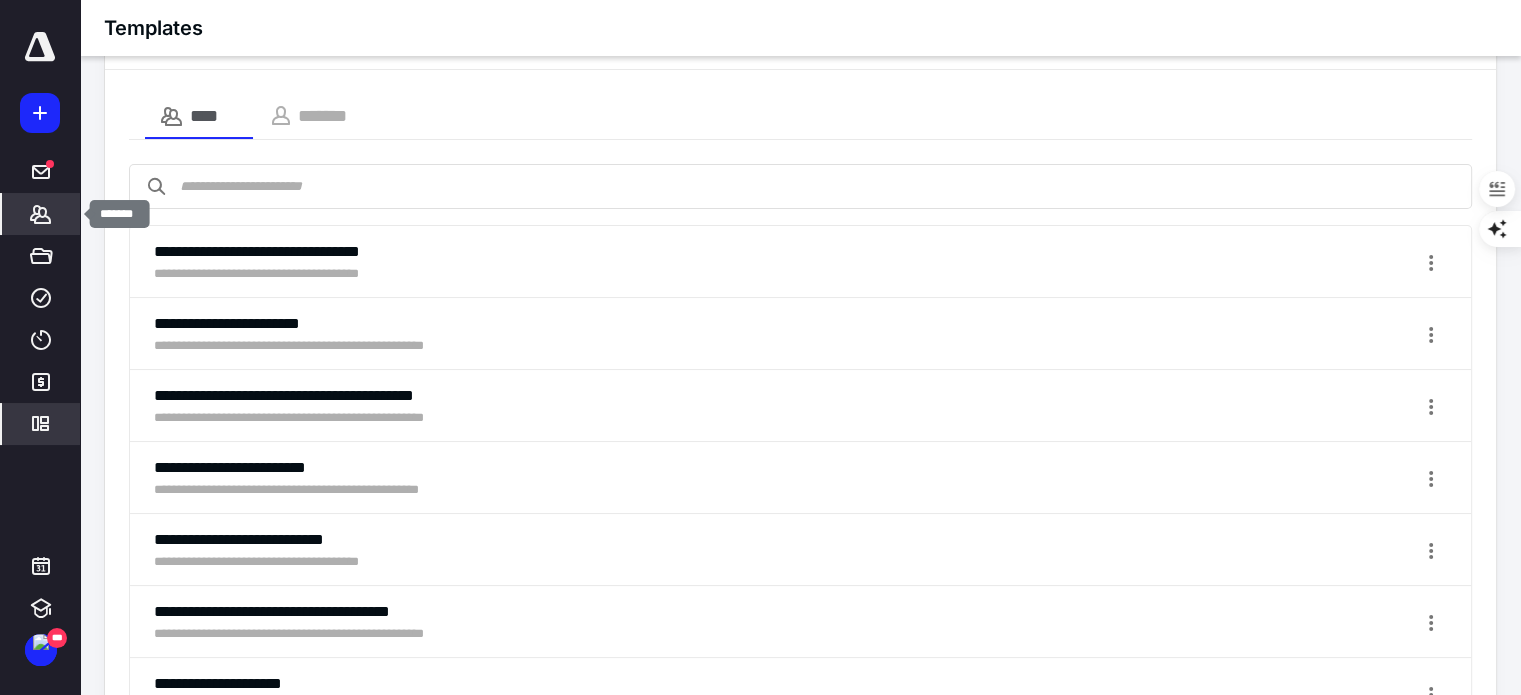 click on "*******" at bounding box center [41, 214] 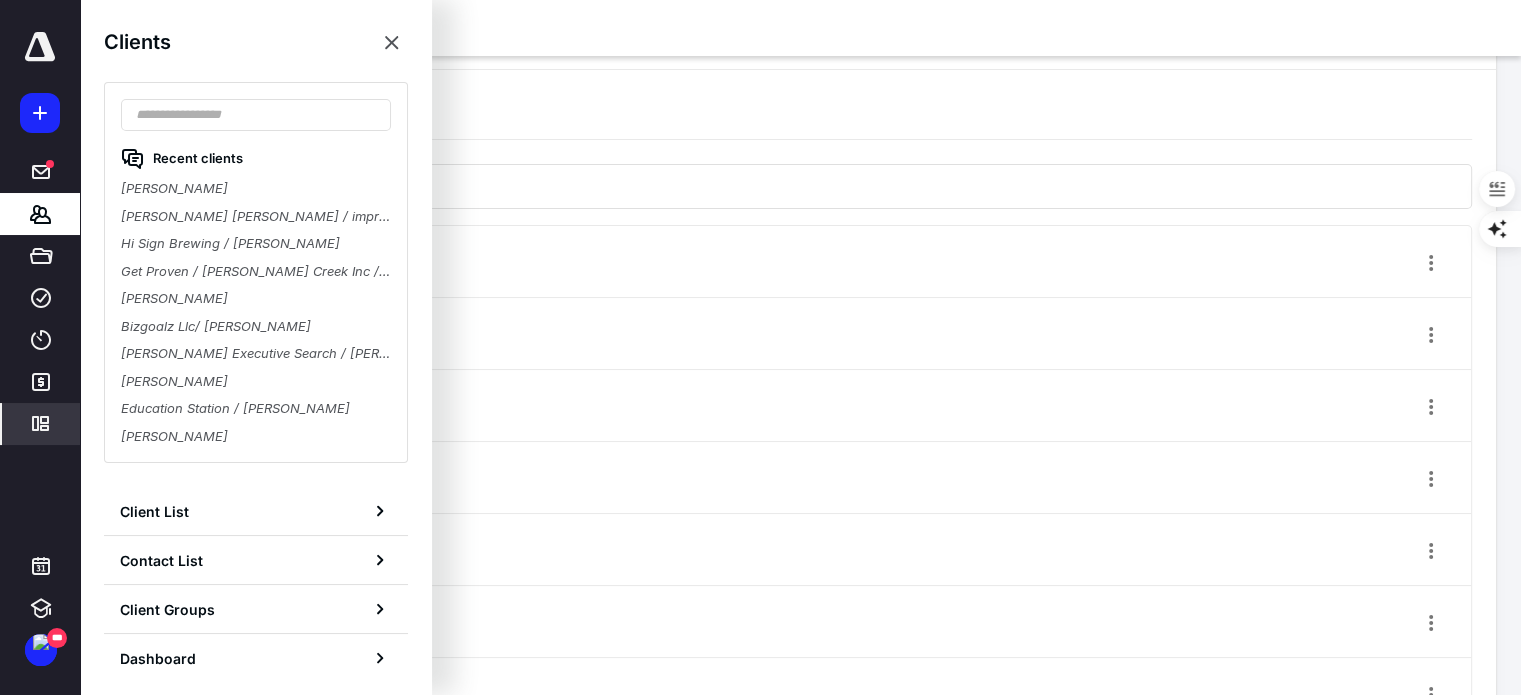 click on "Recent clients [PERSON_NAME] [PERSON_NAME] [PERSON_NAME] / impressionant LLC Hi Sign Brewing / [PERSON_NAME] Get Proven / [PERSON_NAME] Creek Inc / [PERSON_NAME] [PERSON_NAME]  Bizgoalz Llc/ [PERSON_NAME] Executive Search / [PERSON_NAME] / [PERSON_NAME] [PERSON_NAME] Education Station / [PERSON_NAME] [PERSON_NAME]" at bounding box center [256, 272] 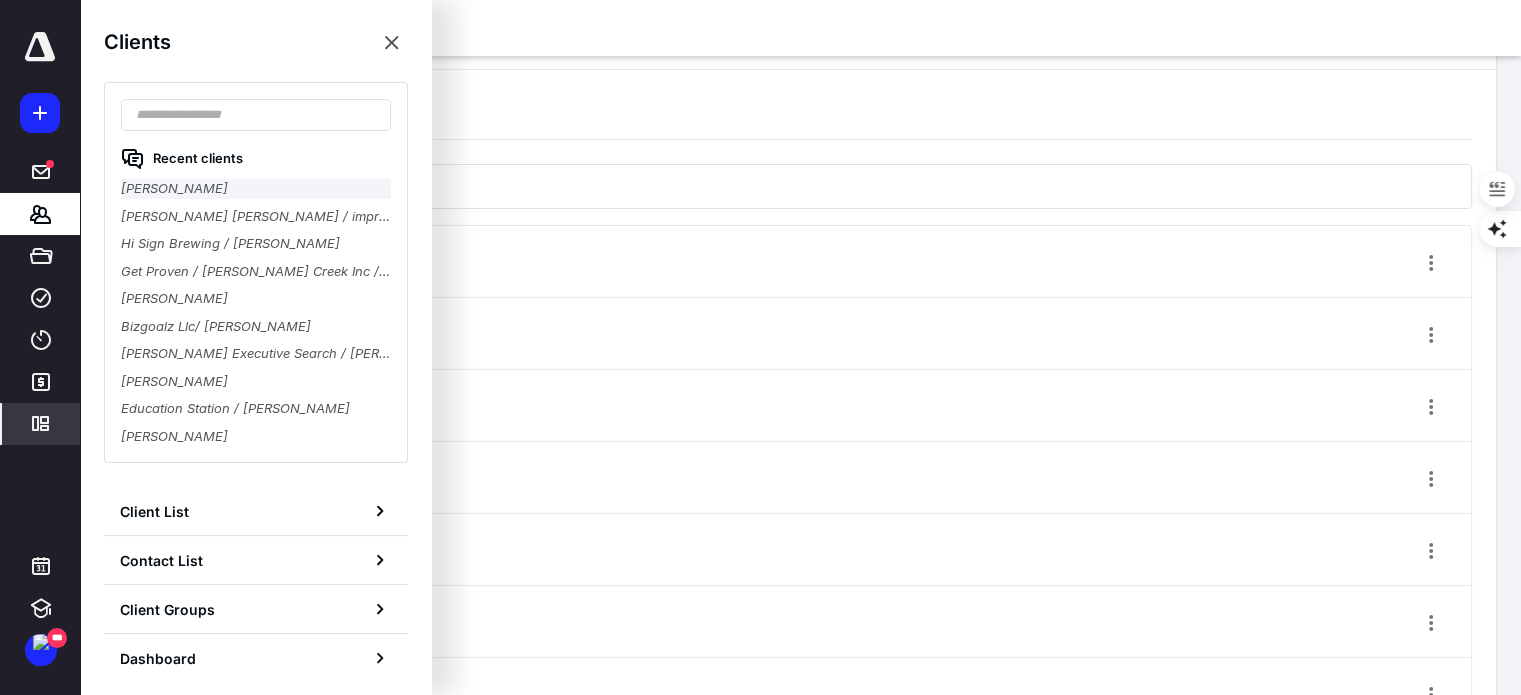 click on "[PERSON_NAME]" at bounding box center (256, 189) 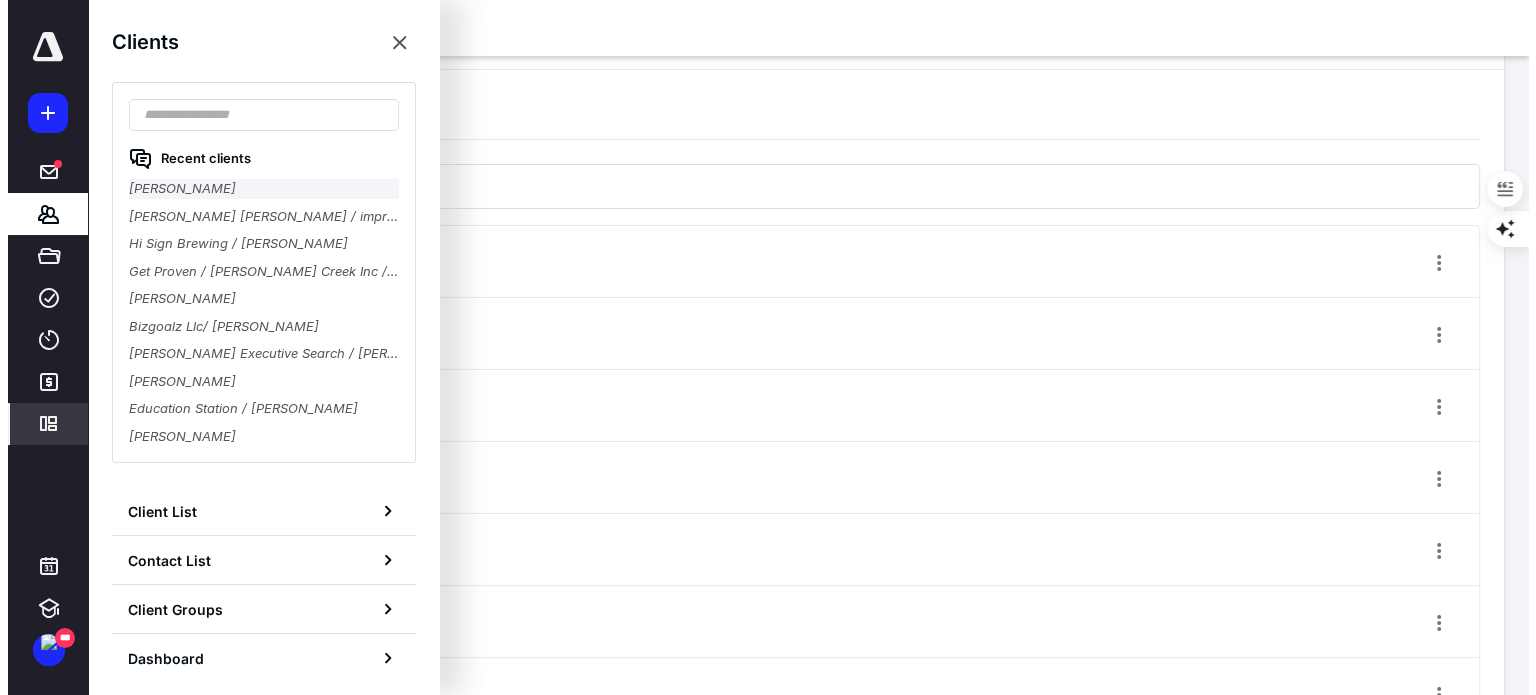 scroll, scrollTop: 20, scrollLeft: 0, axis: vertical 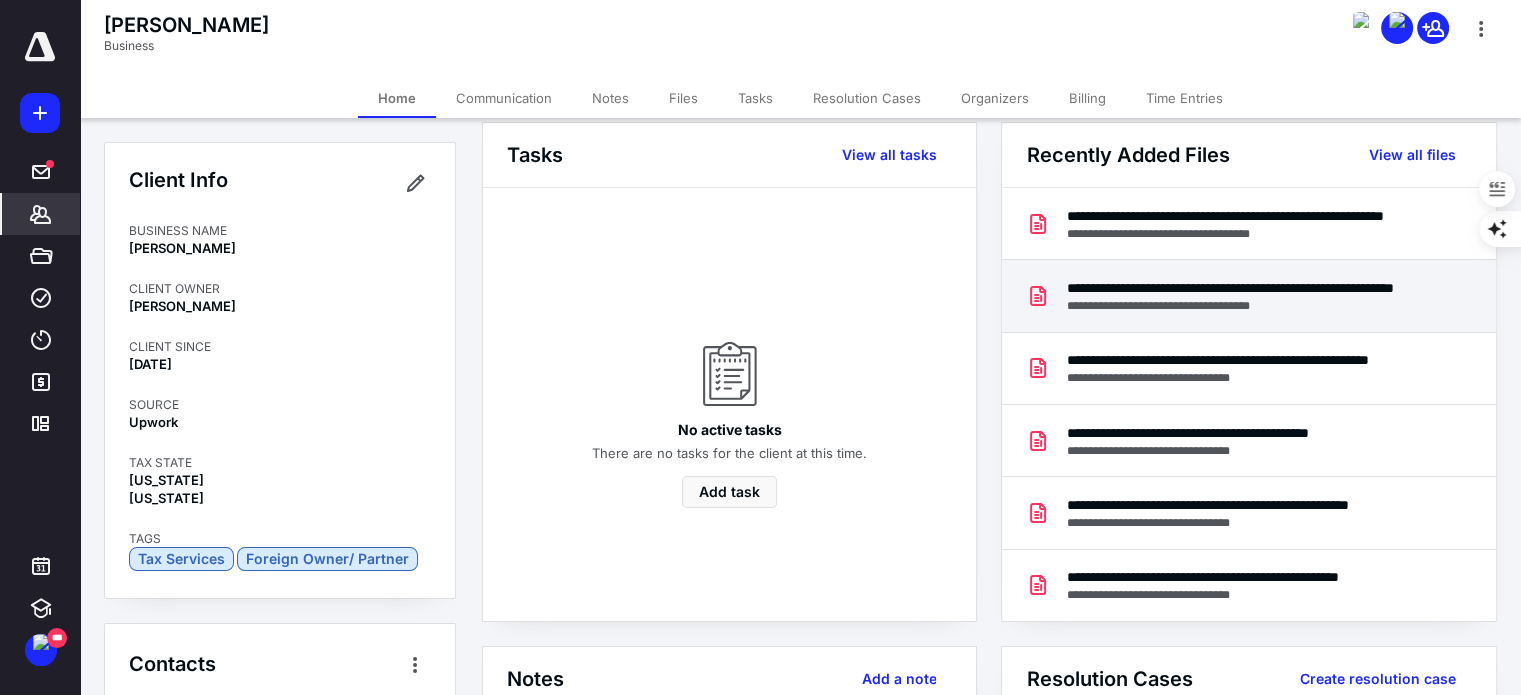click on "**********" at bounding box center (1244, 306) 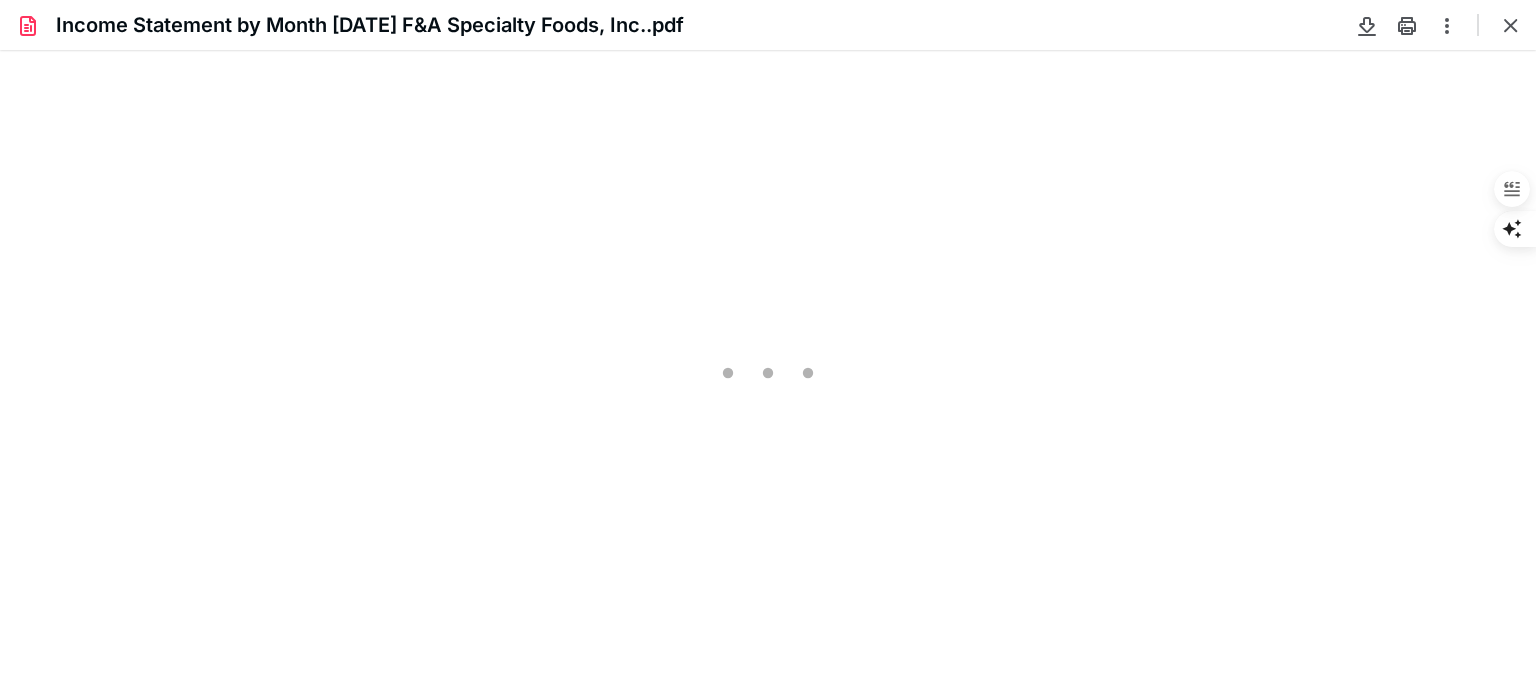scroll, scrollTop: 0, scrollLeft: 0, axis: both 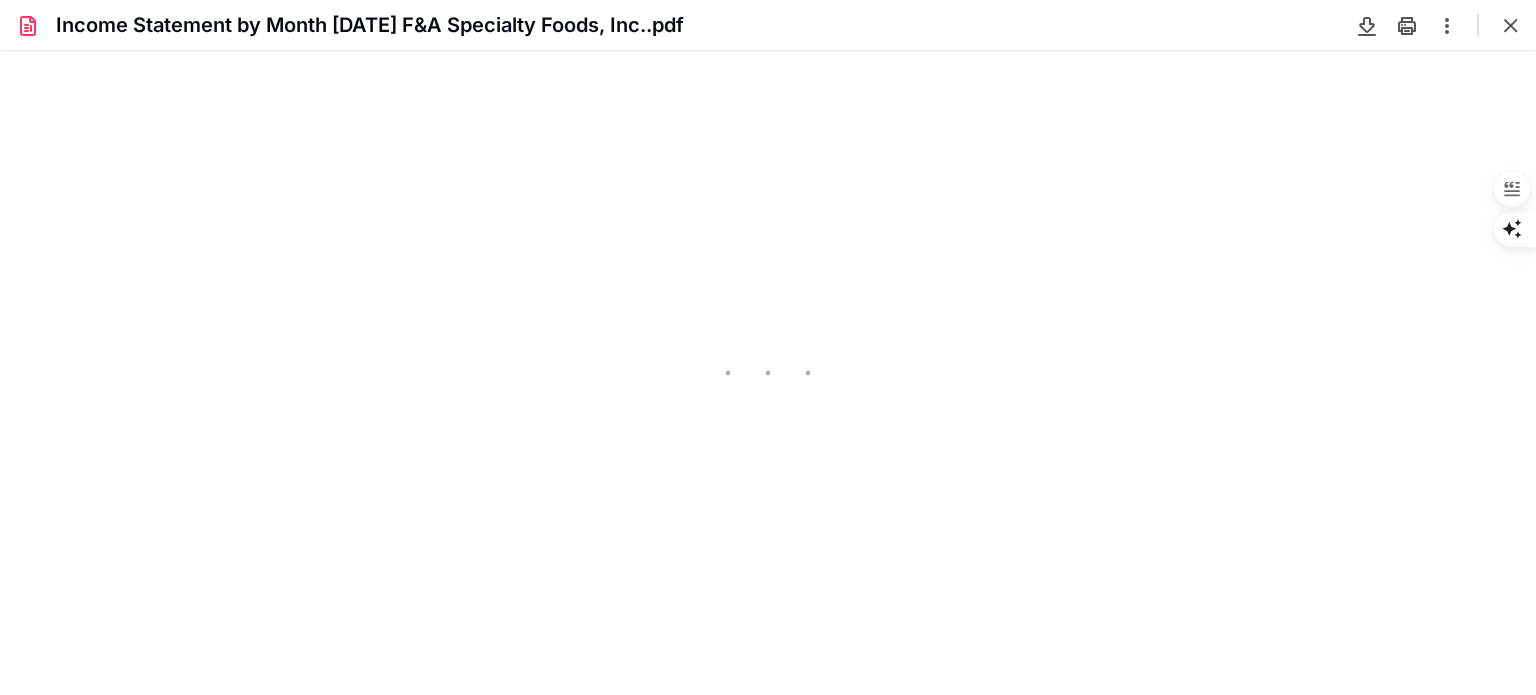 type on "77" 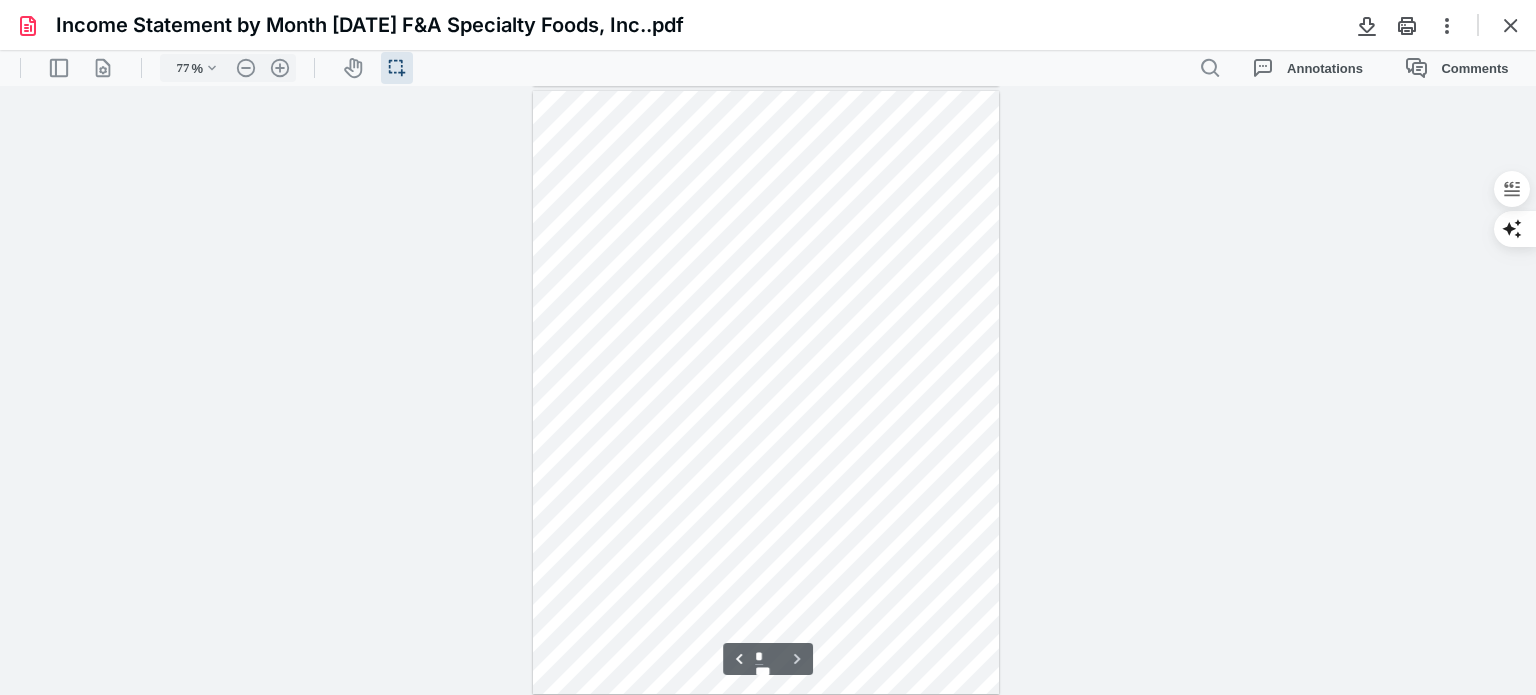 scroll, scrollTop: 608, scrollLeft: 0, axis: vertical 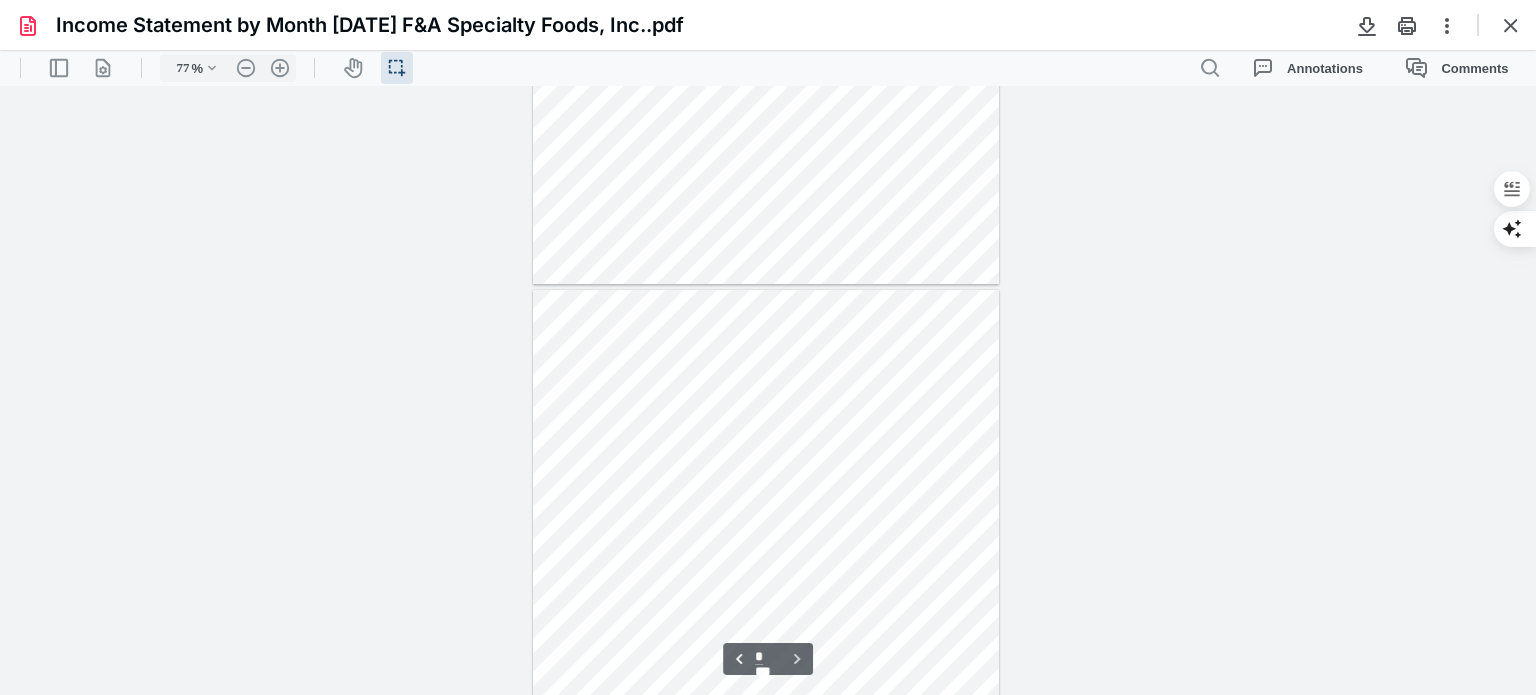 type on "*" 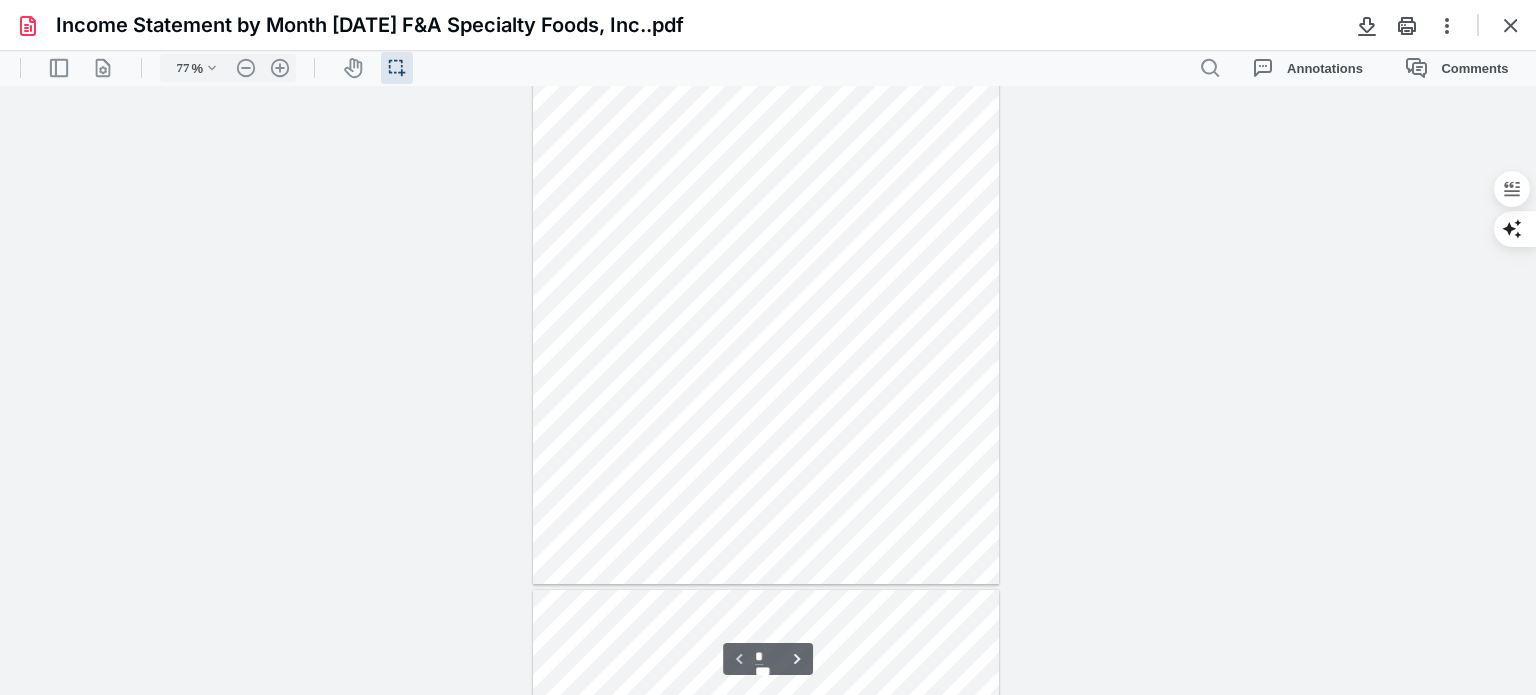 scroll, scrollTop: 0, scrollLeft: 0, axis: both 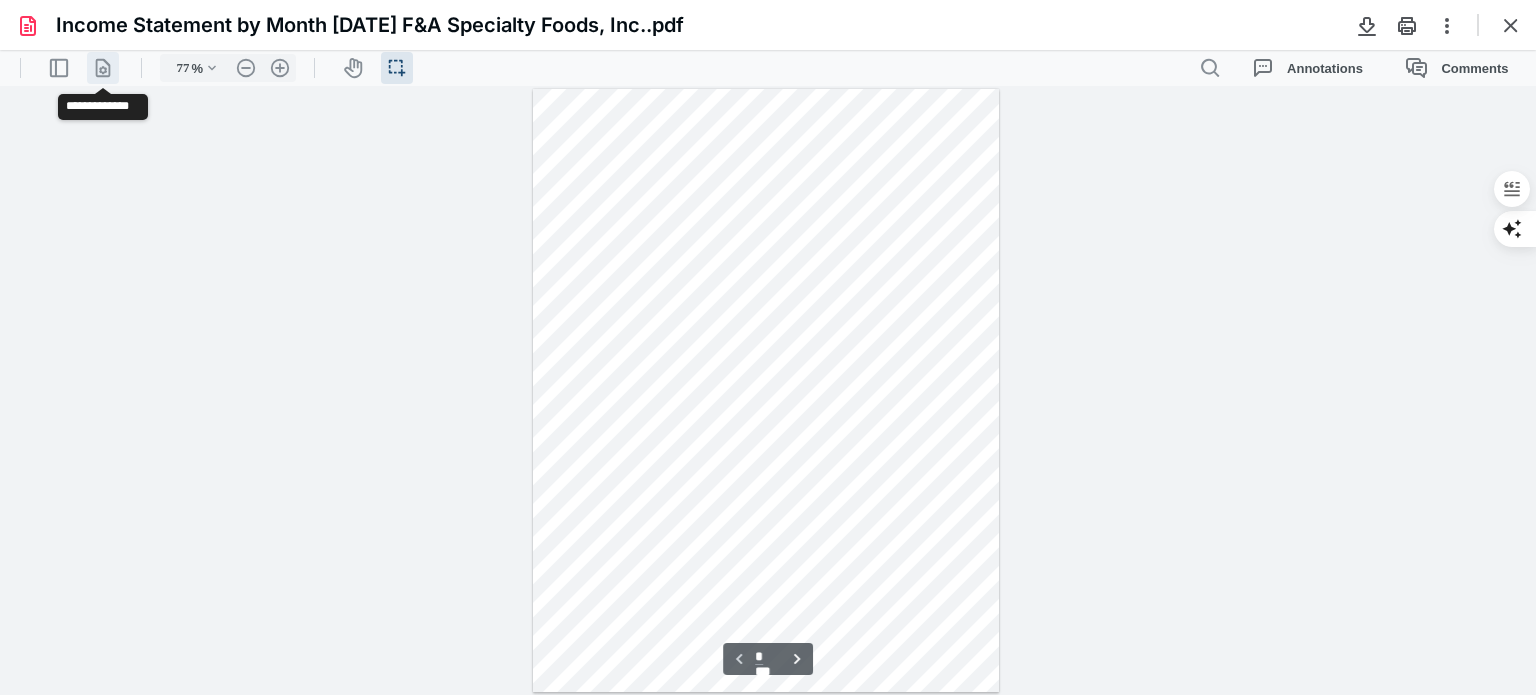 click on ".cls-1{fill:#abb0c4;} icon - header - page manipulation - line" at bounding box center (103, 68) 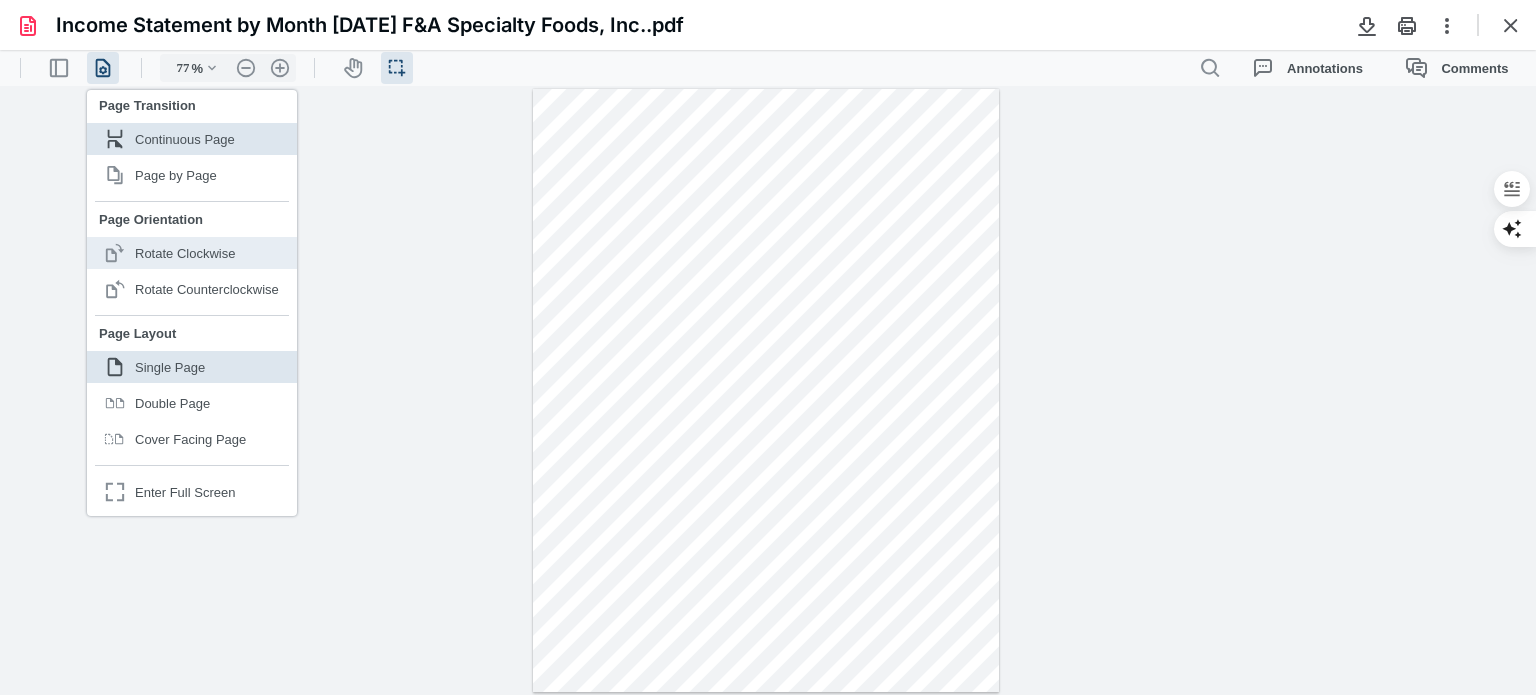 click on "Rotate Clockwise" at bounding box center [185, 253] 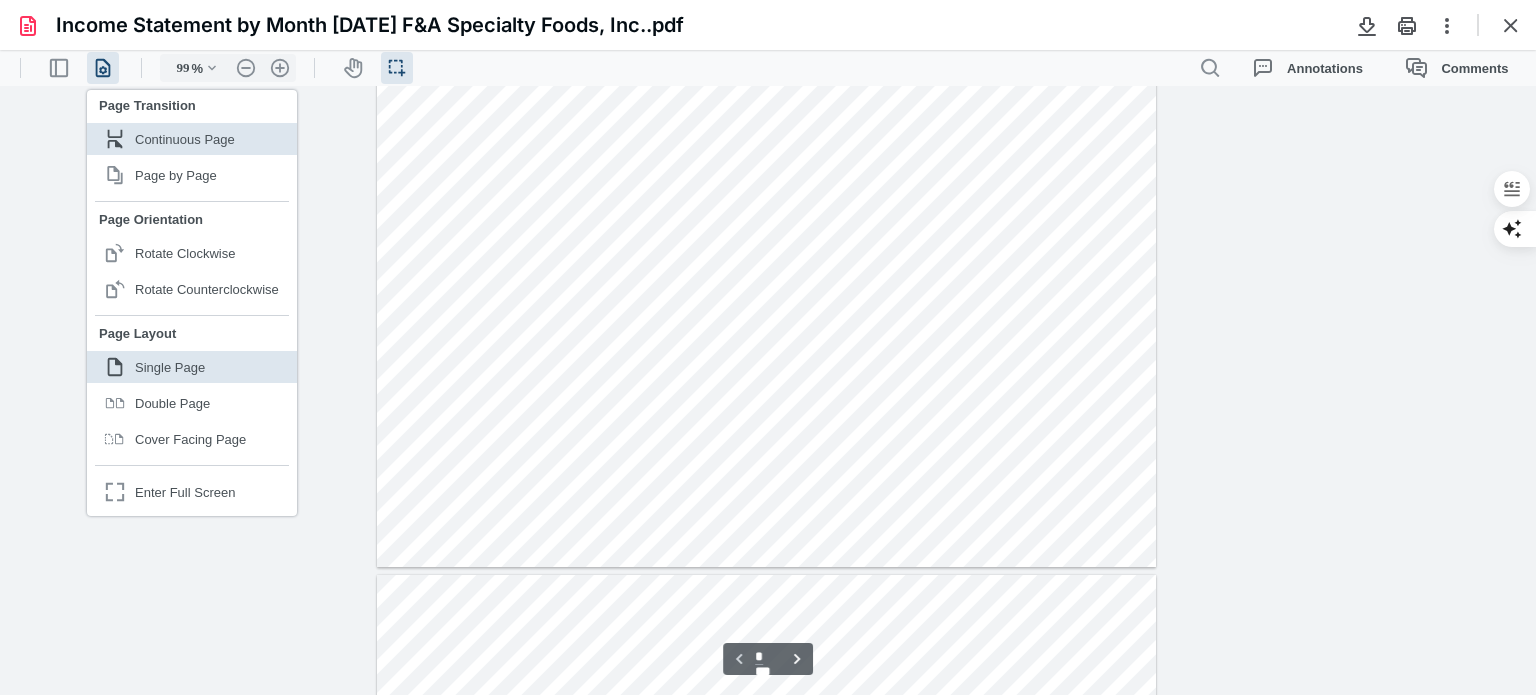 scroll, scrollTop: 100, scrollLeft: 0, axis: vertical 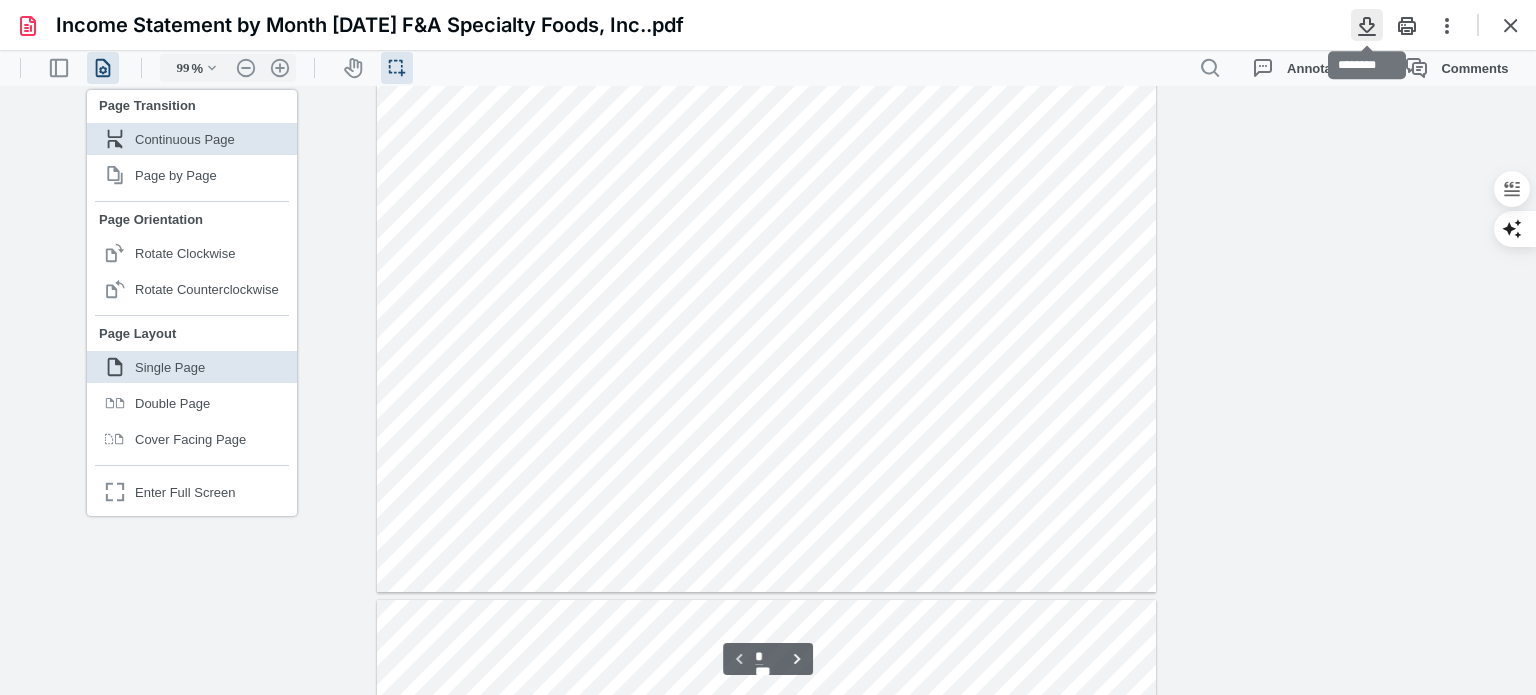 click at bounding box center [1367, 25] 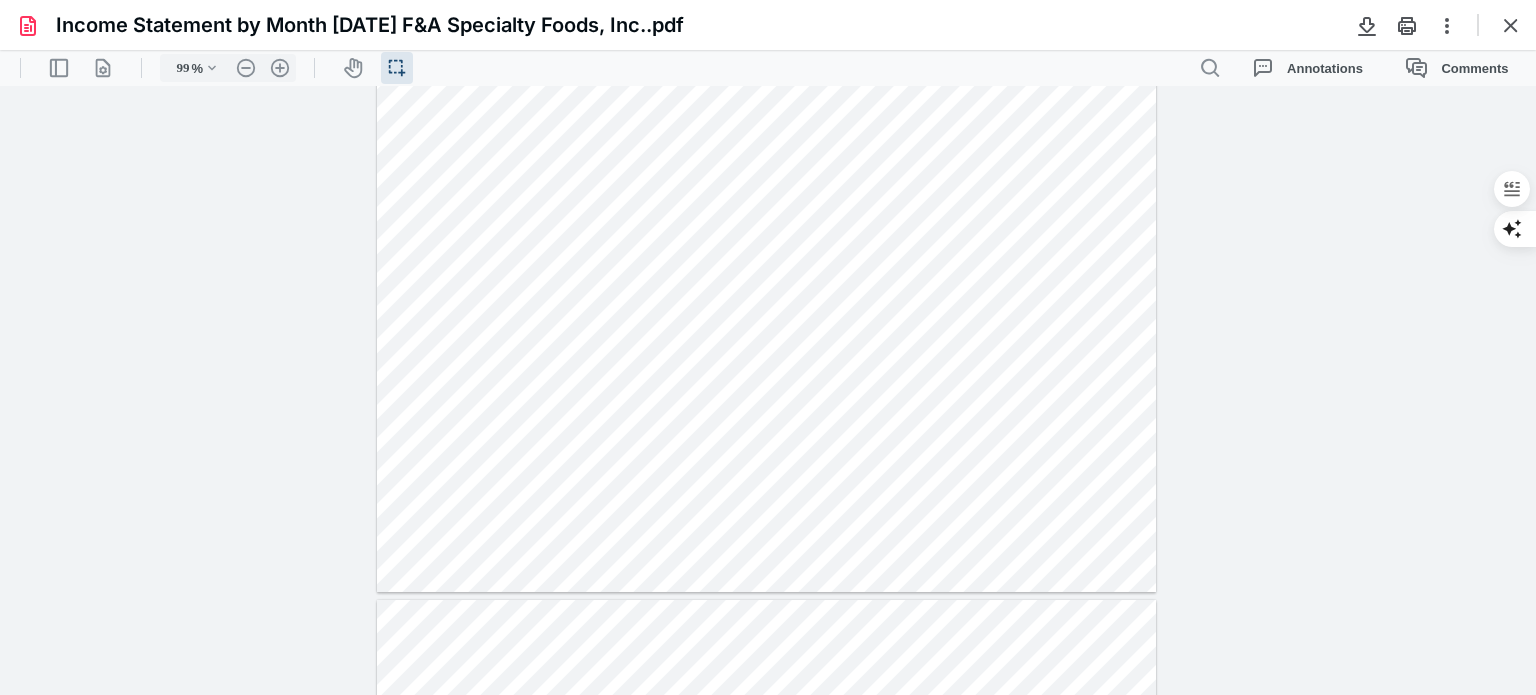 click at bounding box center (1511, 25) 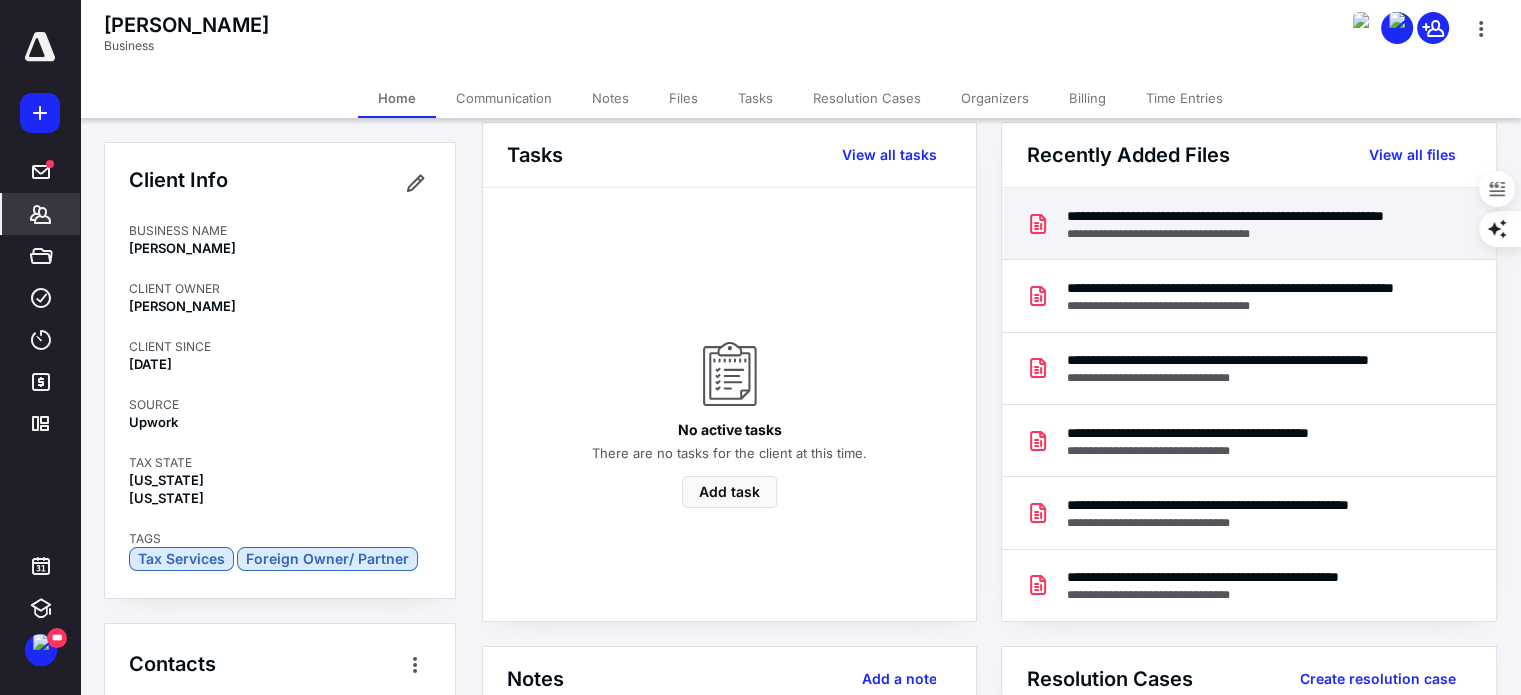 click on "**********" at bounding box center (1244, 216) 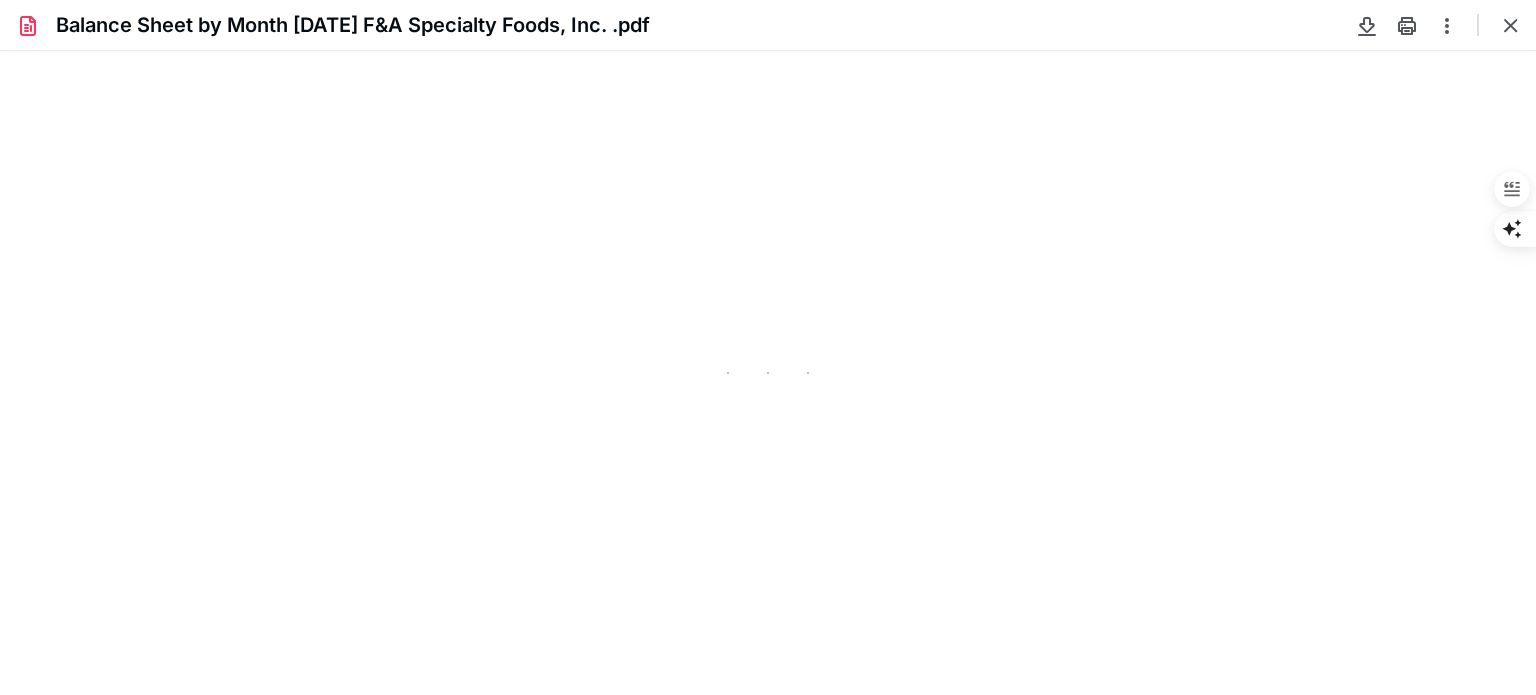 scroll, scrollTop: 0, scrollLeft: 0, axis: both 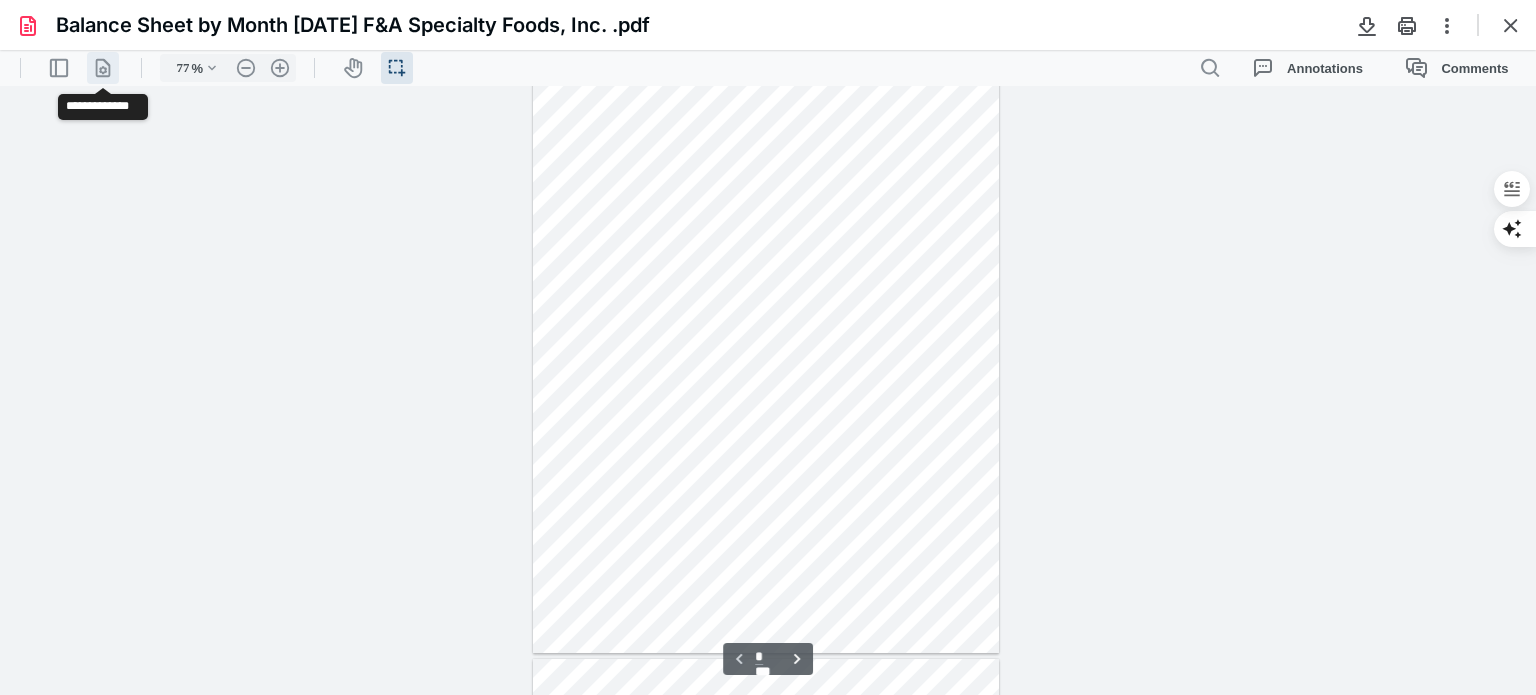 click on ".cls-1{fill:#abb0c4;} icon - header - page manipulation - line" at bounding box center (103, 68) 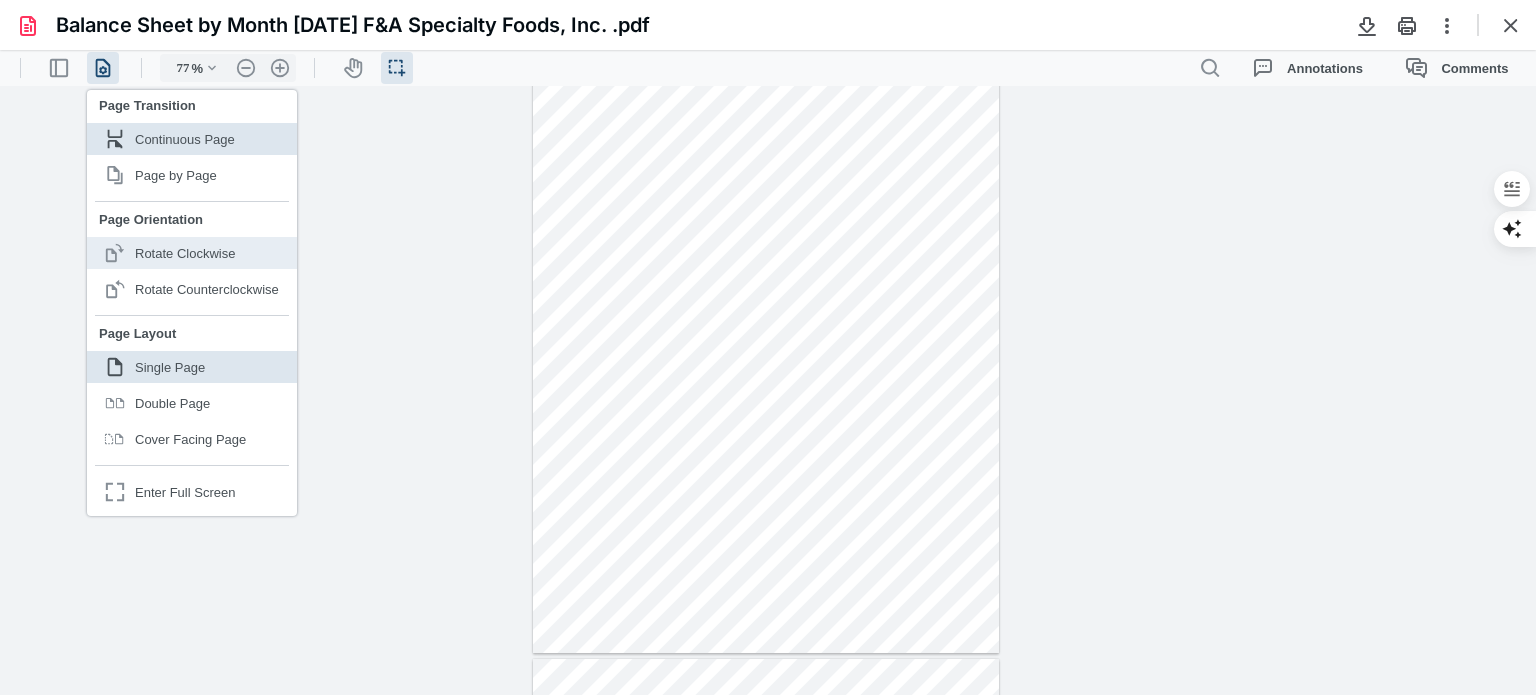 click on "Rotate Clockwise" at bounding box center (185, 253) 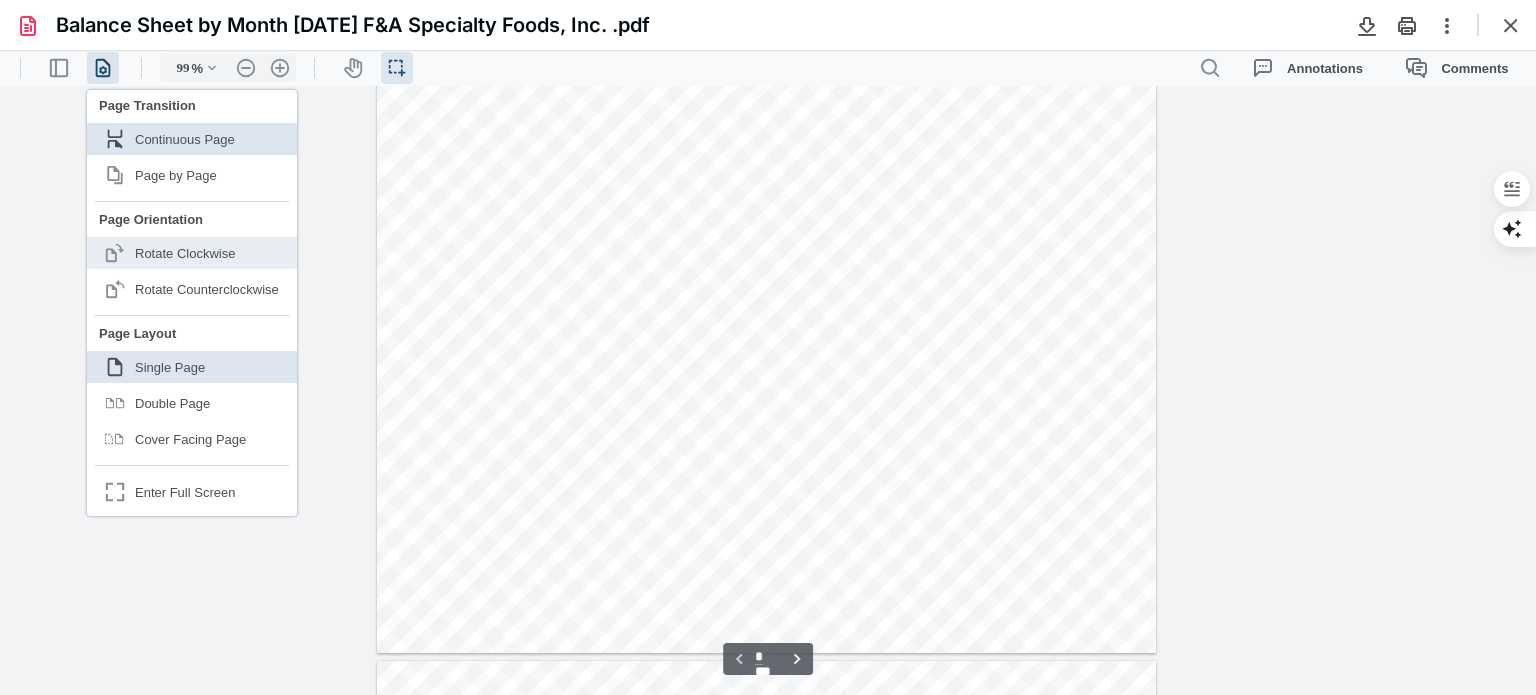 scroll, scrollTop: 40, scrollLeft: 0, axis: vertical 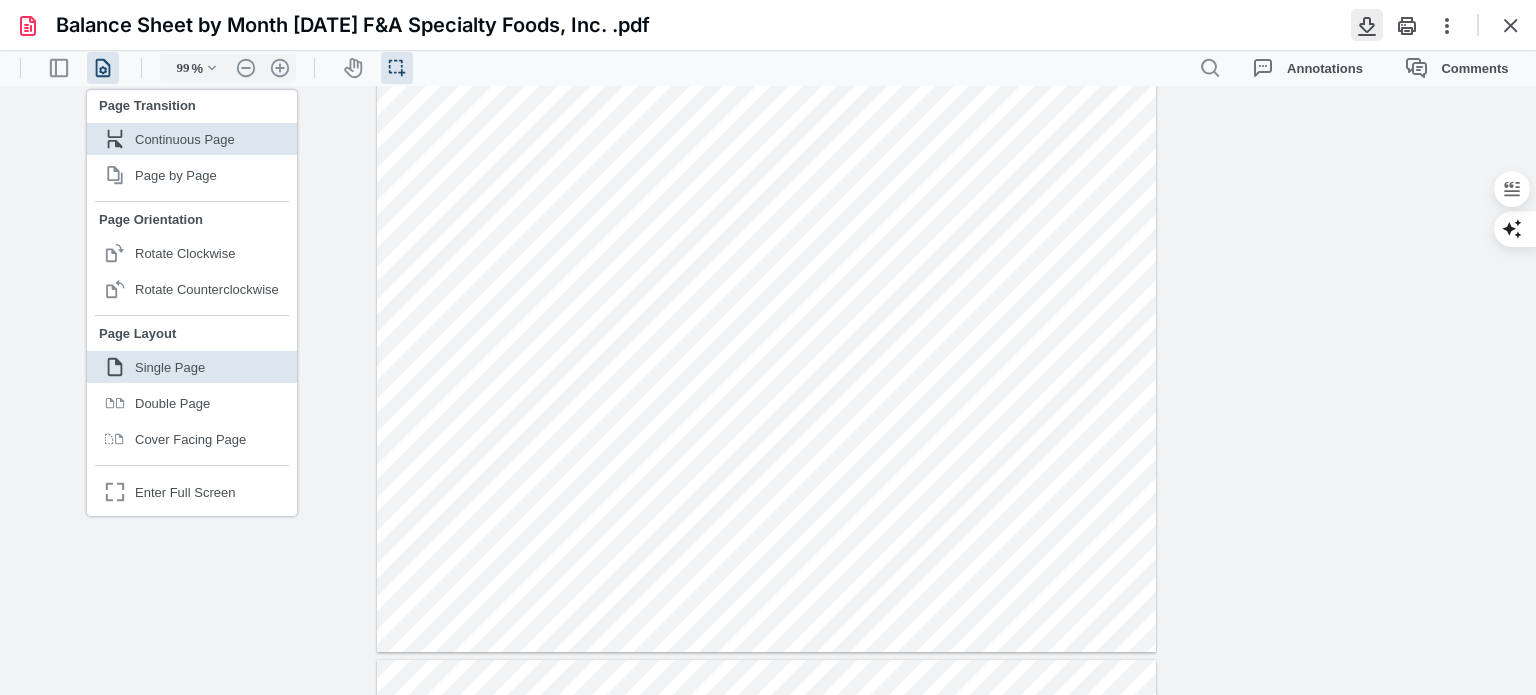 click at bounding box center (1367, 25) 